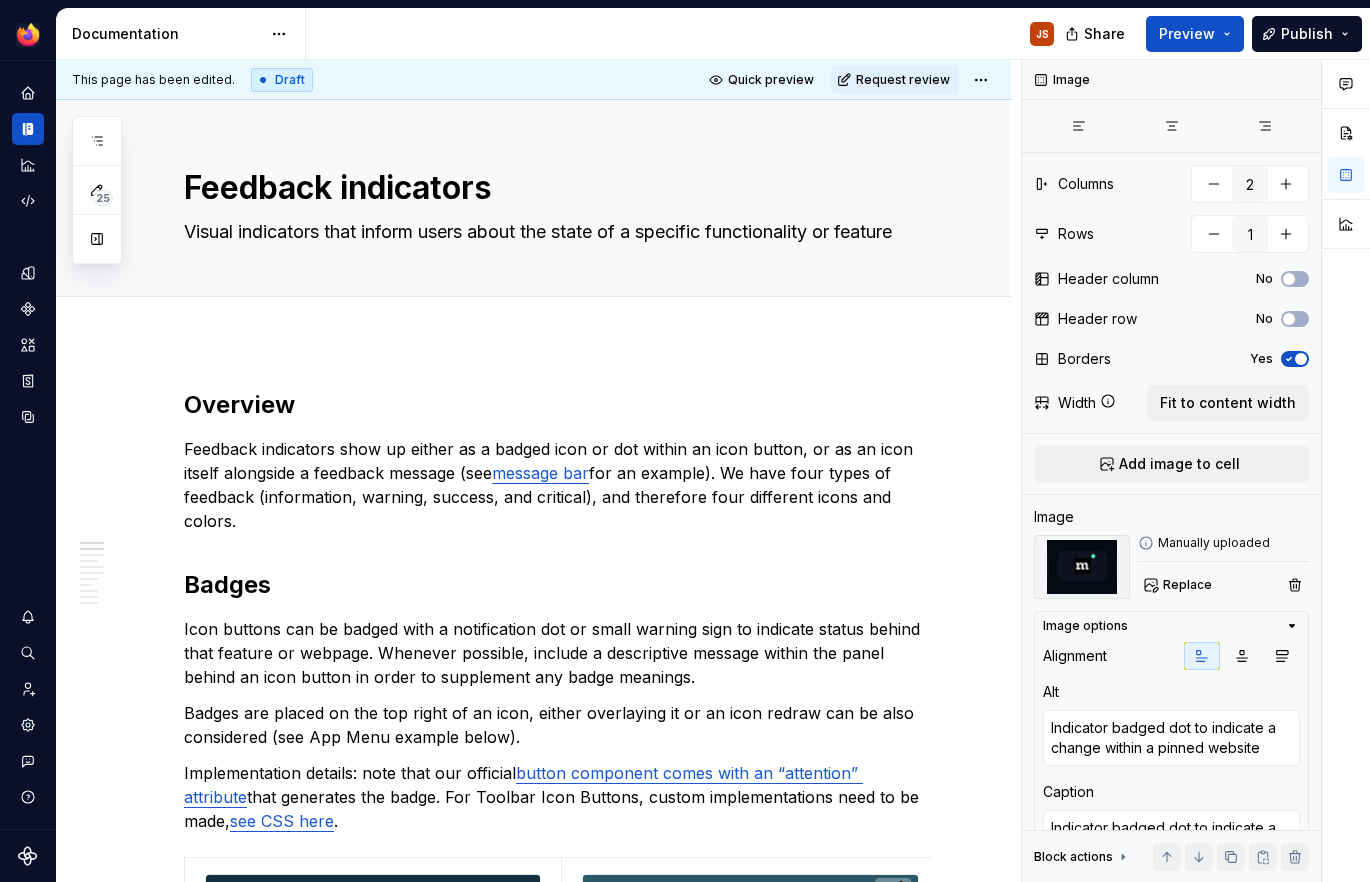 scroll, scrollTop: 0, scrollLeft: 0, axis: both 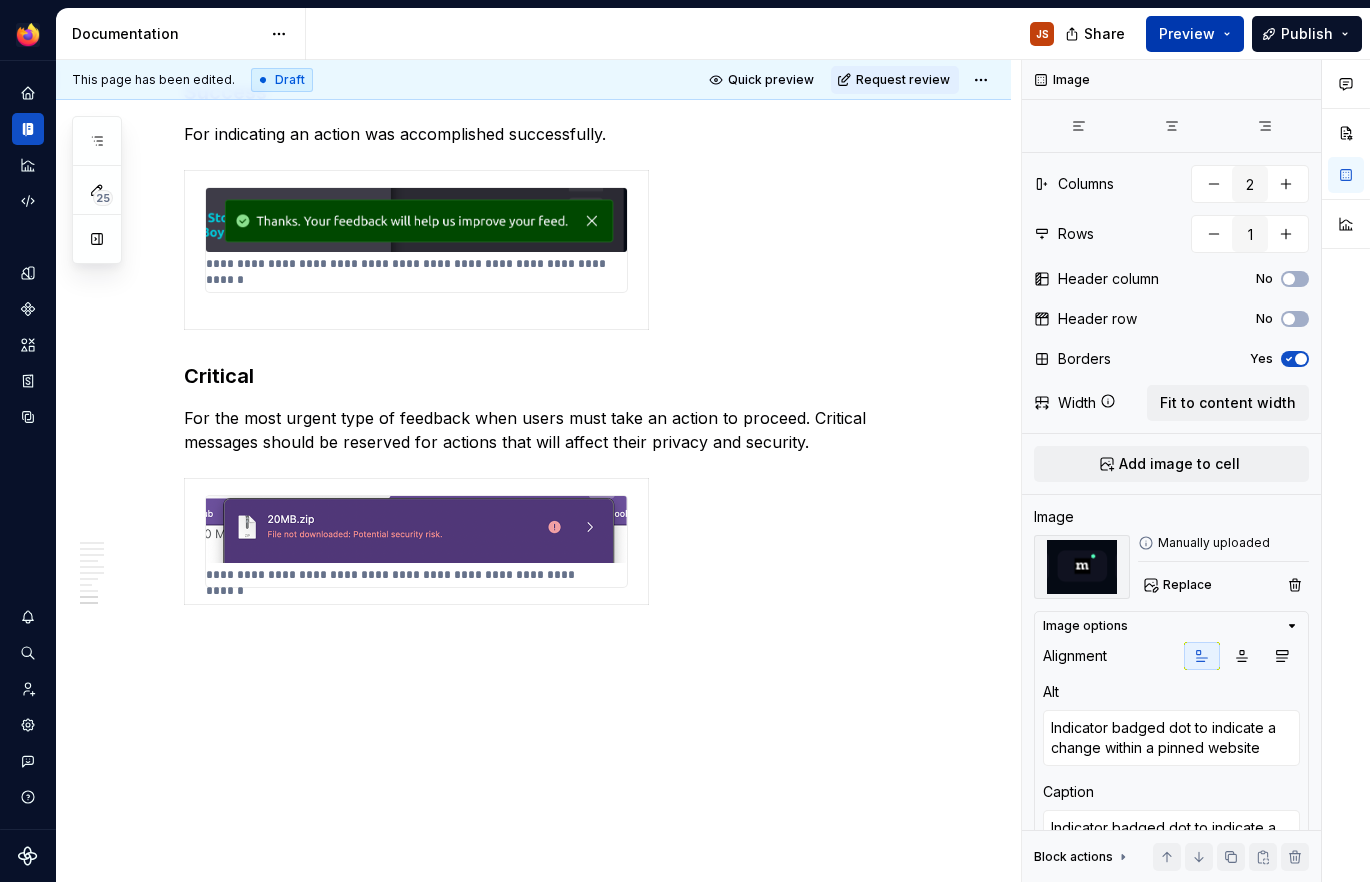 click on "Preview" at bounding box center [1195, 34] 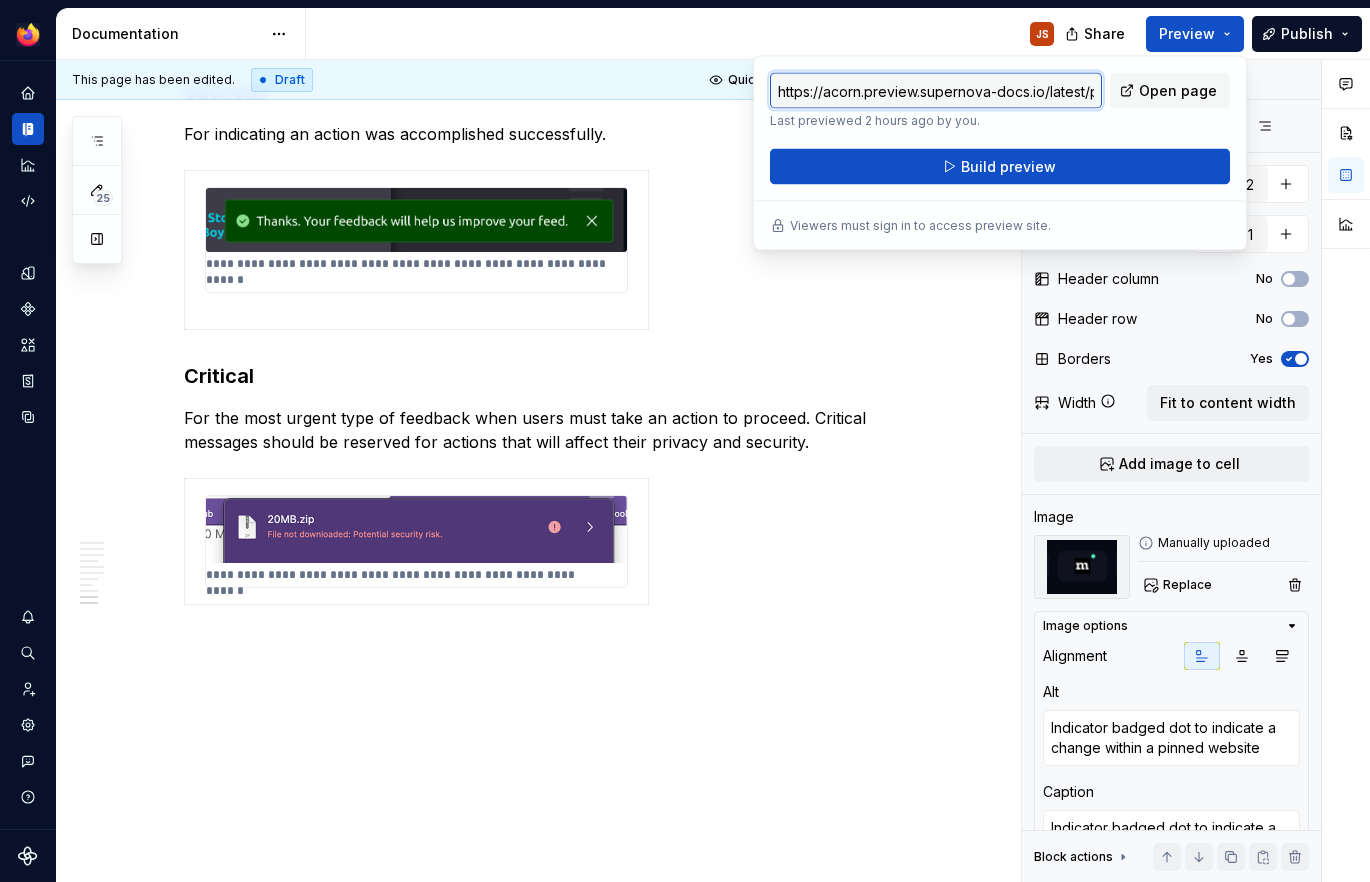 type on "*" 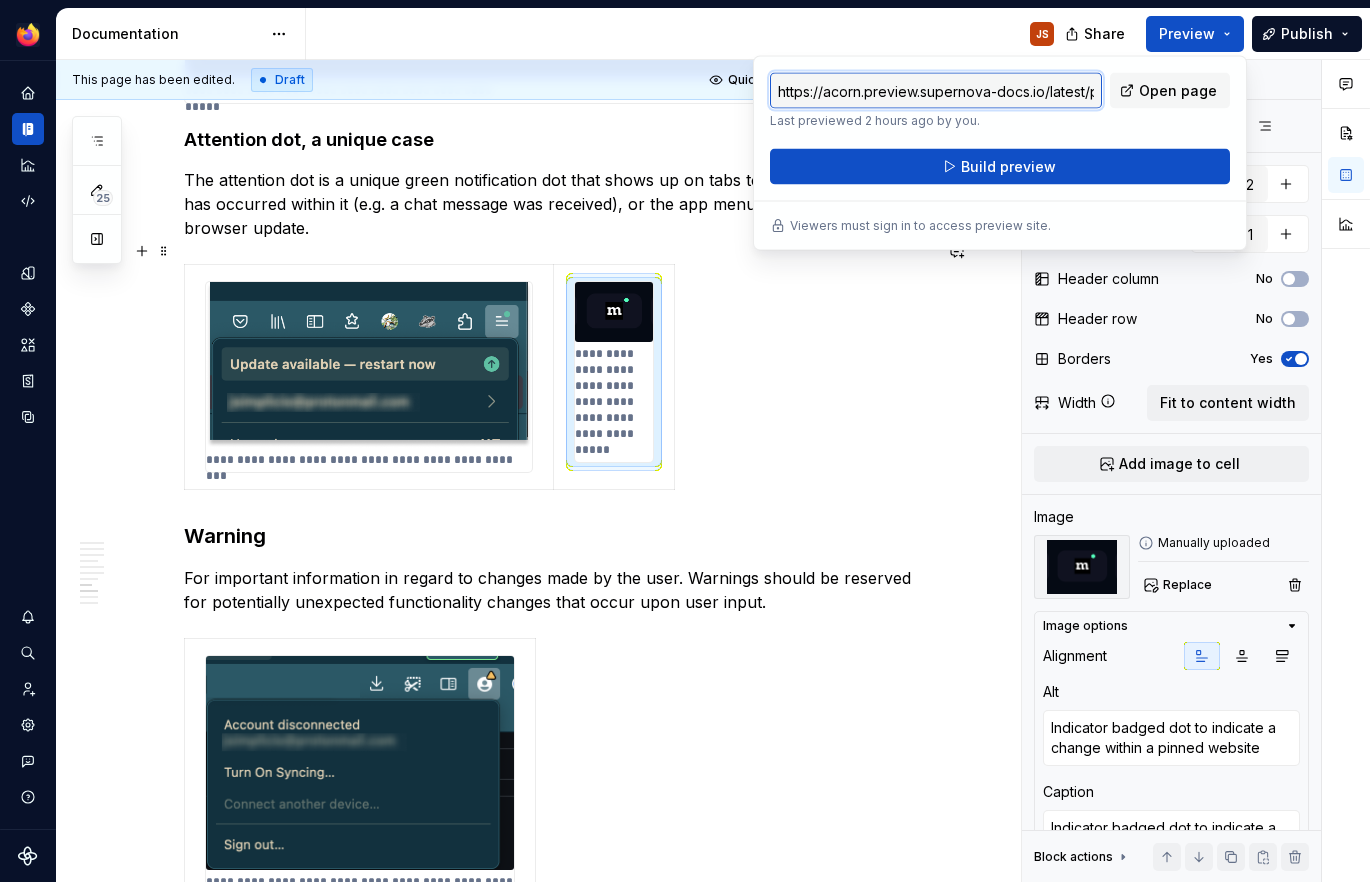 scroll, scrollTop: 2926, scrollLeft: 0, axis: vertical 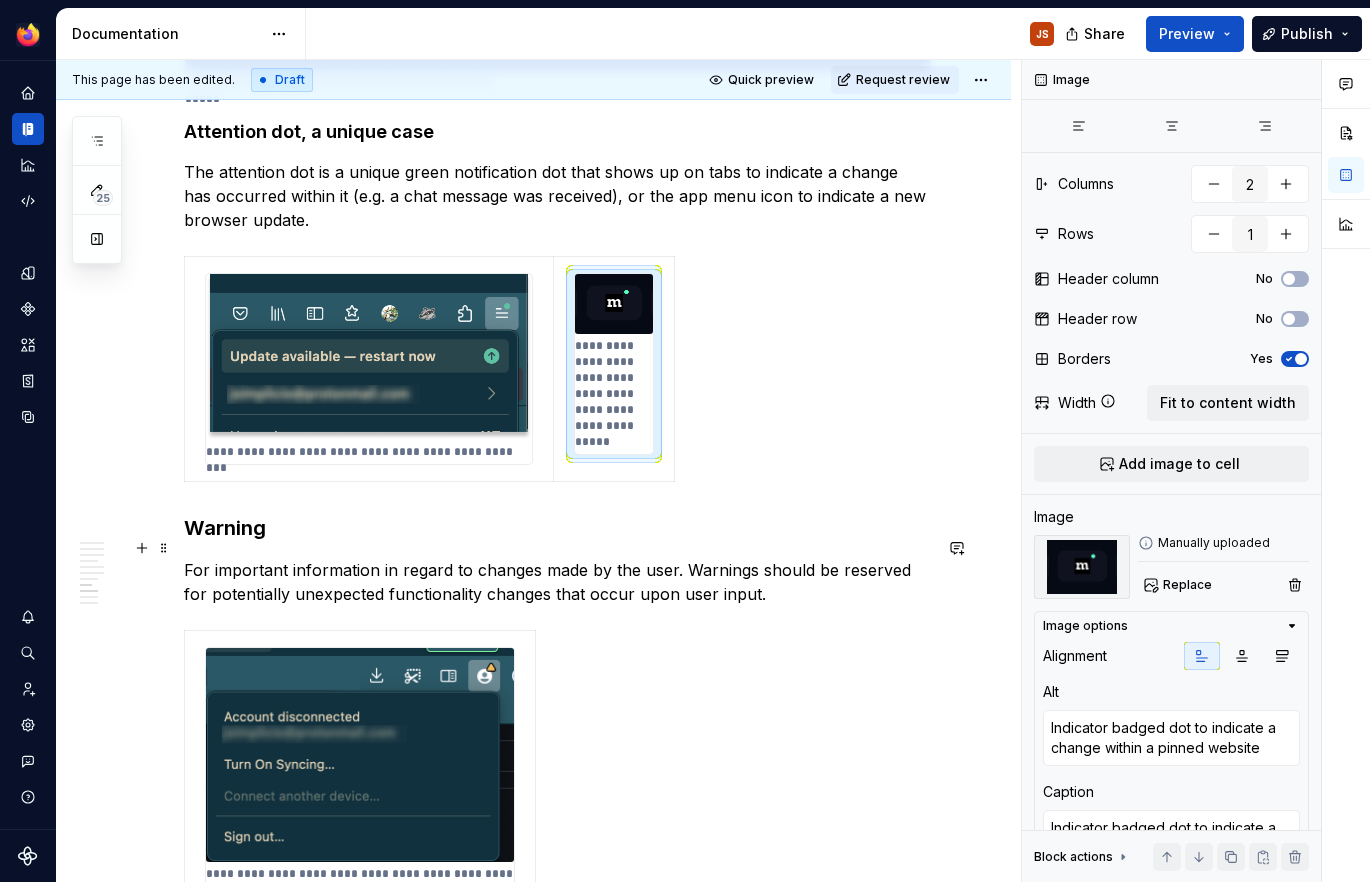 click on "For important information in regard to changes made by the user. Warnings should be reserved for potentially unexpected functionality changes that occur upon user input." at bounding box center (557, 582) 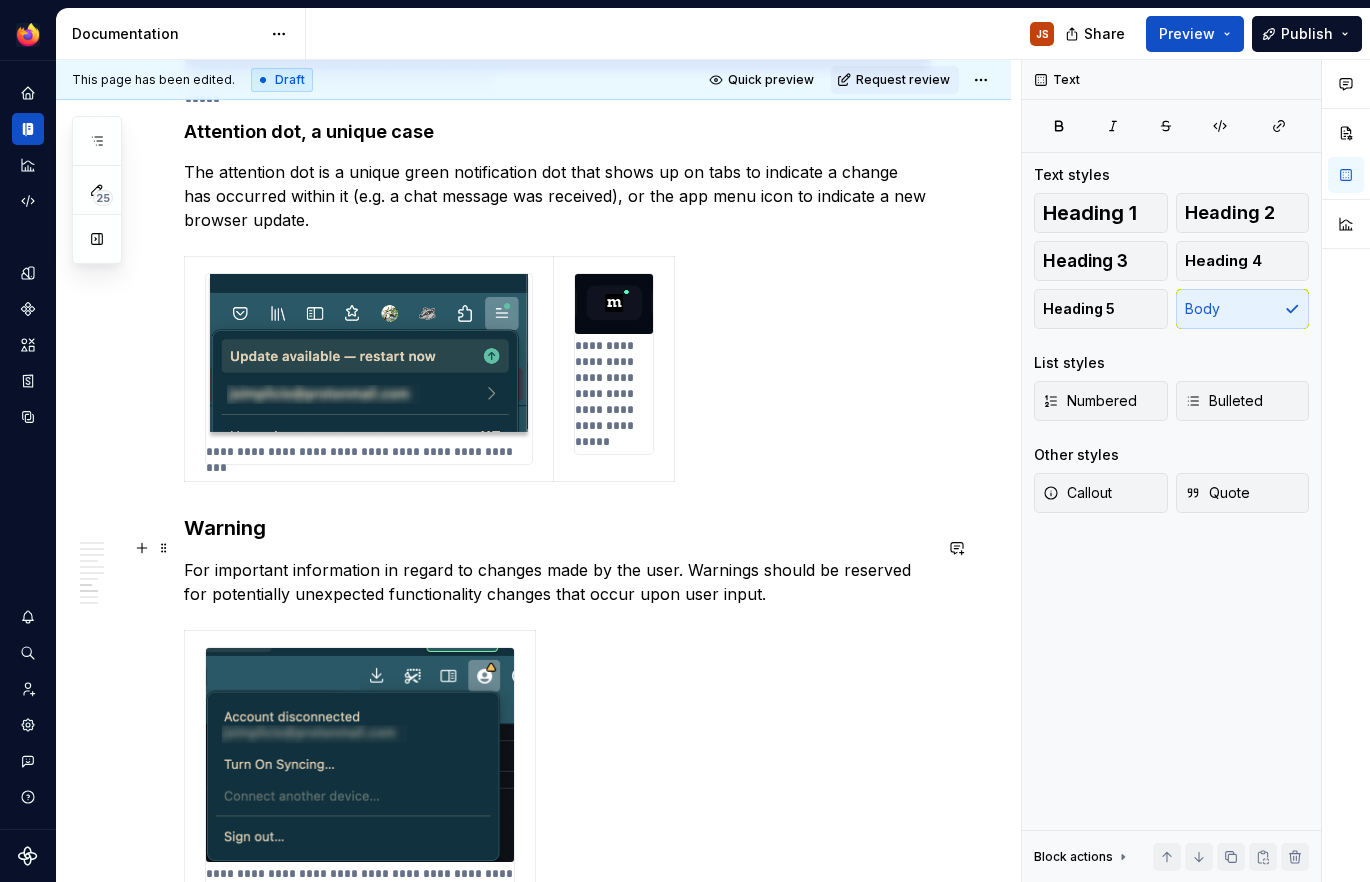 click on "For important information in regard to changes made by the user. Warnings should be reserved for potentially unexpected functionality changes that occur upon user input." at bounding box center [557, 582] 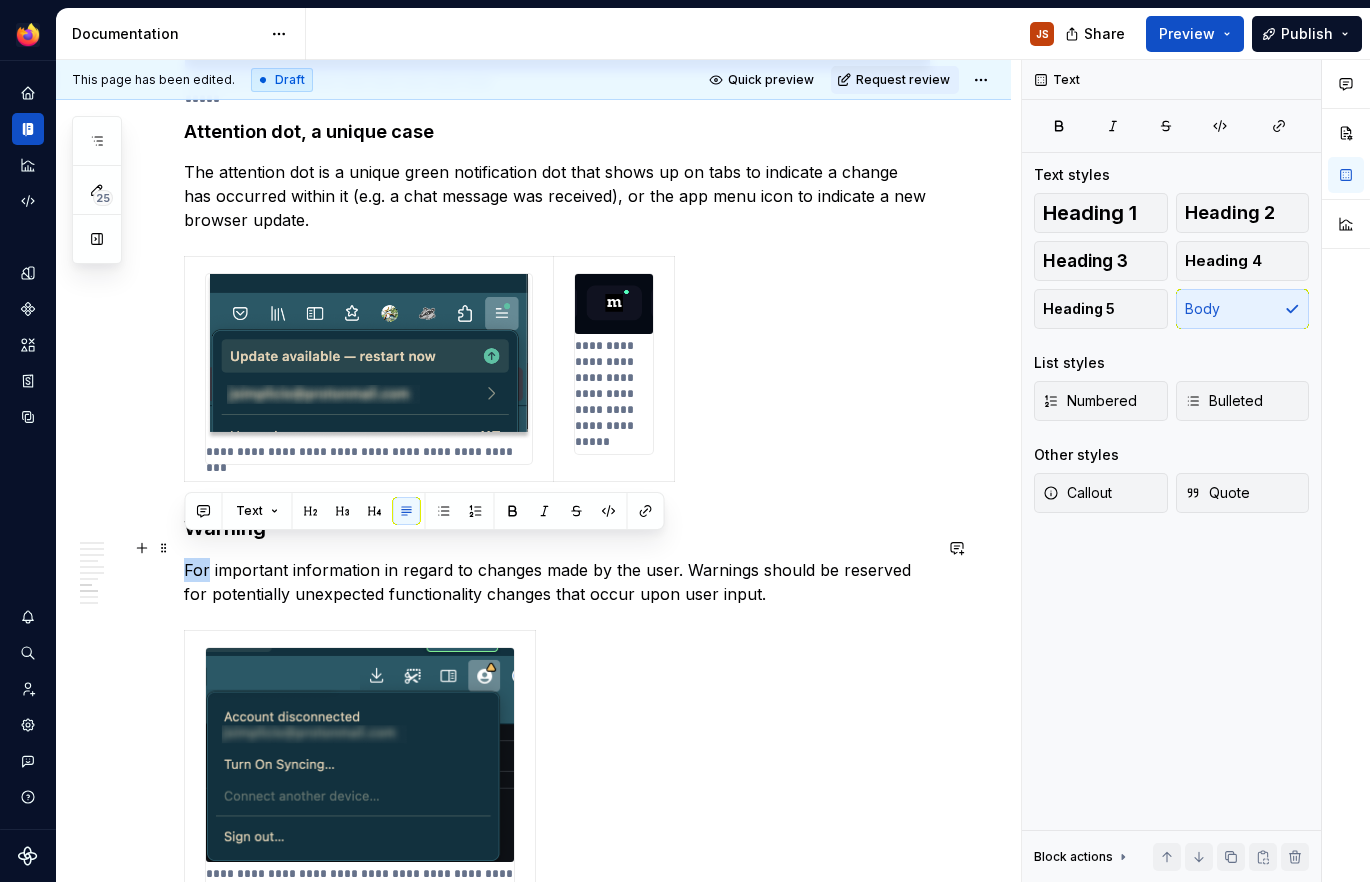 type 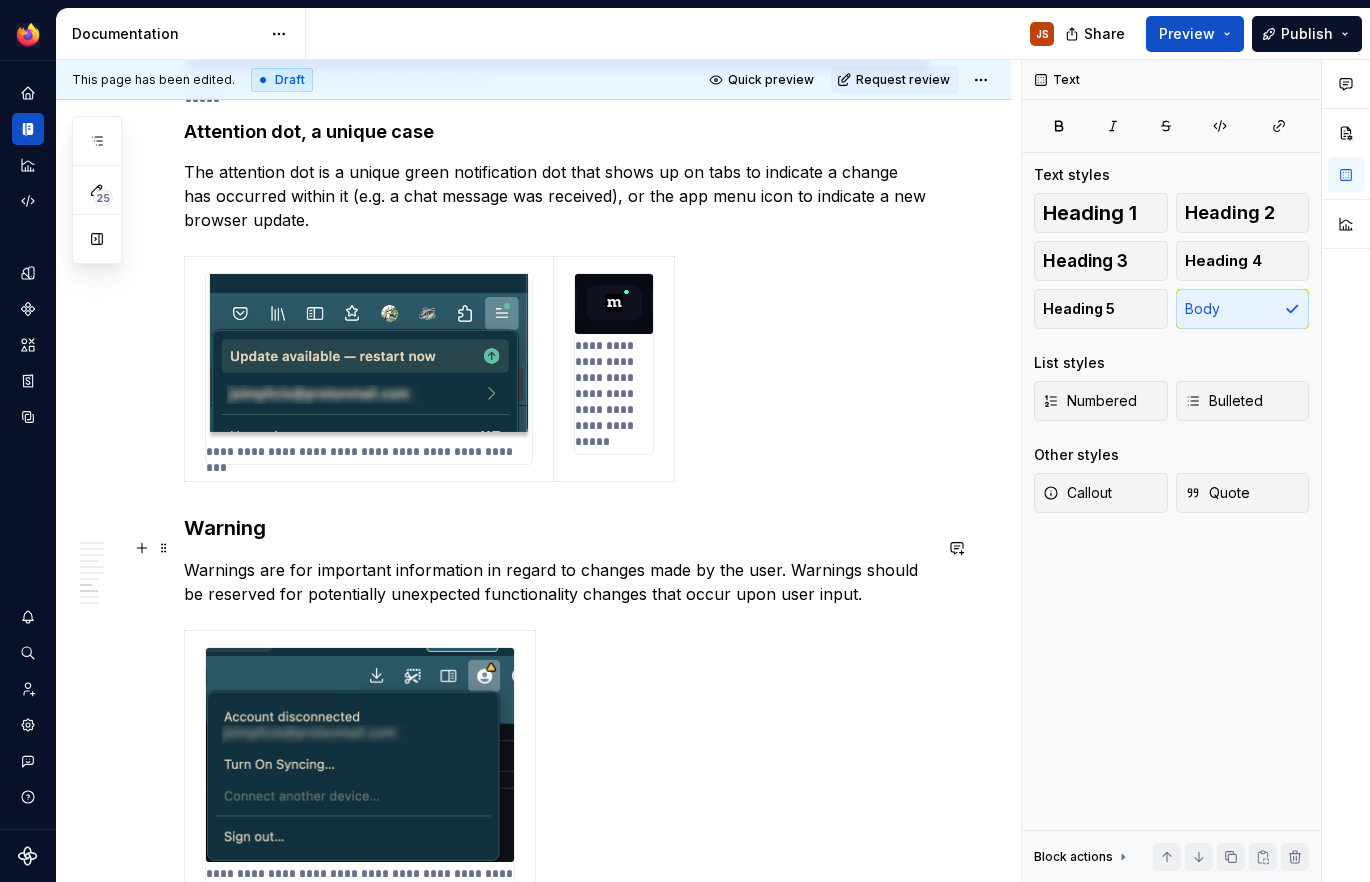 click on "Warnings are for important information in regard to changes made by the user. Warnings should be reserved for potentially unexpected functionality changes that occur upon user input." at bounding box center [557, 582] 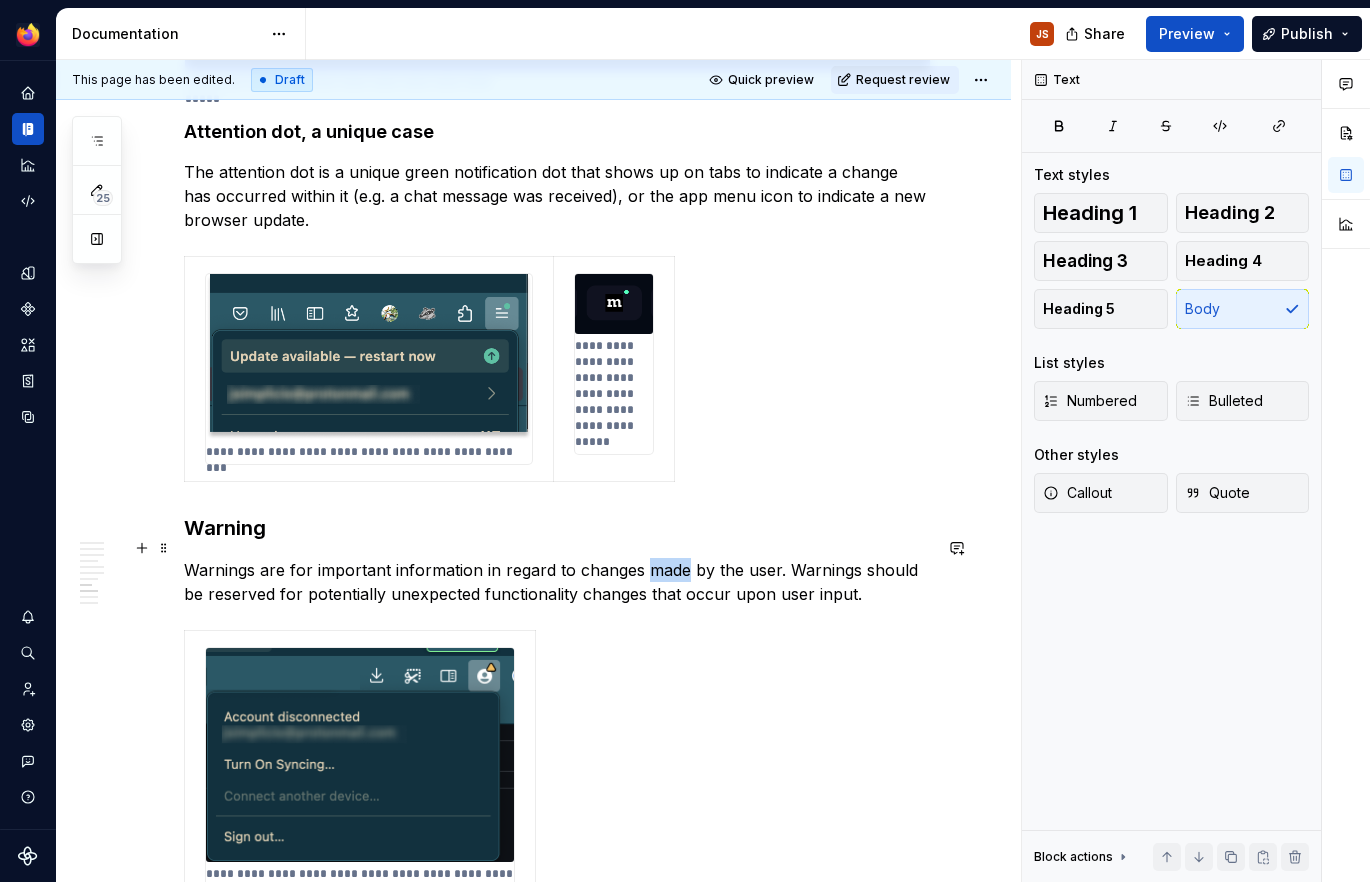 click on "Warnings are for important information in regard to changes made by the user. Warnings should be reserved for potentially unexpected functionality changes that occur upon user input." at bounding box center [557, 582] 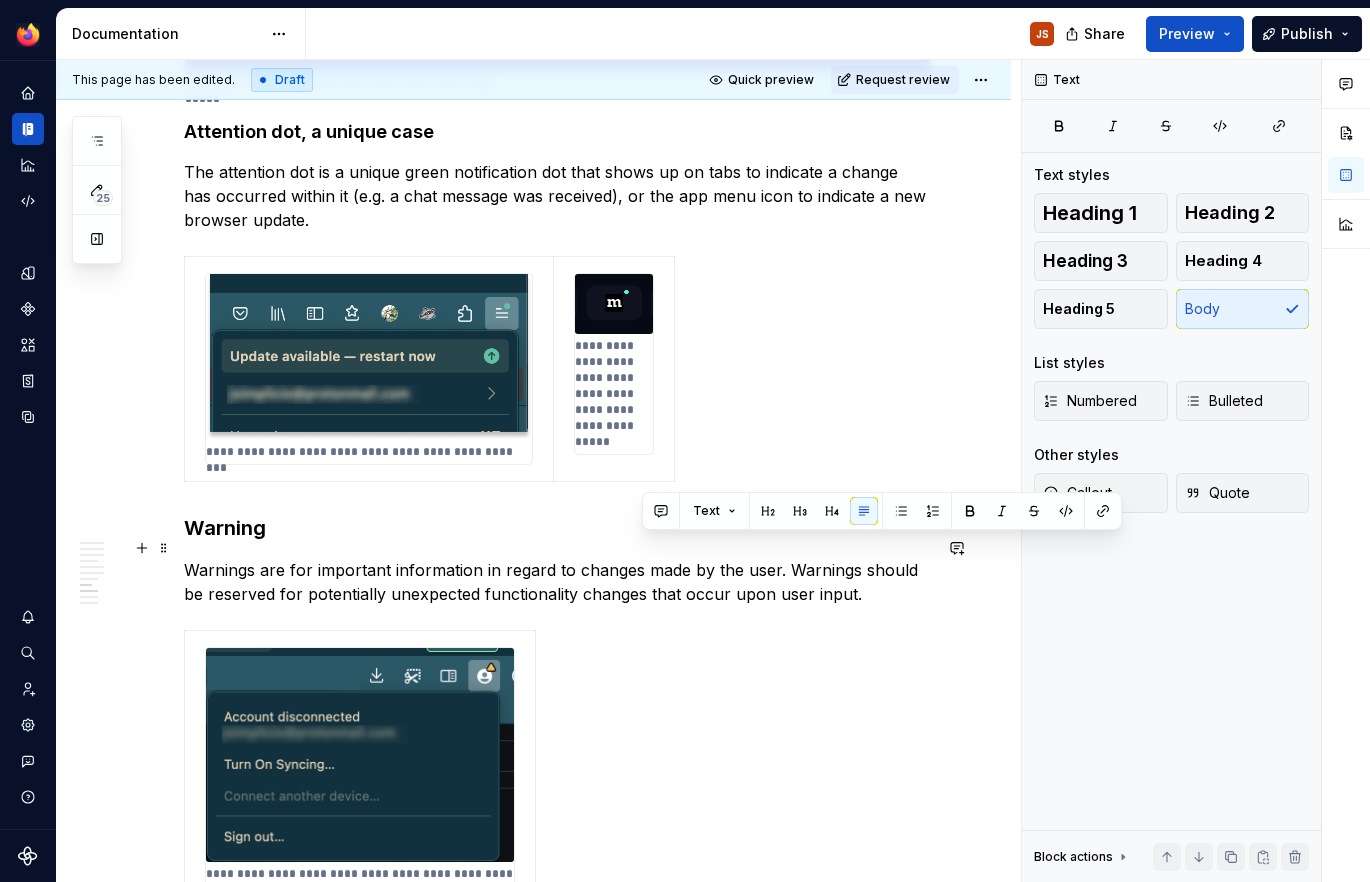 click on "Warnings are for important information in regard to changes made by the user. Warnings should be reserved for potentially unexpected functionality changes that occur upon user input." at bounding box center [557, 582] 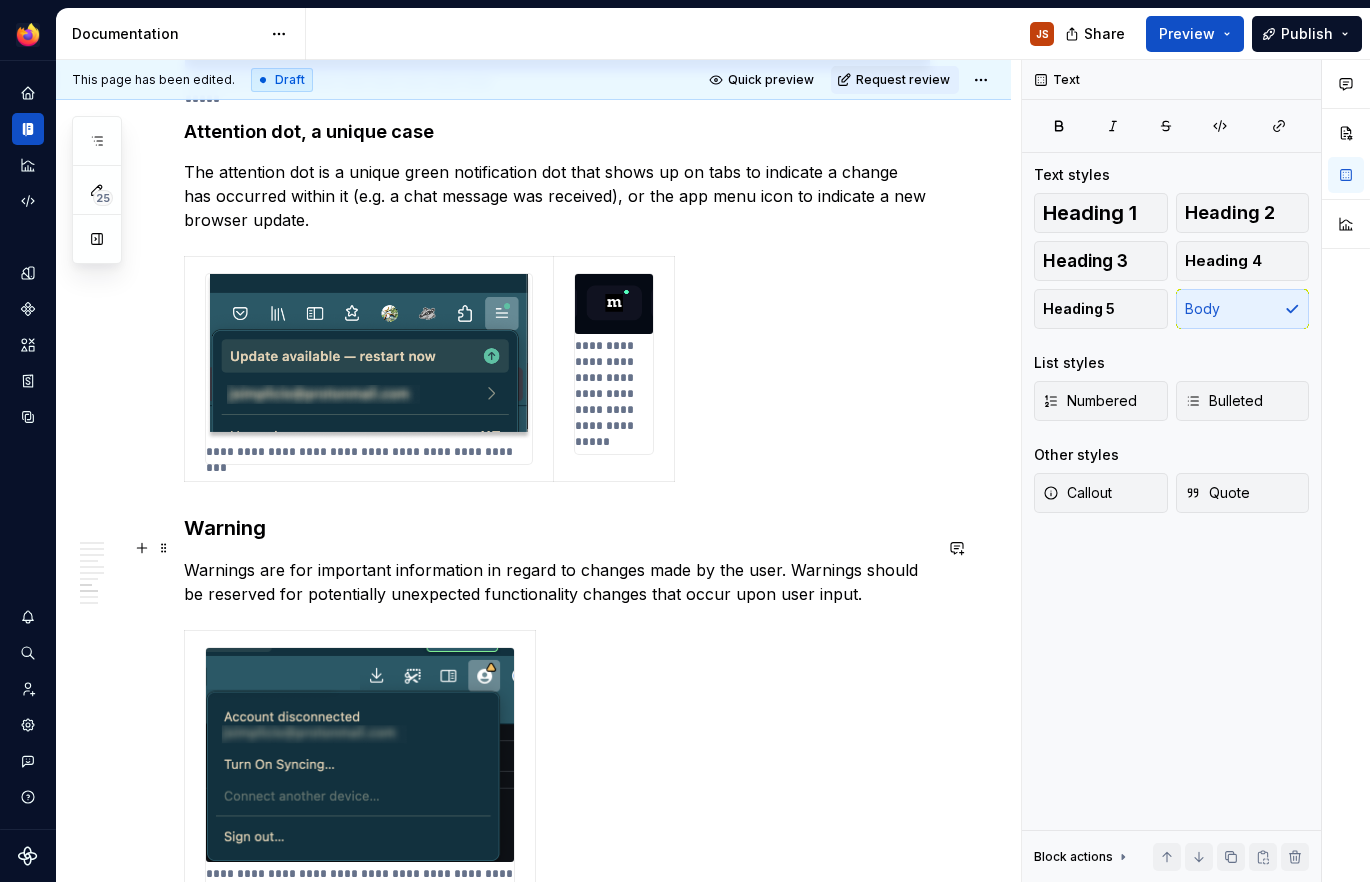 click on "Warnings are for important information in regard to changes made by the user. Warnings should be reserved for potentially unexpected functionality changes that occur upon user input." at bounding box center (557, 582) 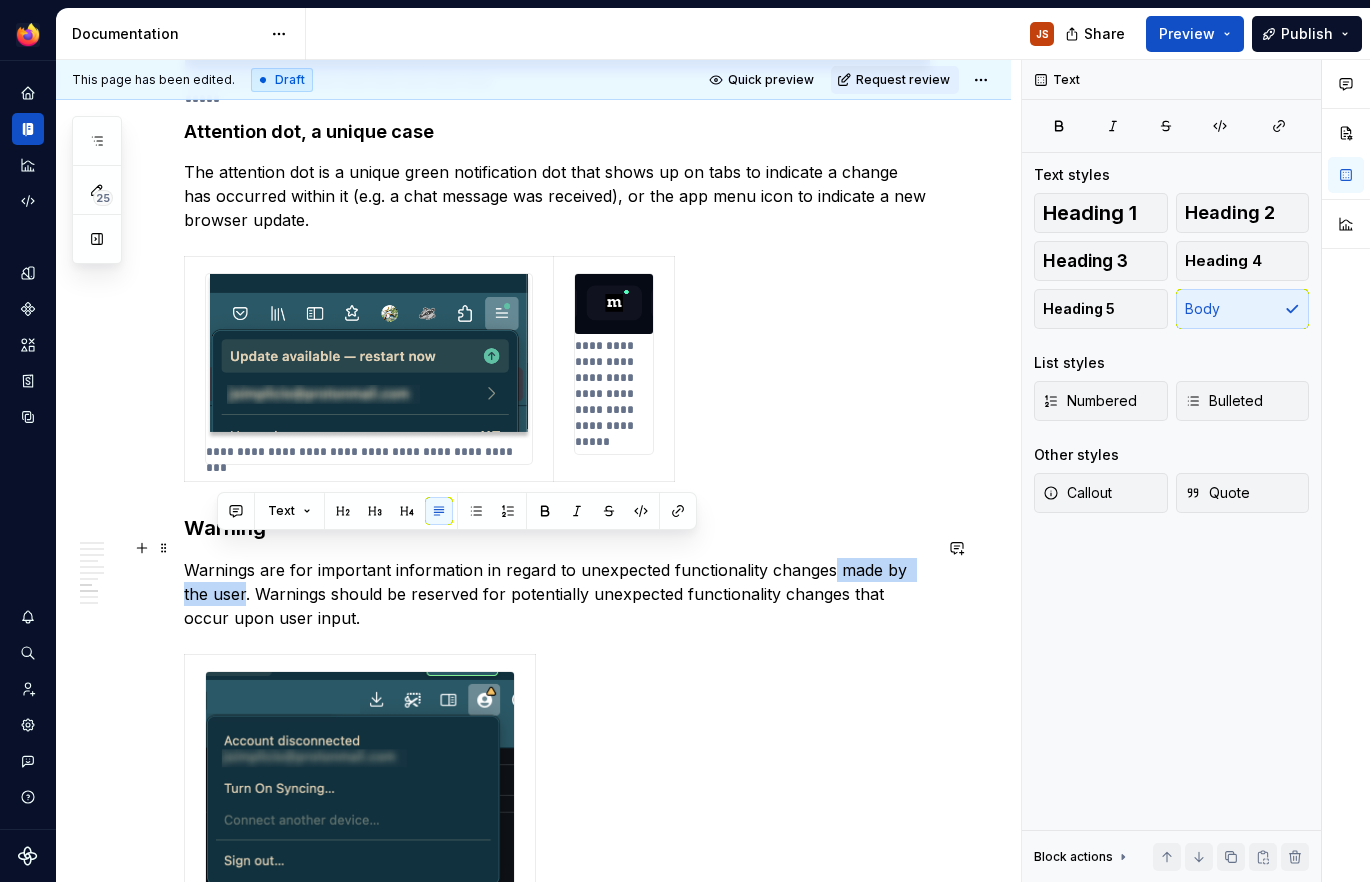drag, startPoint x: 215, startPoint y: 566, endPoint x: 830, endPoint y: 540, distance: 615.5494 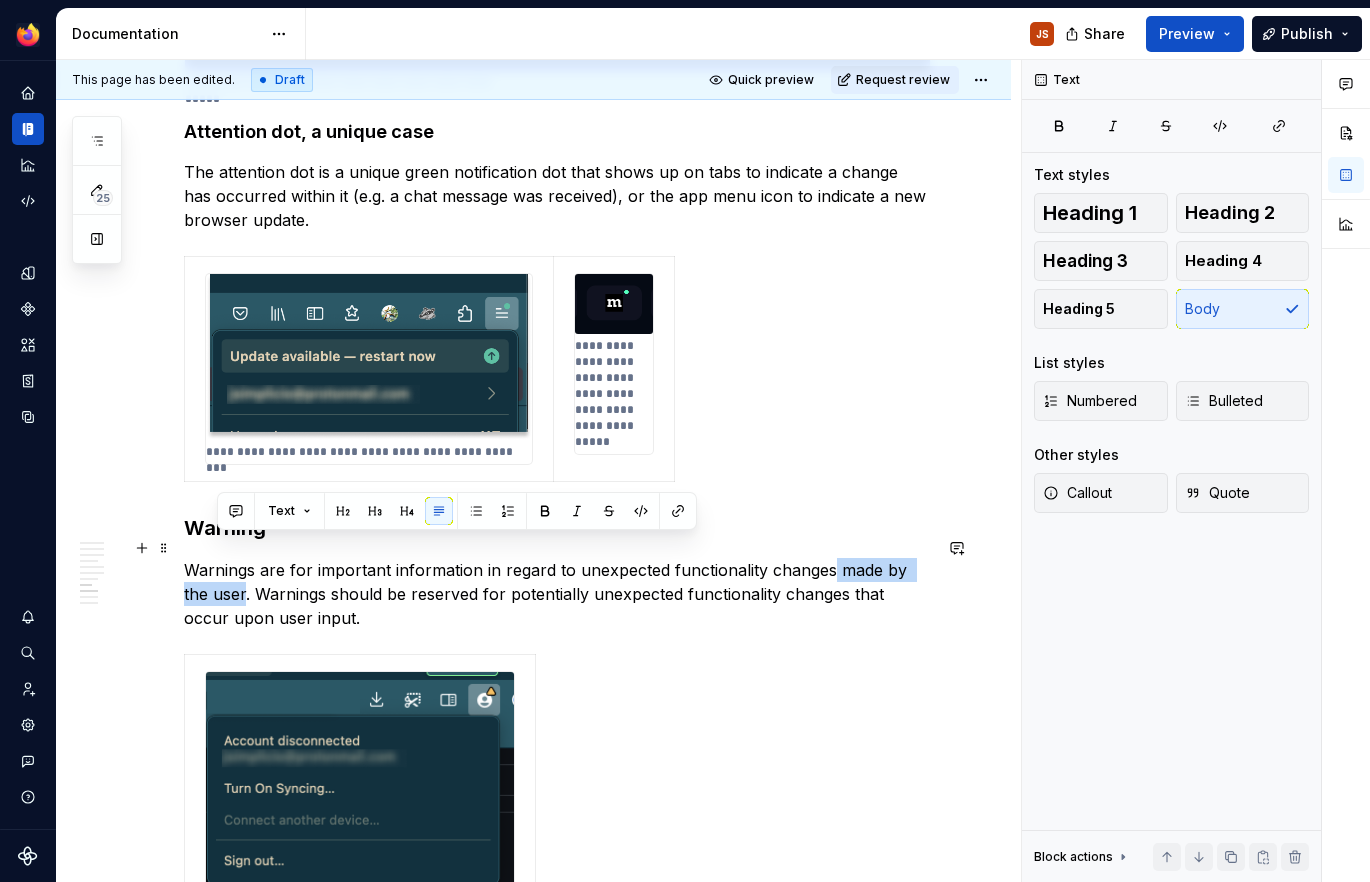 click on "Warnings are for important information in regard to unexpected functionality changes made by the user. Warnings should be reserved for potentially unexpected functionality changes that occur upon user input." at bounding box center [557, 594] 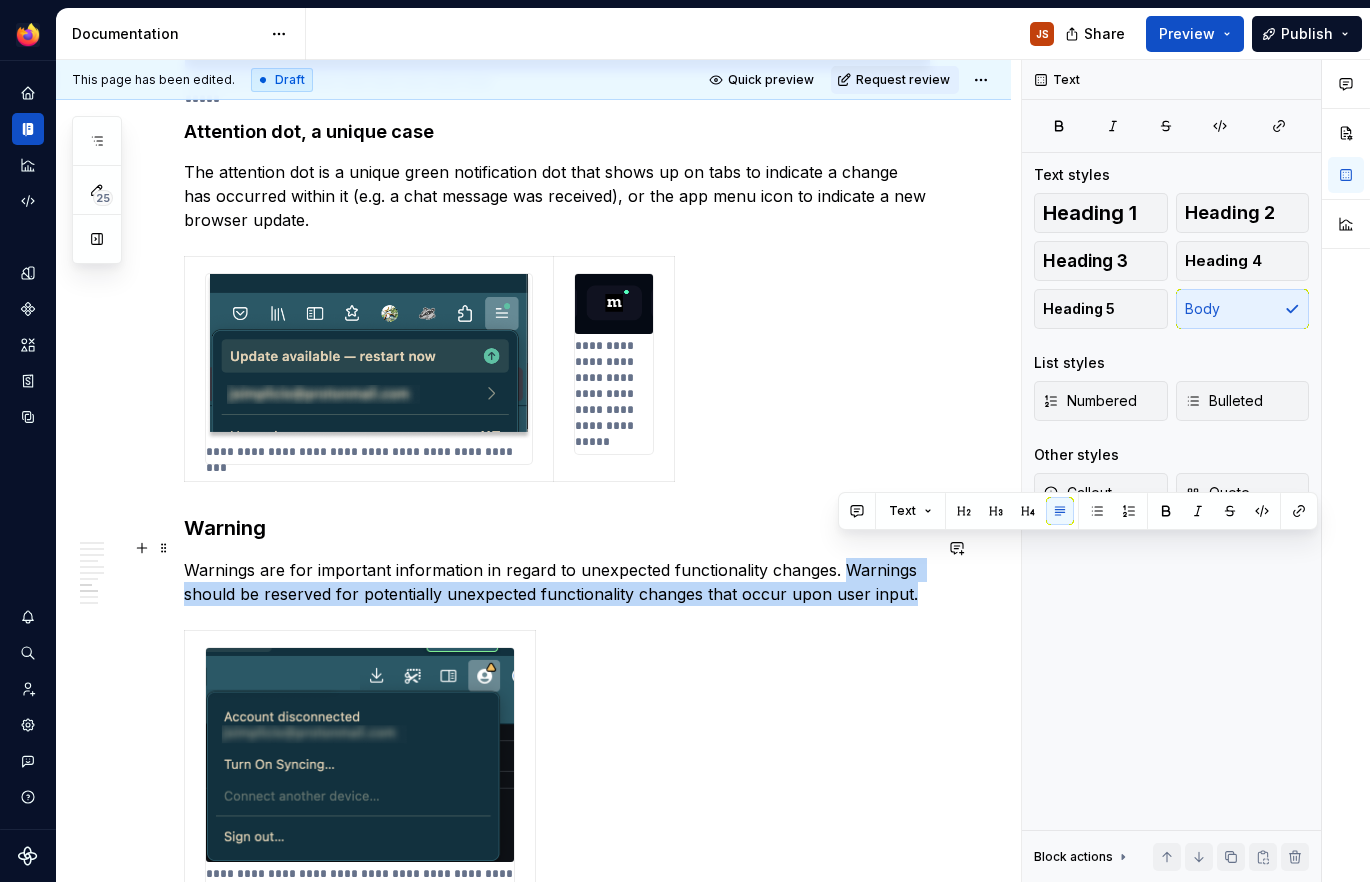 drag, startPoint x: 906, startPoint y: 573, endPoint x: 838, endPoint y: 542, distance: 74.73286 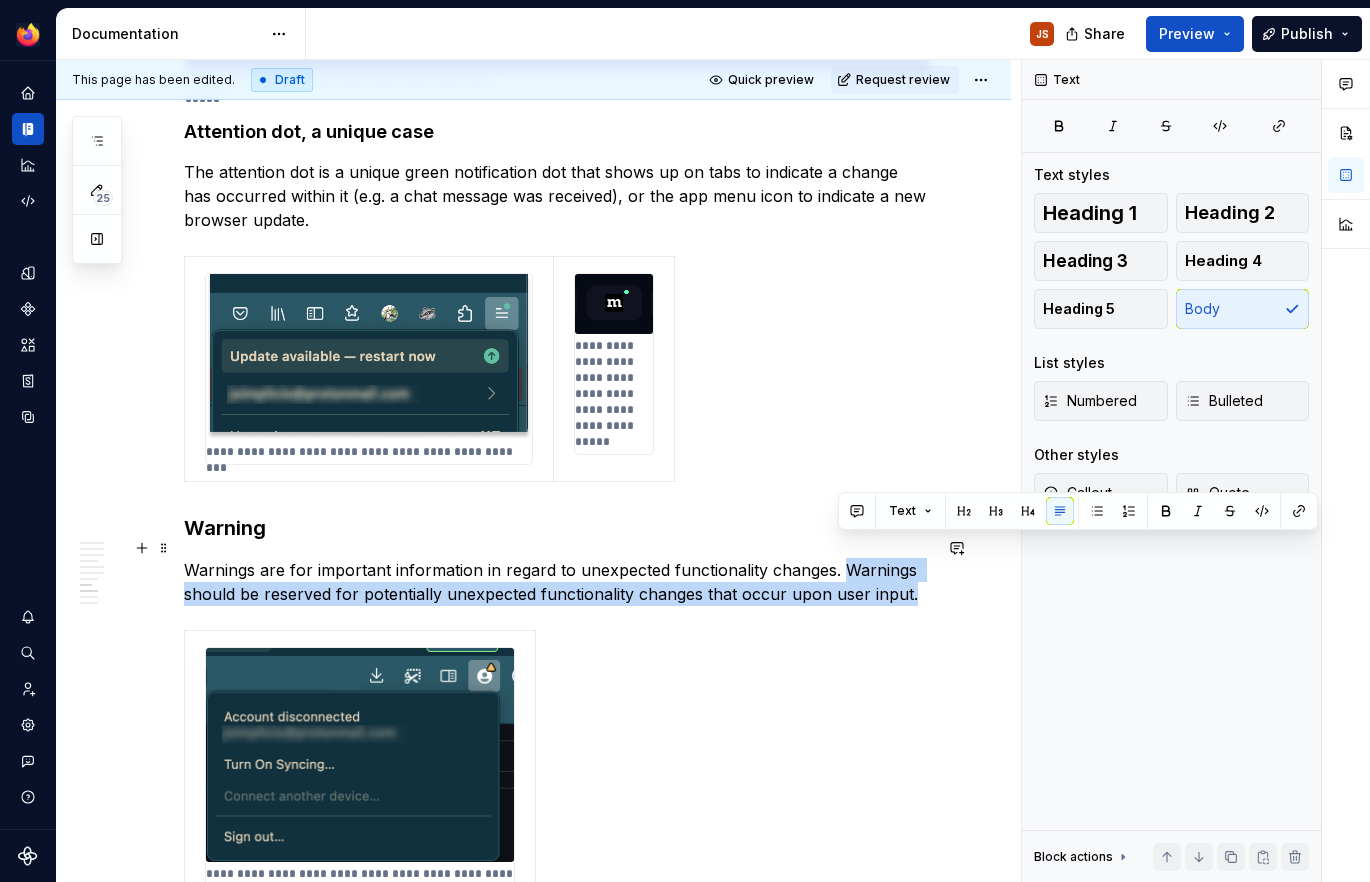 click on "Warnings are for important information in regard to unexpected functionality changes. Warnings should be reserved for potentially unexpected functionality changes that occur upon user input." at bounding box center [557, 582] 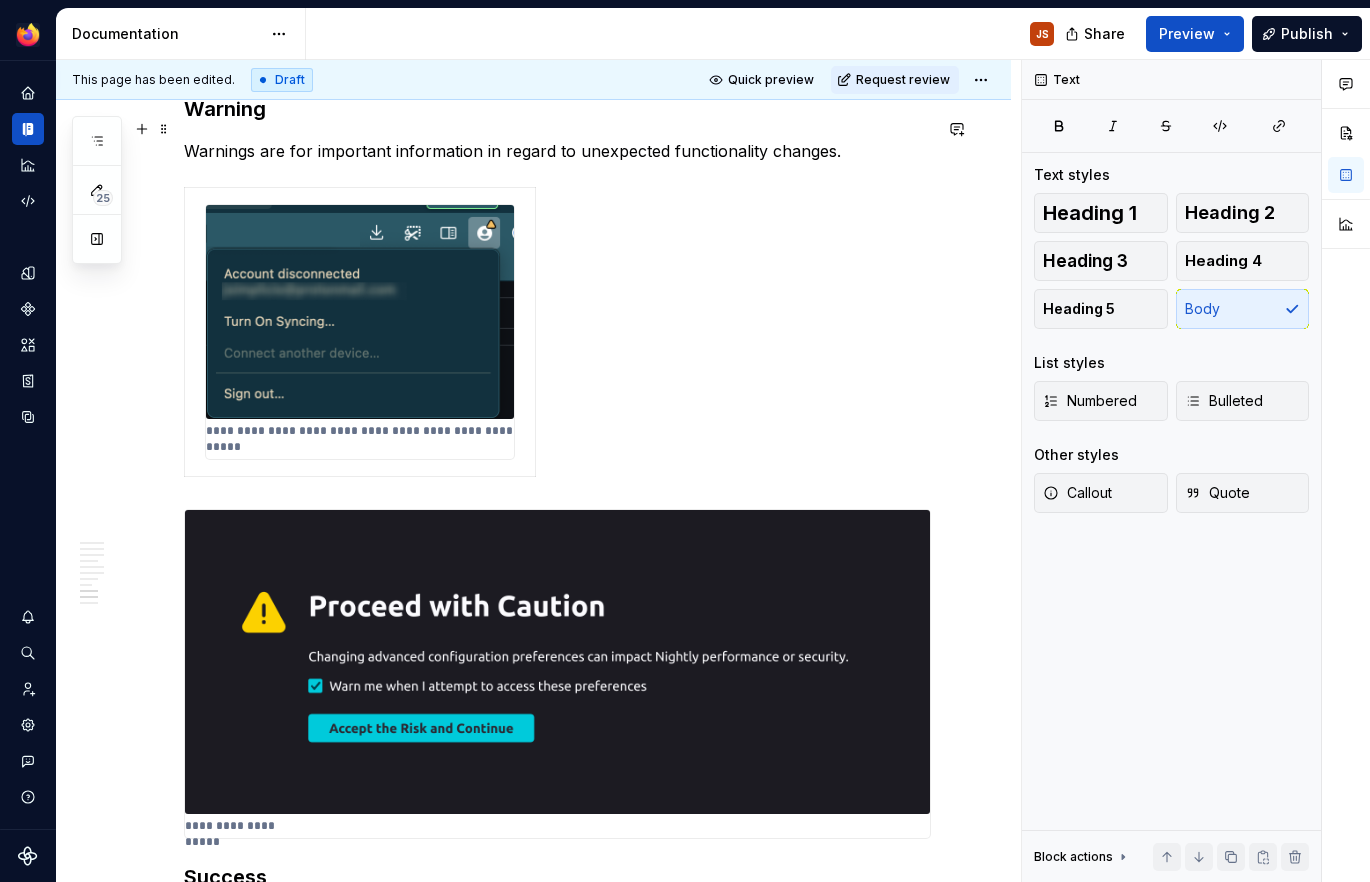 click on "Warnings are for important information in regard to unexpected functionality changes." at bounding box center (557, 151) 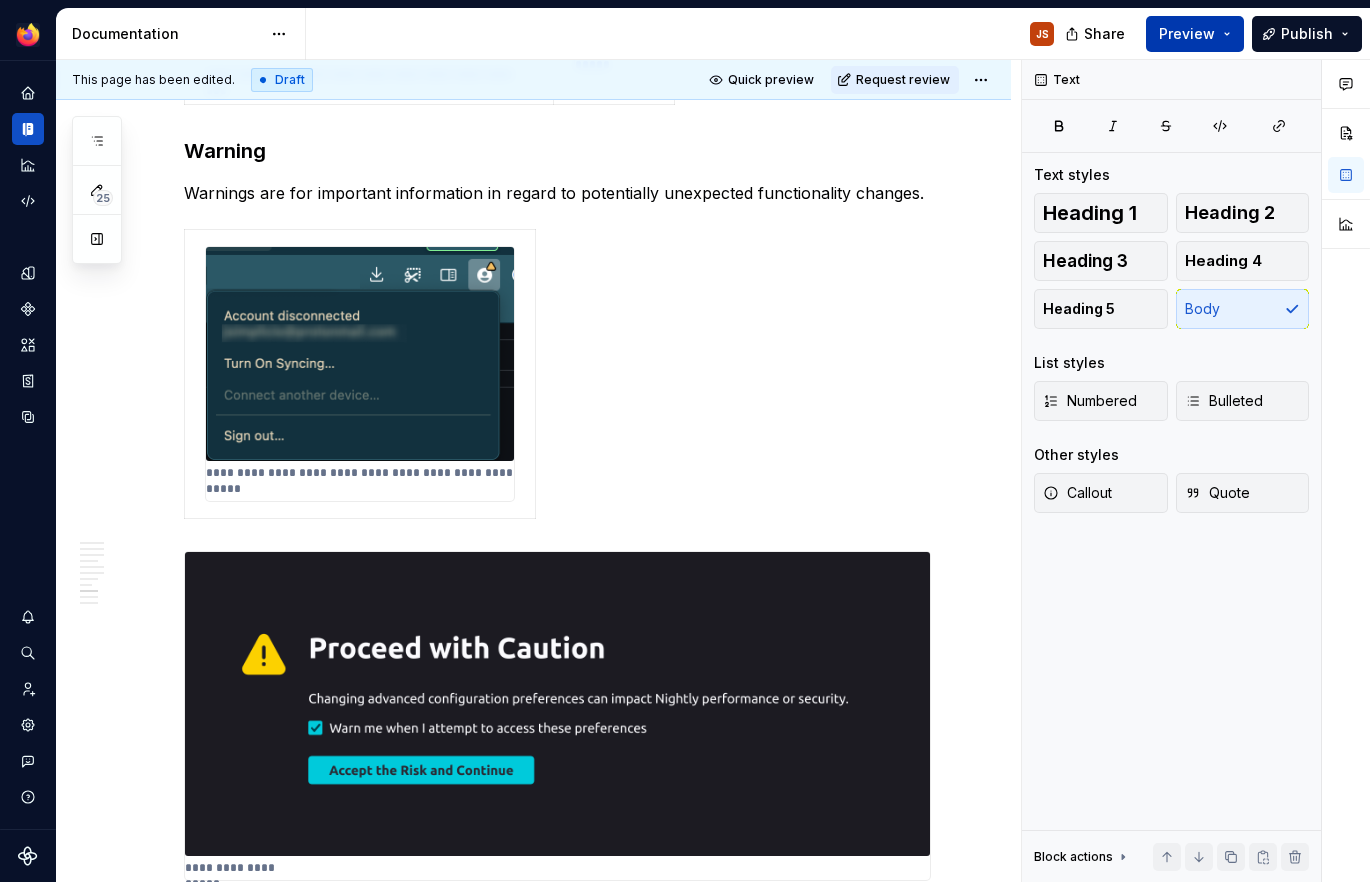 click on "Preview" at bounding box center (1195, 34) 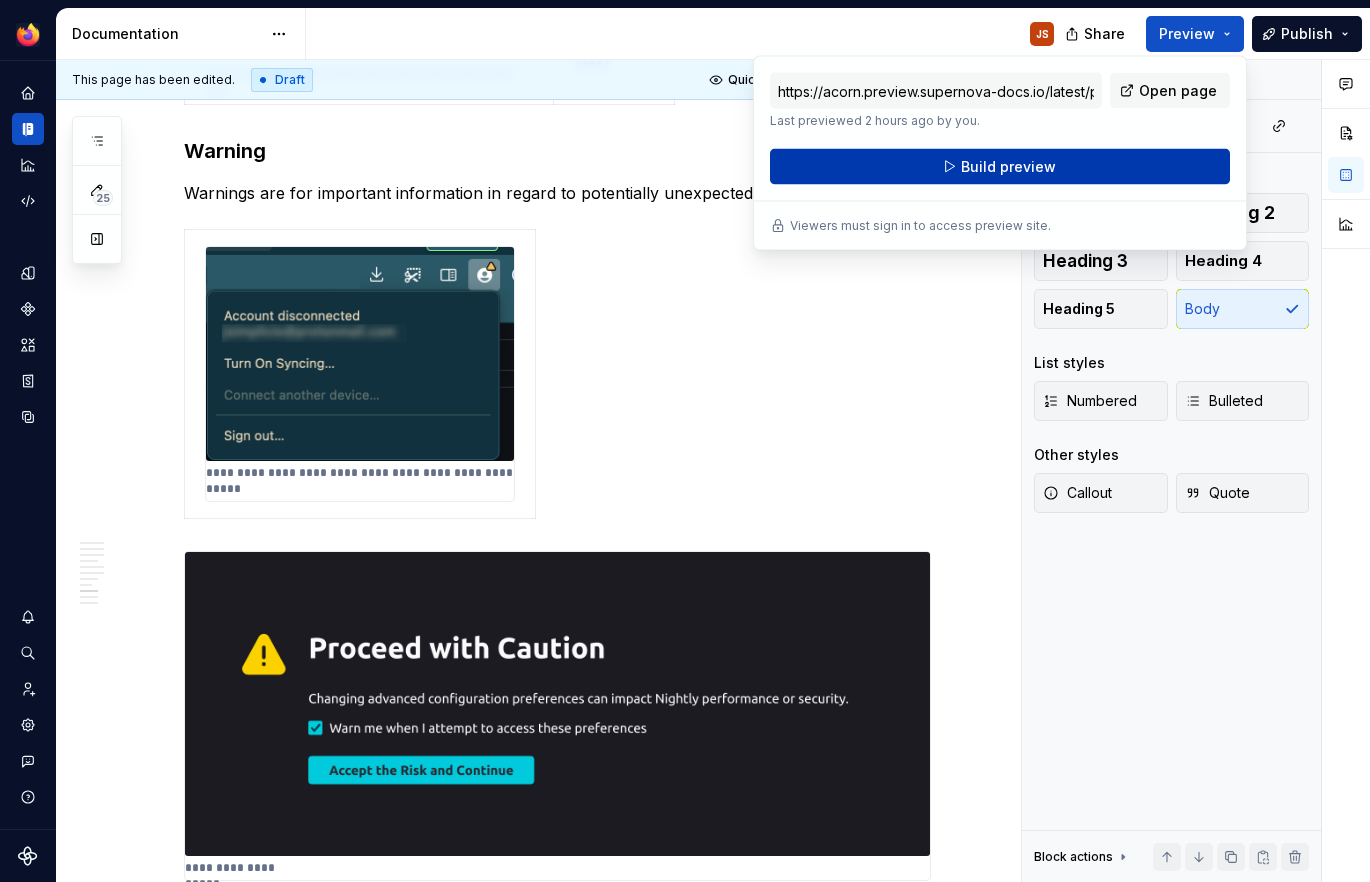 click on "Build preview" at bounding box center [1000, 167] 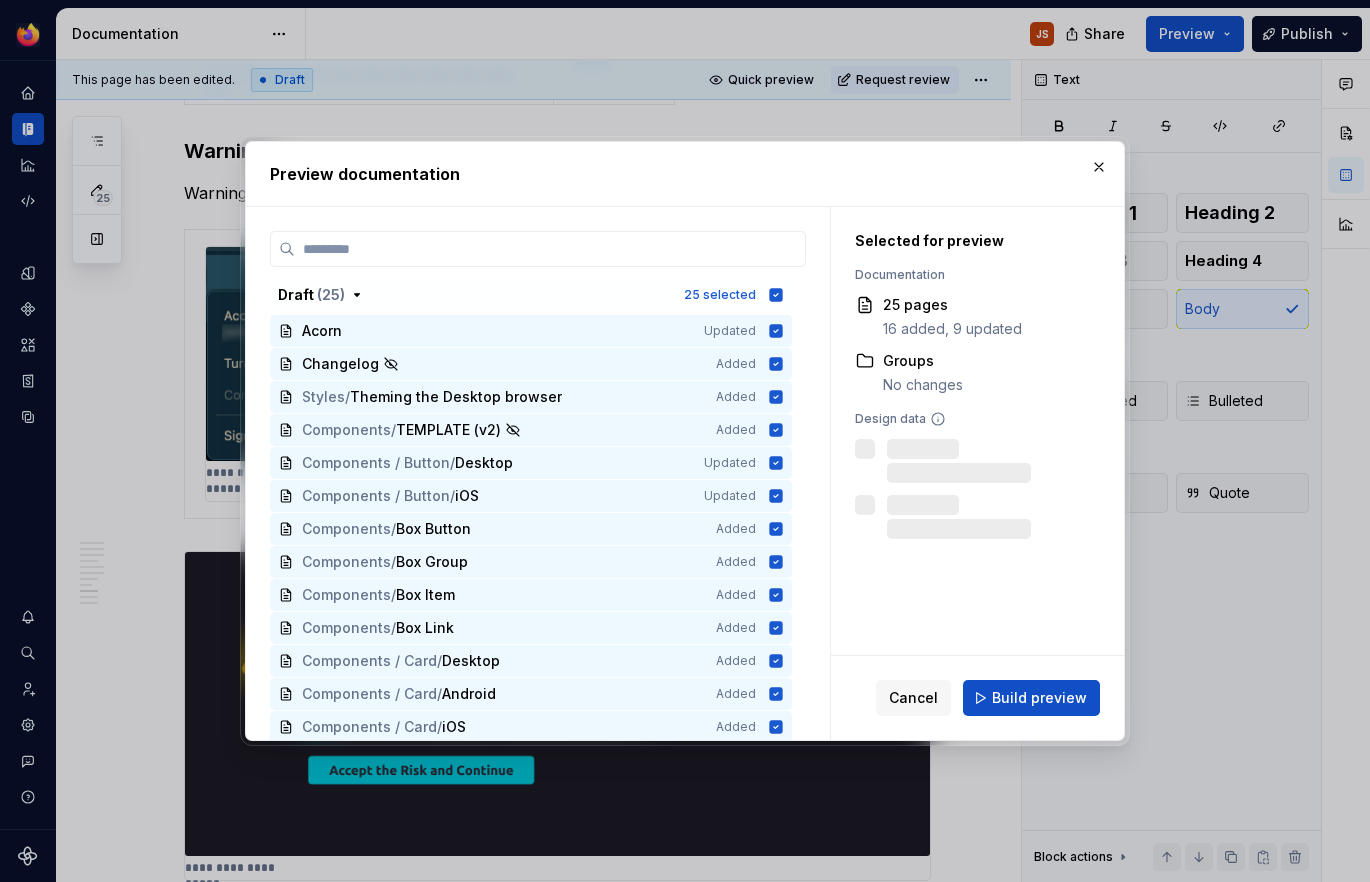 scroll, scrollTop: 3303, scrollLeft: 0, axis: vertical 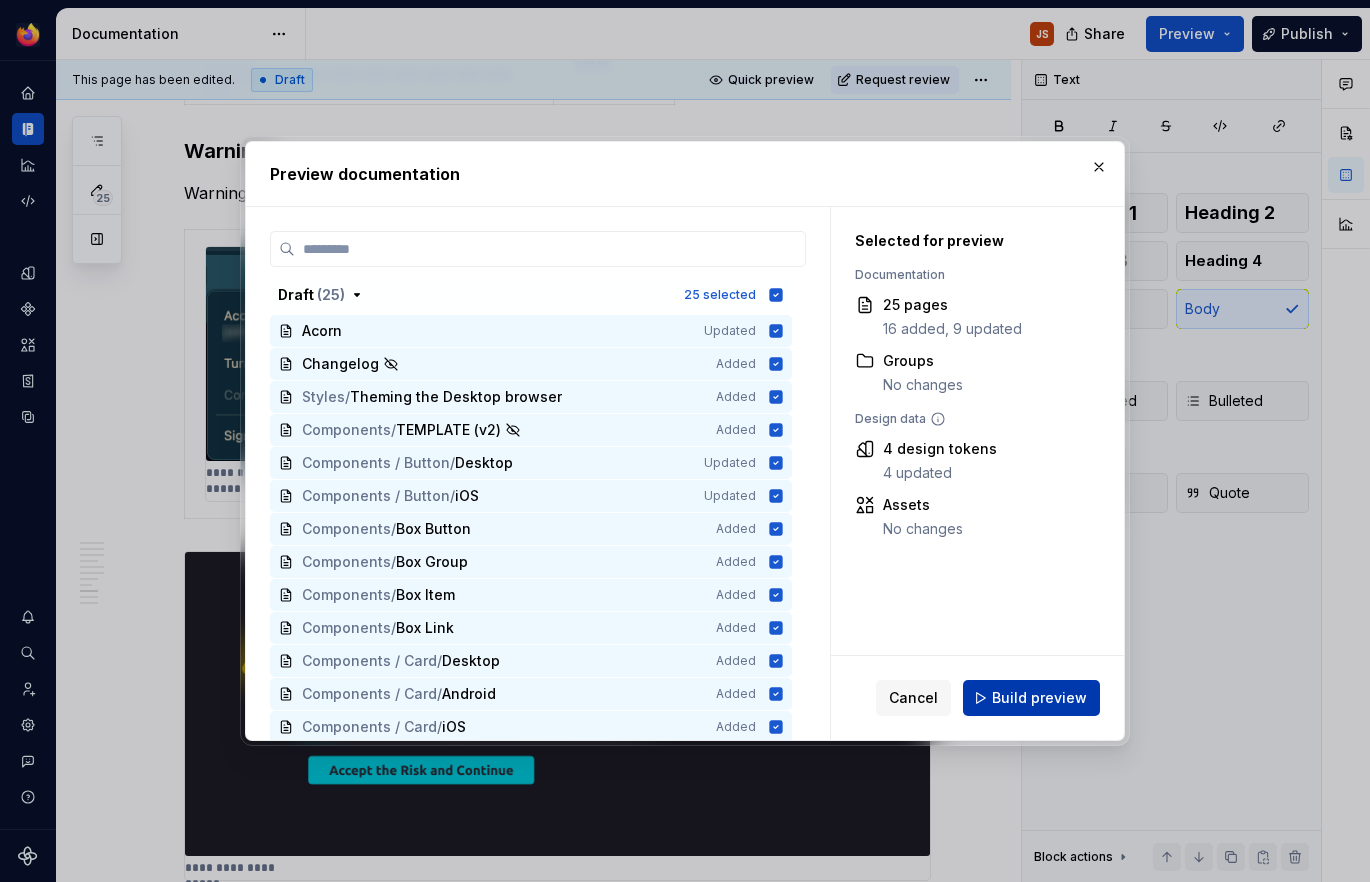 click on "Build preview" at bounding box center [1039, 698] 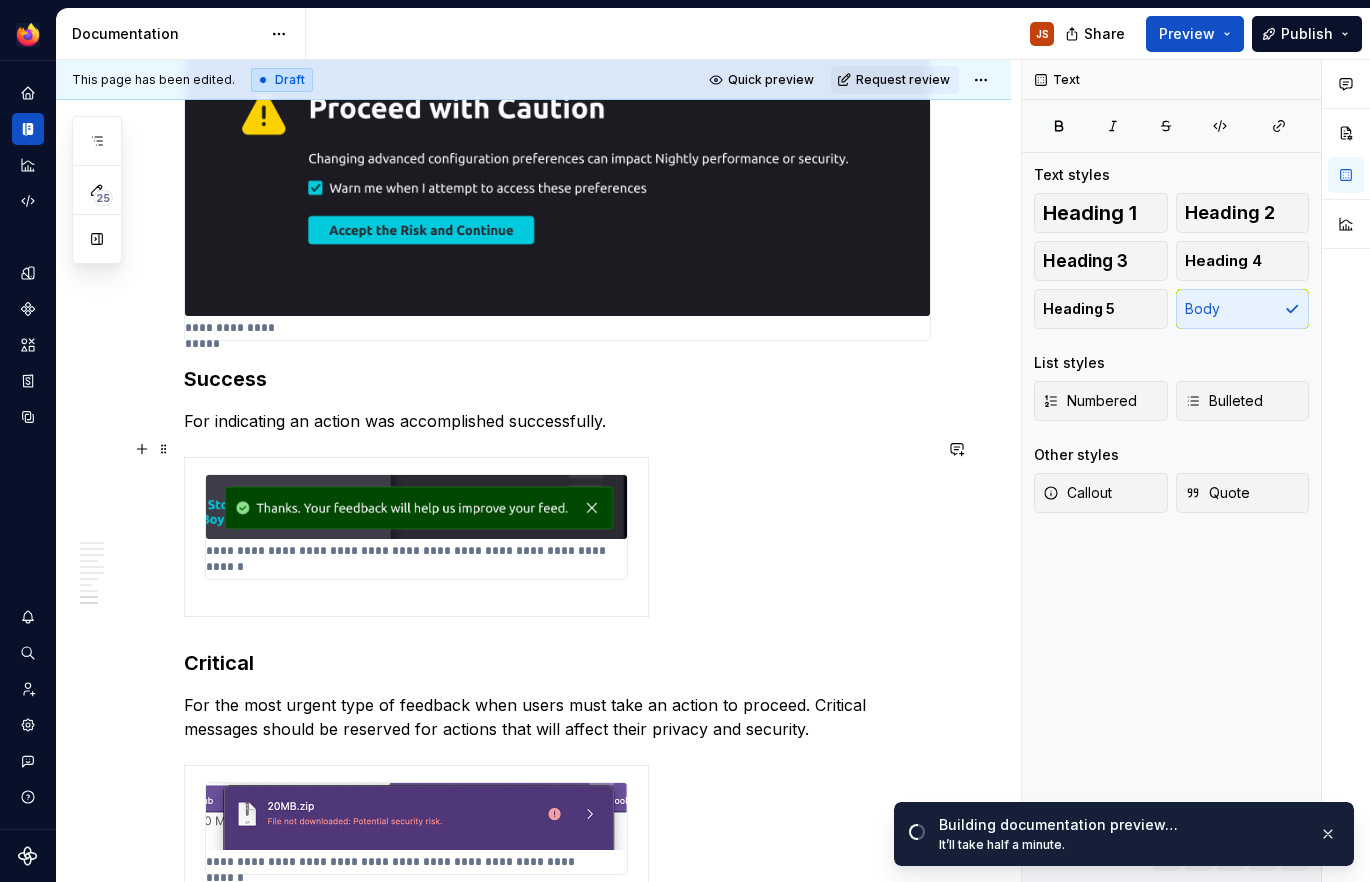 scroll, scrollTop: 3848, scrollLeft: 0, axis: vertical 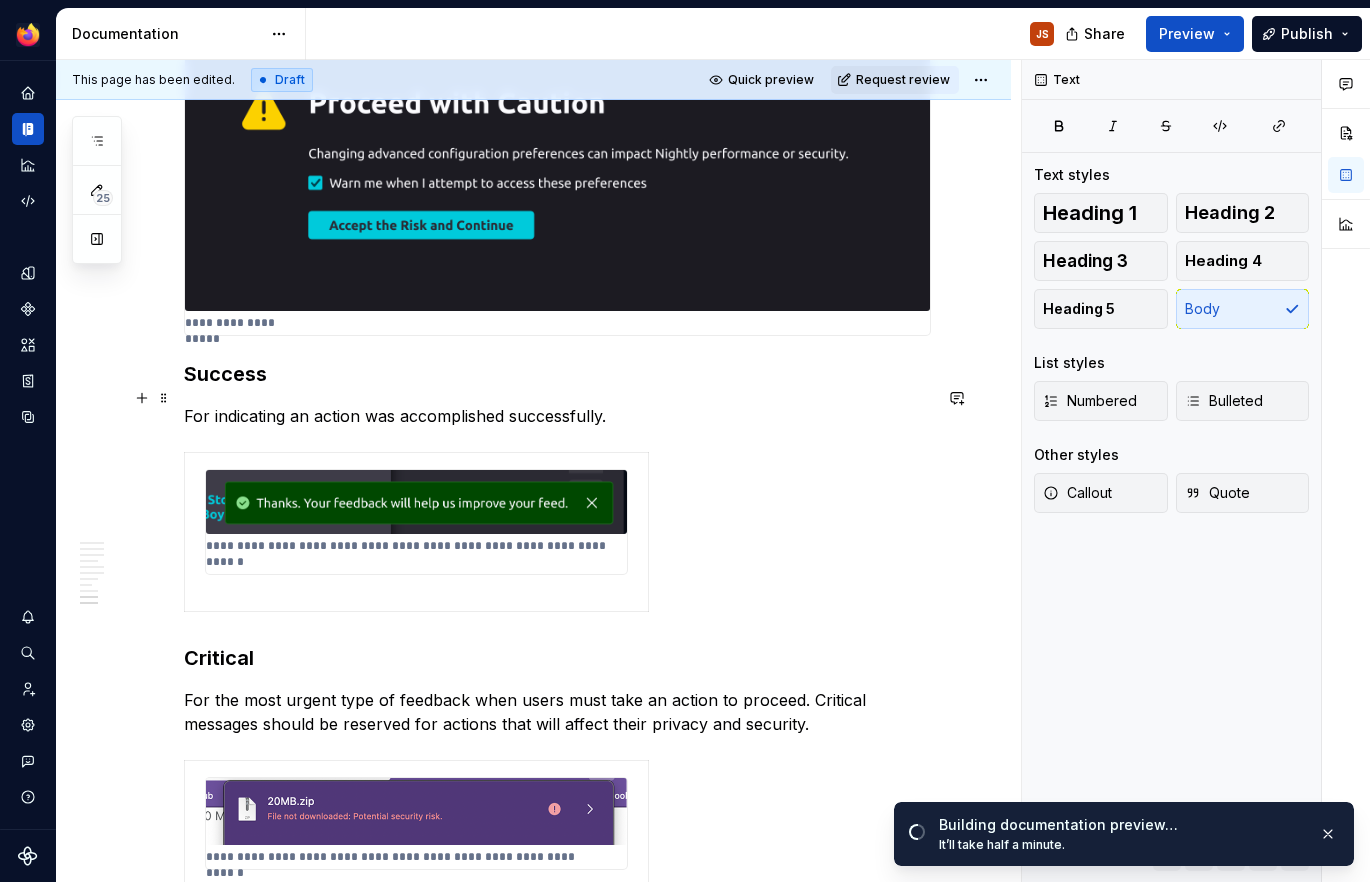click on "For indicating an action was accomplished successfully." at bounding box center (557, 416) 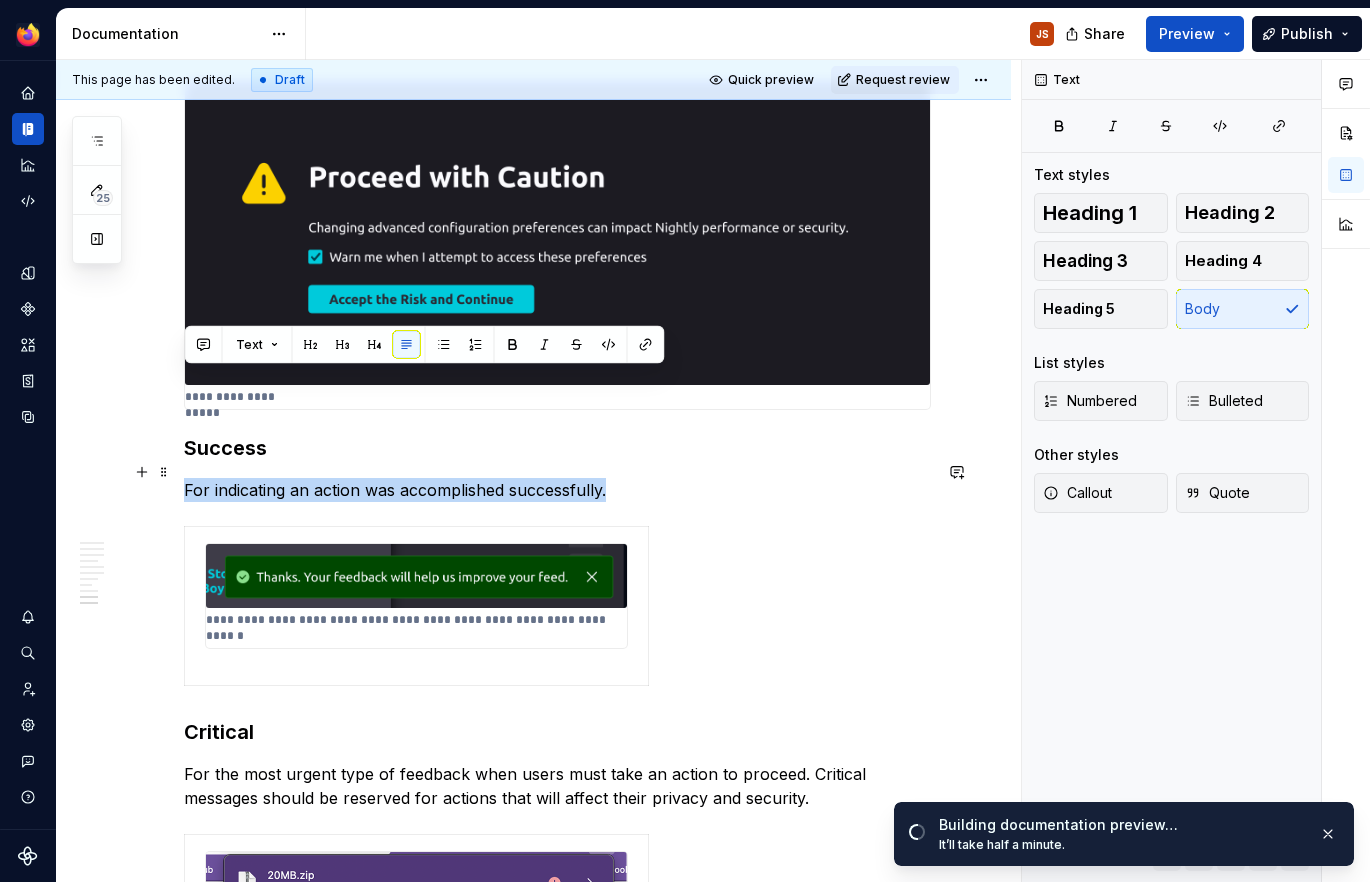 scroll, scrollTop: 3884, scrollLeft: 0, axis: vertical 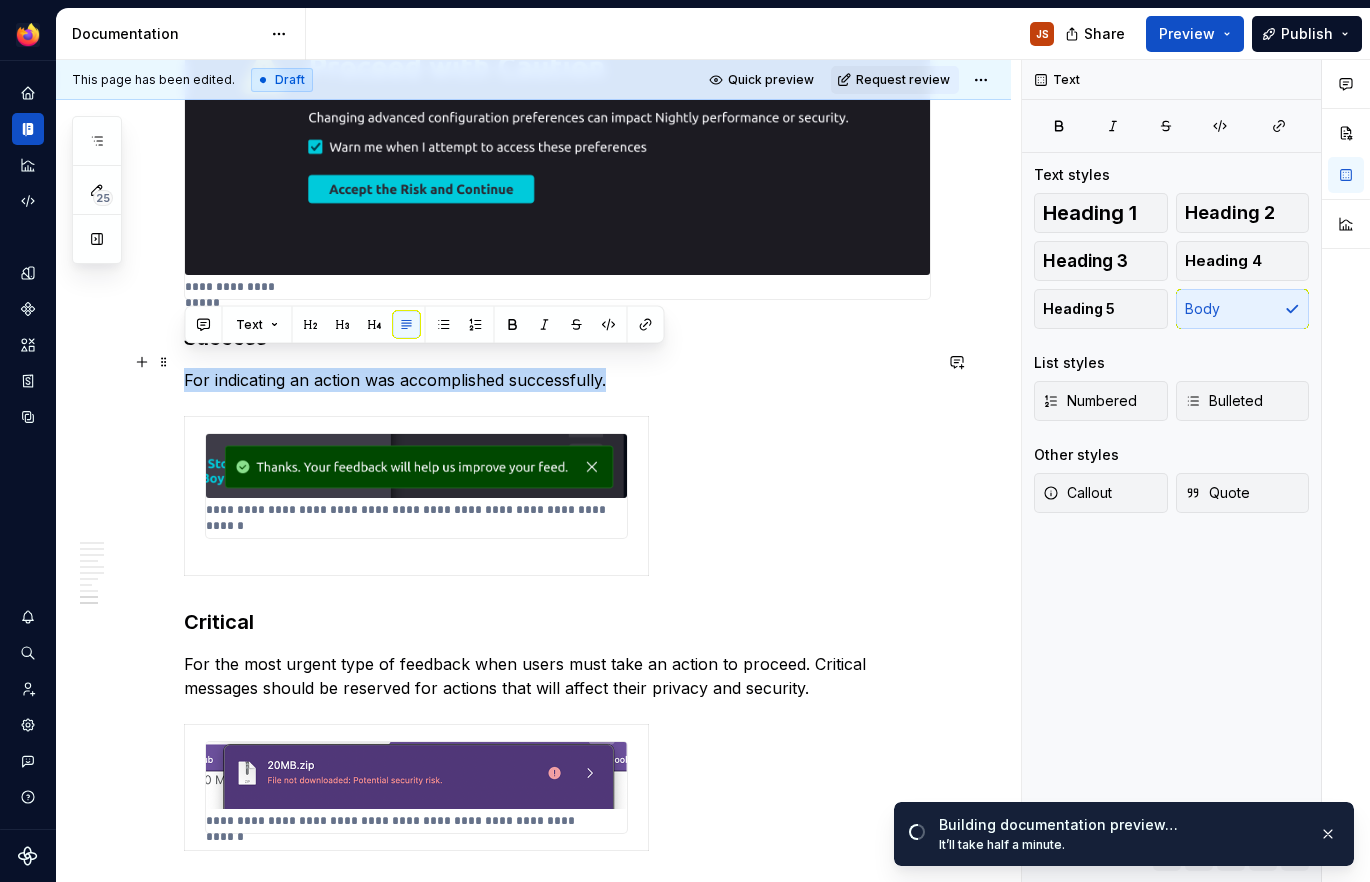 click on "For indicating an action was accomplished successfully." at bounding box center (557, 380) 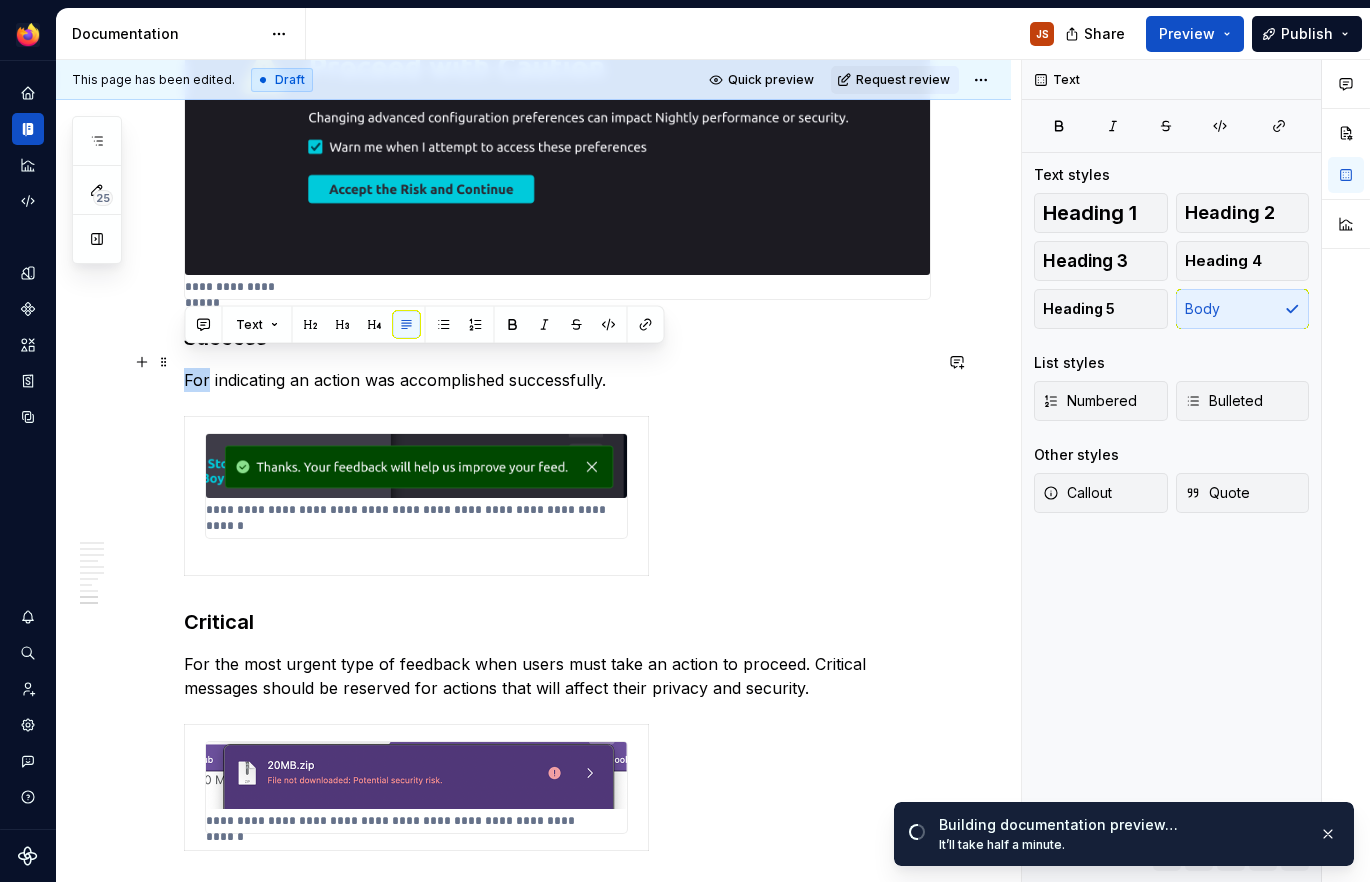 click on "For indicating an action was accomplished successfully." at bounding box center (557, 380) 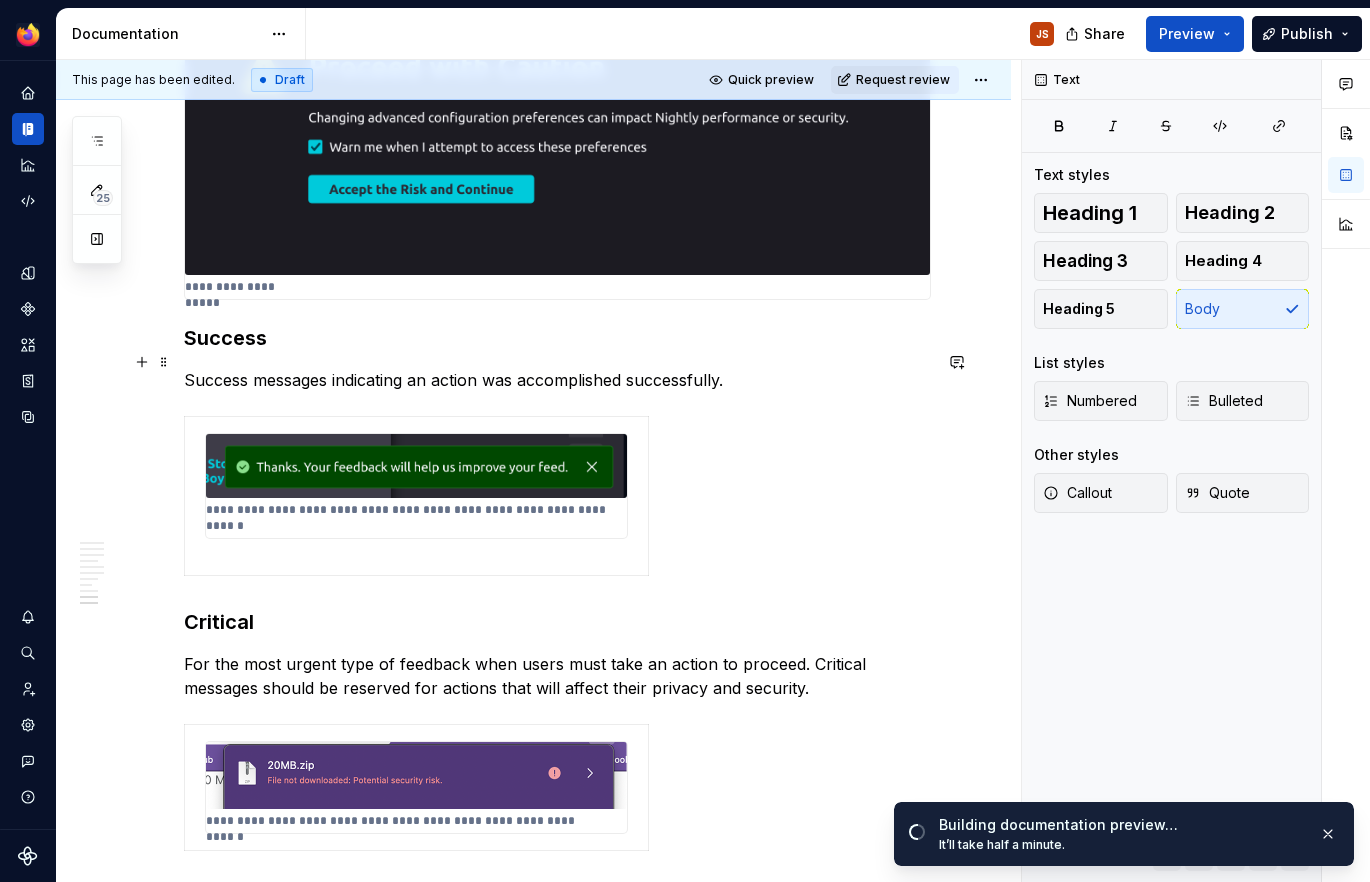 click on "Success messages indicating an action was accomplished successfully." at bounding box center (557, 380) 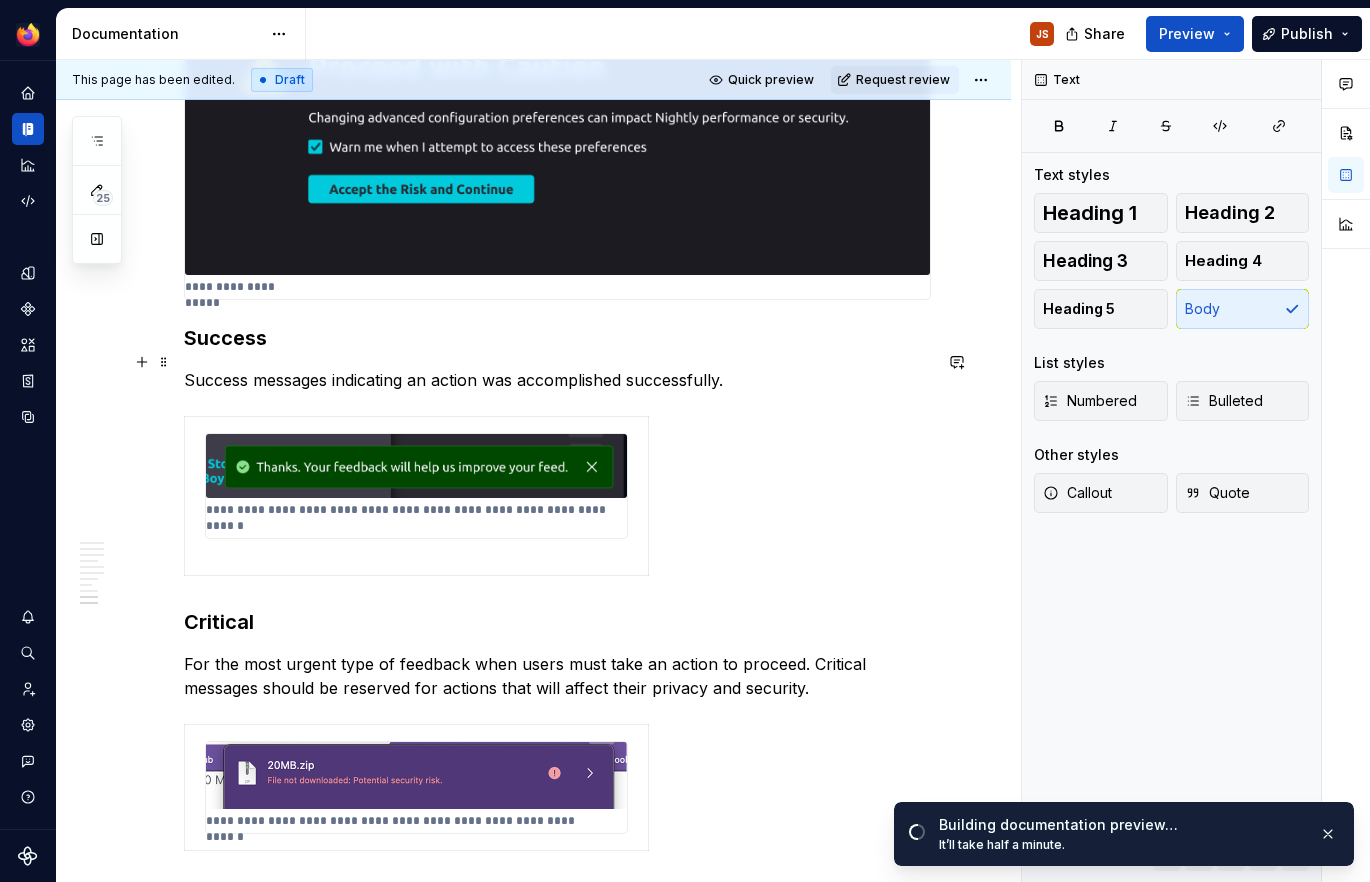 click on "Success messages indicating an action was accomplished successfully." at bounding box center [557, 380] 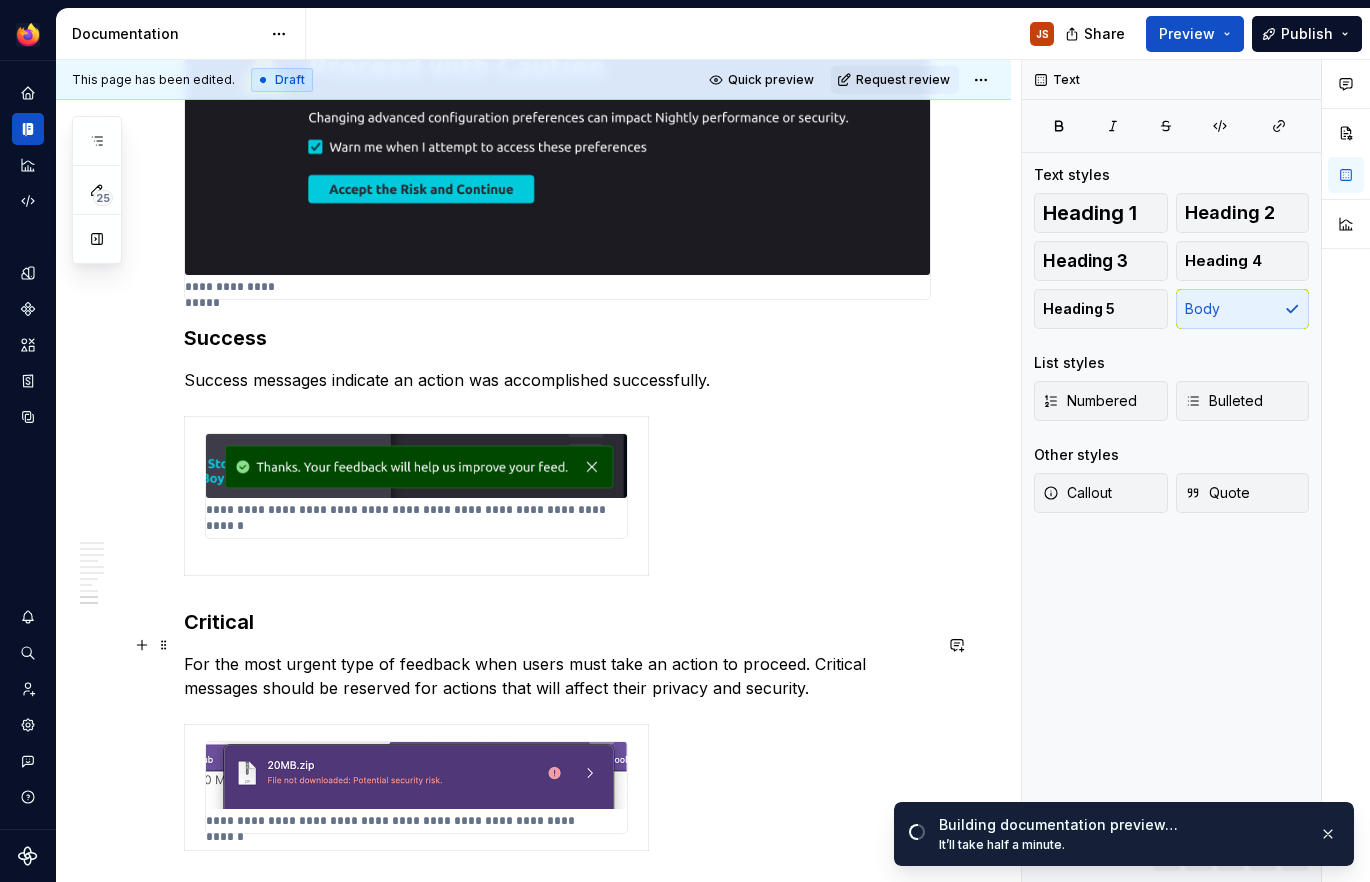 click on "For the most urgent type of feedback when users must take an action to proceed. Critical messages should be reserved for actions that will affect their privacy and security." at bounding box center [557, 676] 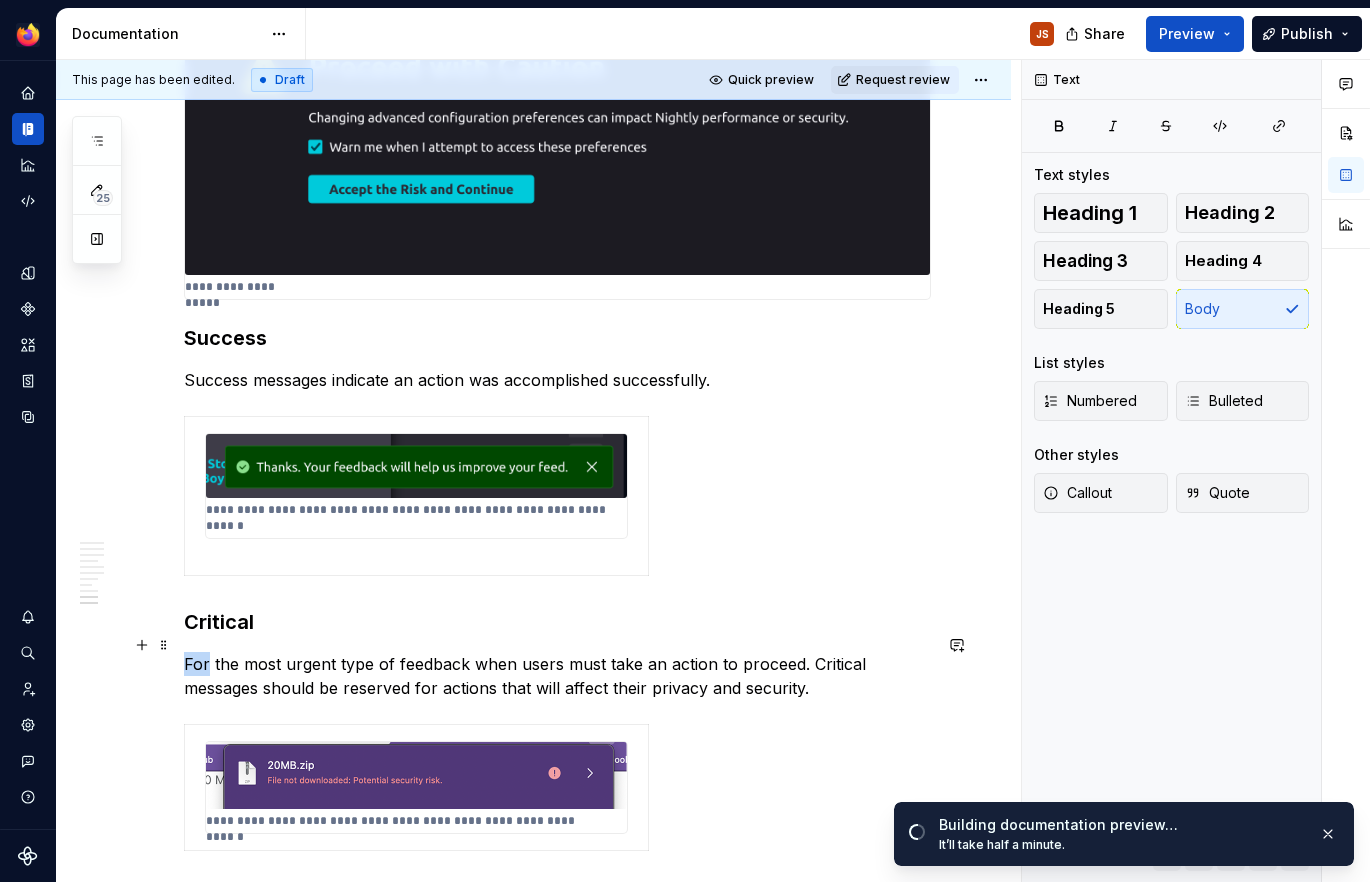 click on "For the most urgent type of feedback when users must take an action to proceed. Critical messages should be reserved for actions that will affect their privacy and security." at bounding box center [557, 676] 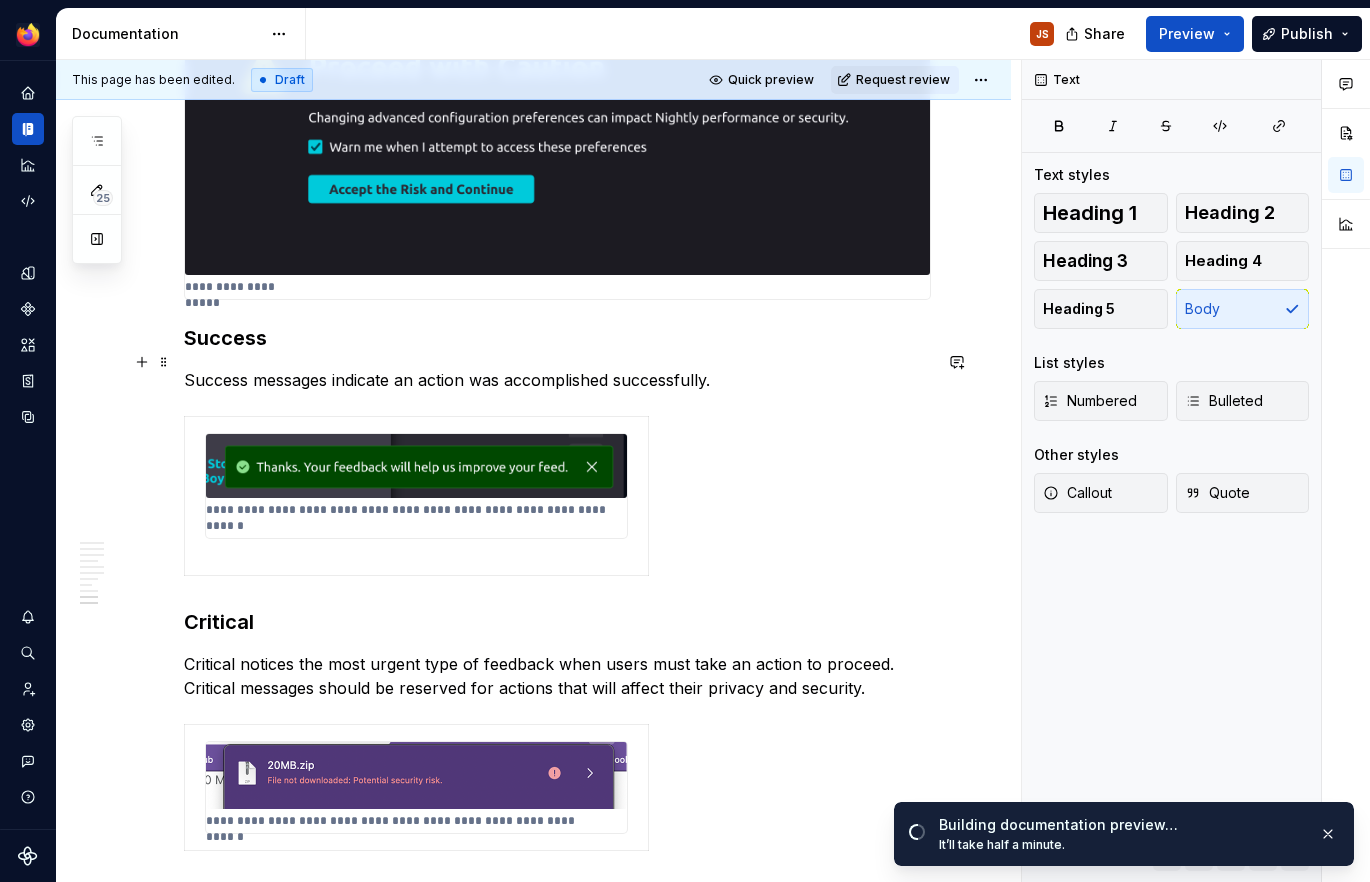 click on "Success messages indicate an action was accomplished successfully." at bounding box center [557, 380] 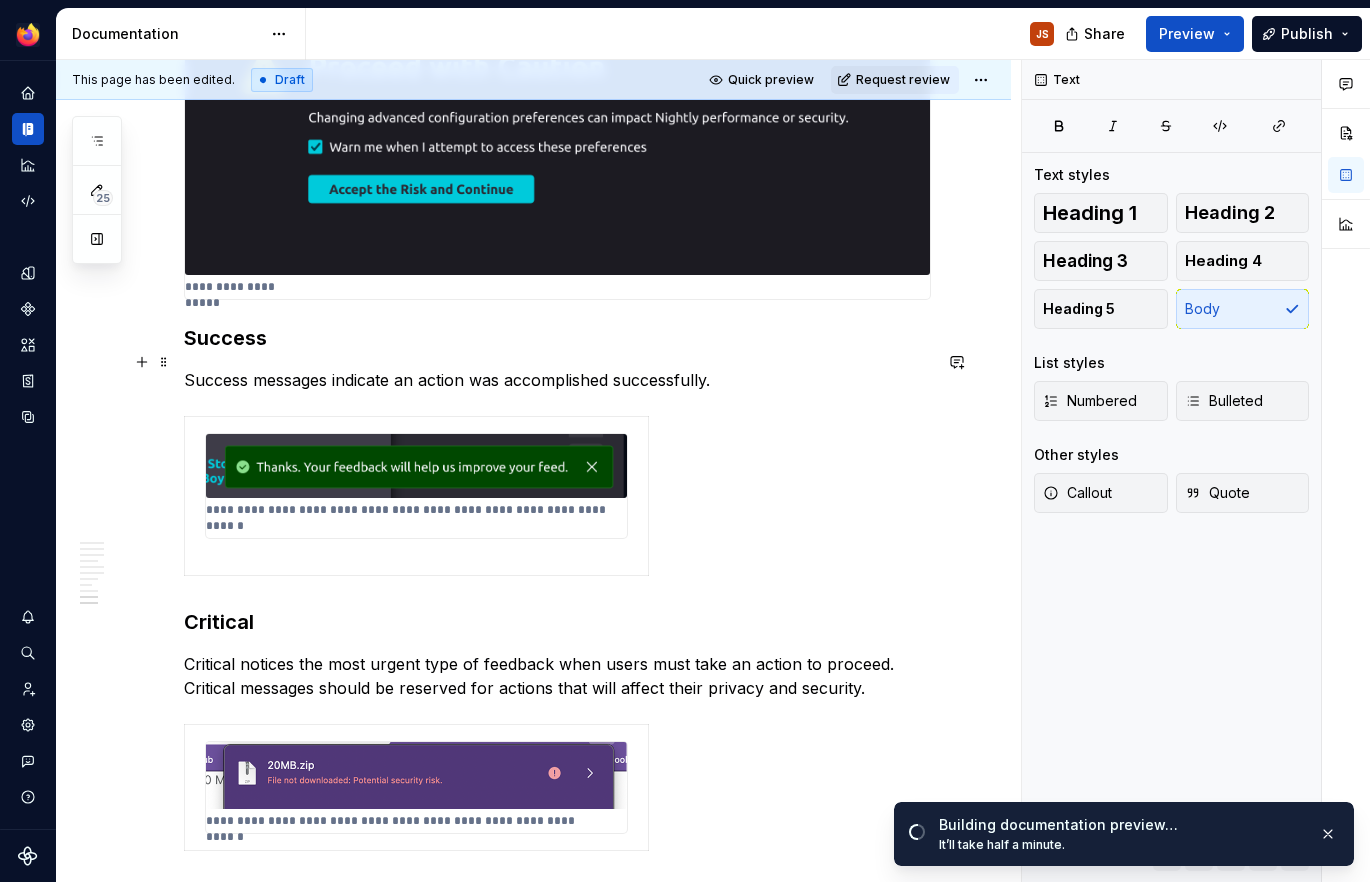 click on "Success messages indicate an action was accomplished successfully." at bounding box center (557, 380) 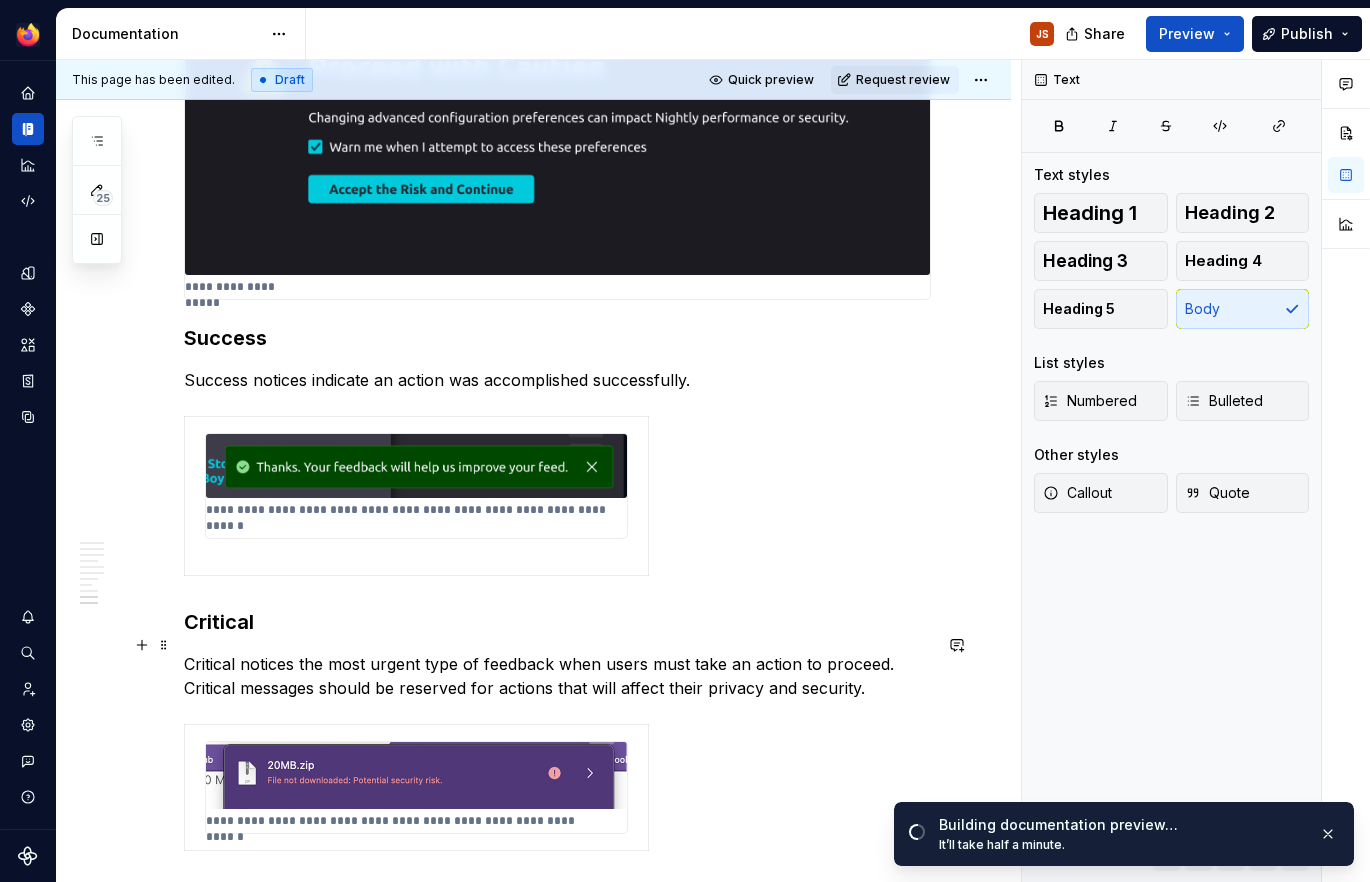 click on "Critical notices the most urgent type of feedback when users must take an action to proceed. Critical messages should be reserved for actions that will affect their privacy and security." at bounding box center (557, 676) 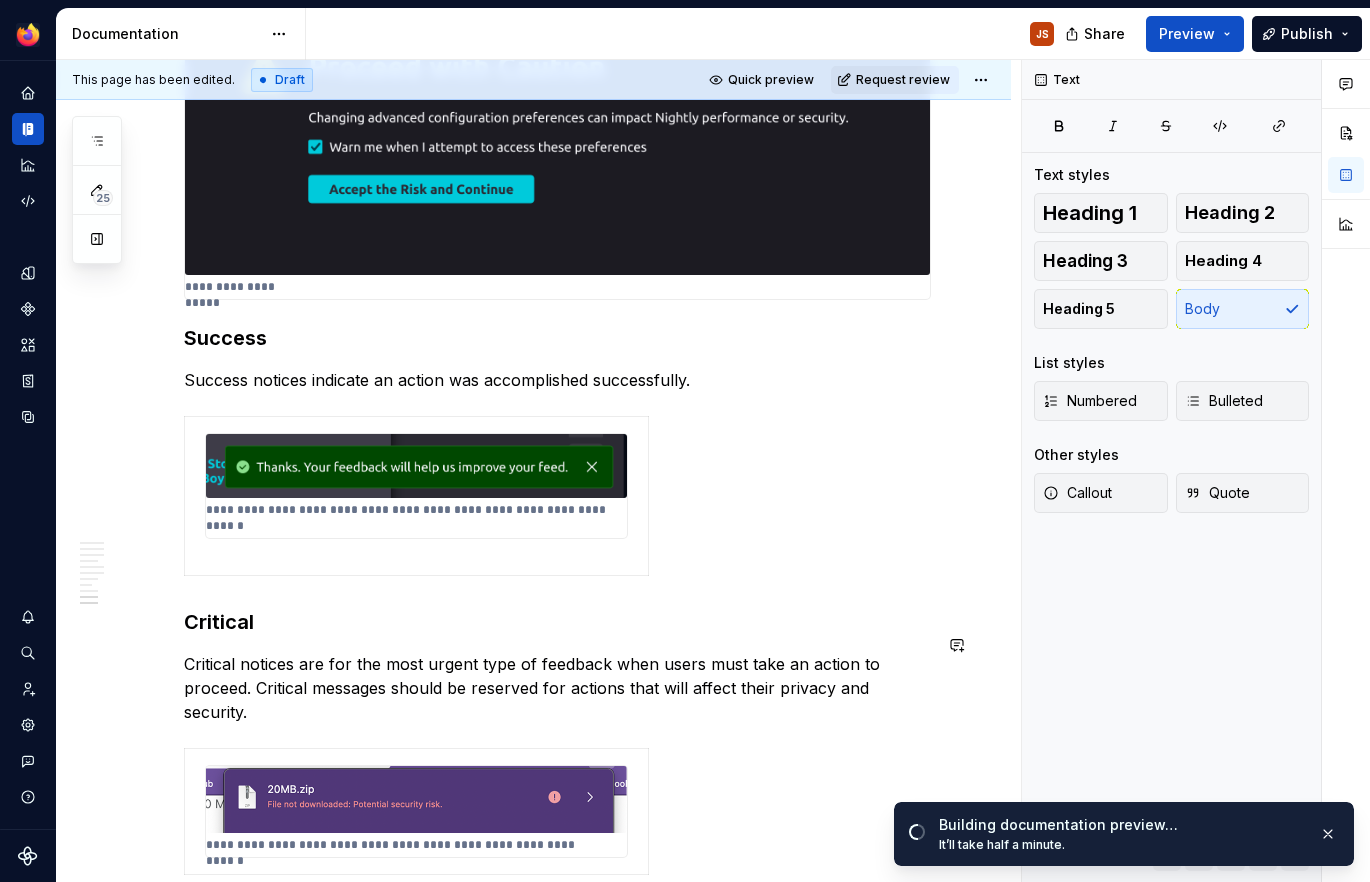 click on "Critical" at bounding box center (557, 622) 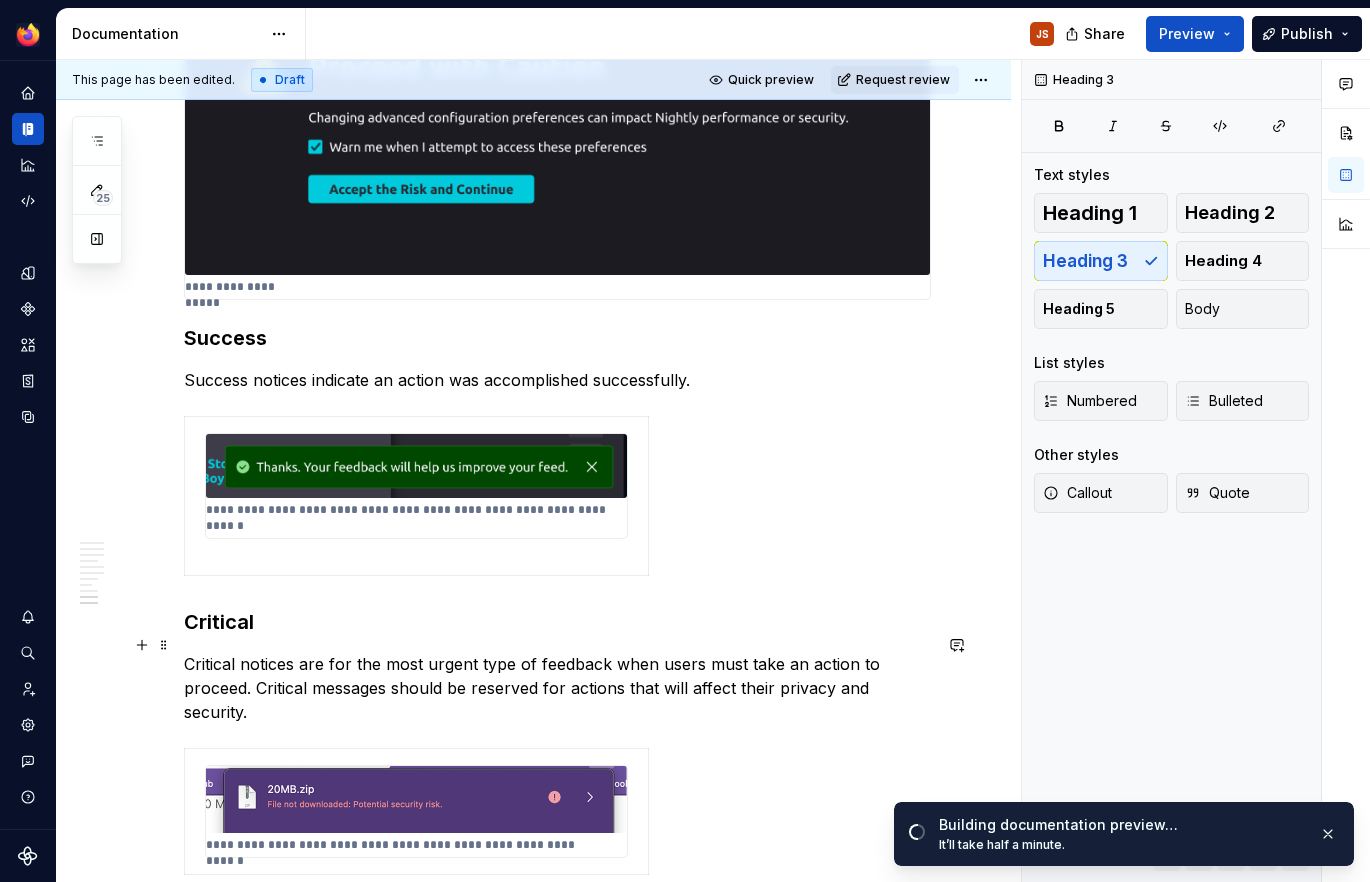 click on "Critical notices are for the most urgent type of feedback when users must take an action to proceed. Critical messages should be reserved for actions that will affect their privacy and security." at bounding box center (557, 688) 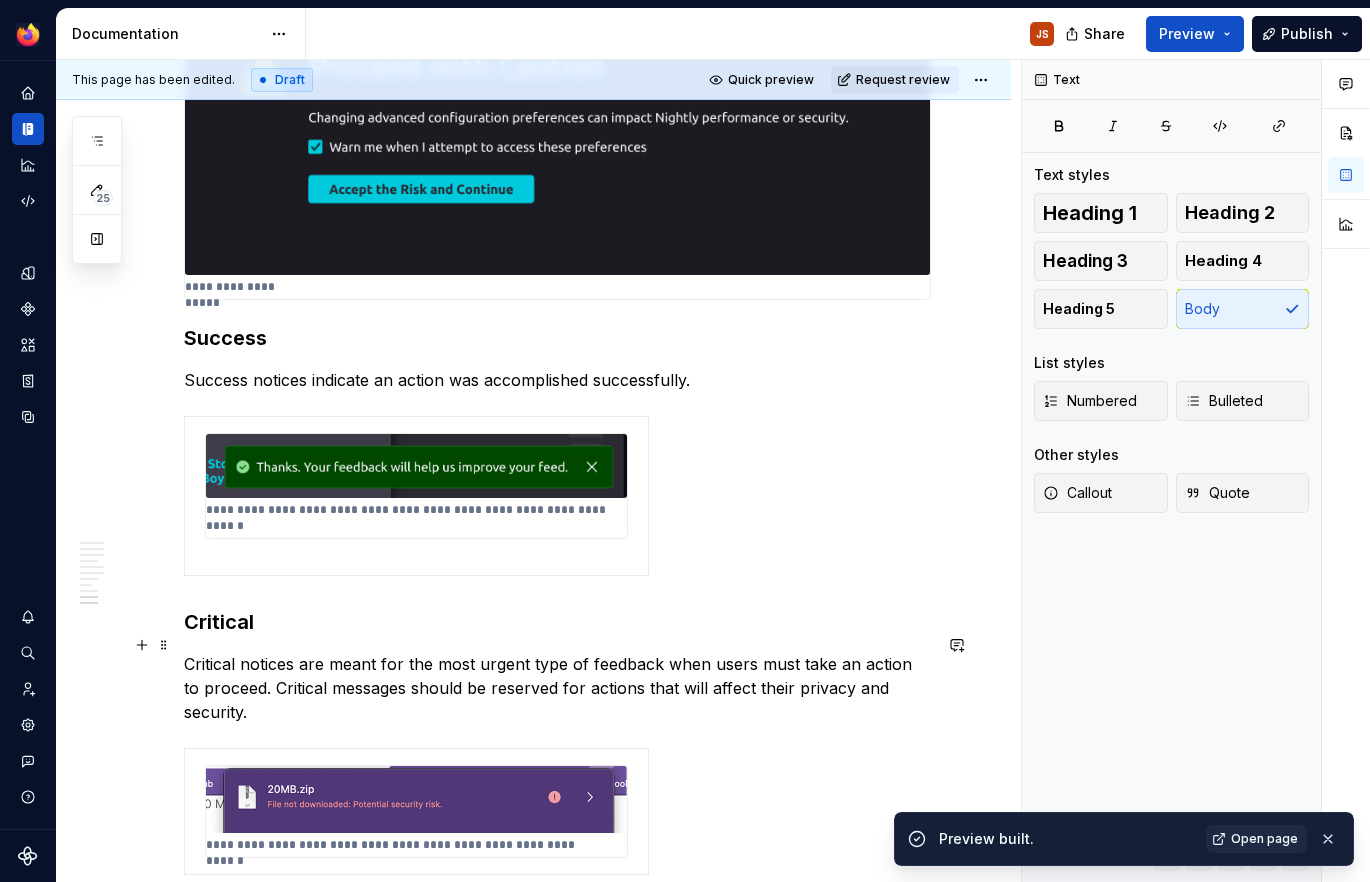 click on "Critical notices are meant for the most urgent type of feedback when users must take an action to proceed. Critical messages should be reserved for actions that will affect their privacy and security." at bounding box center [557, 688] 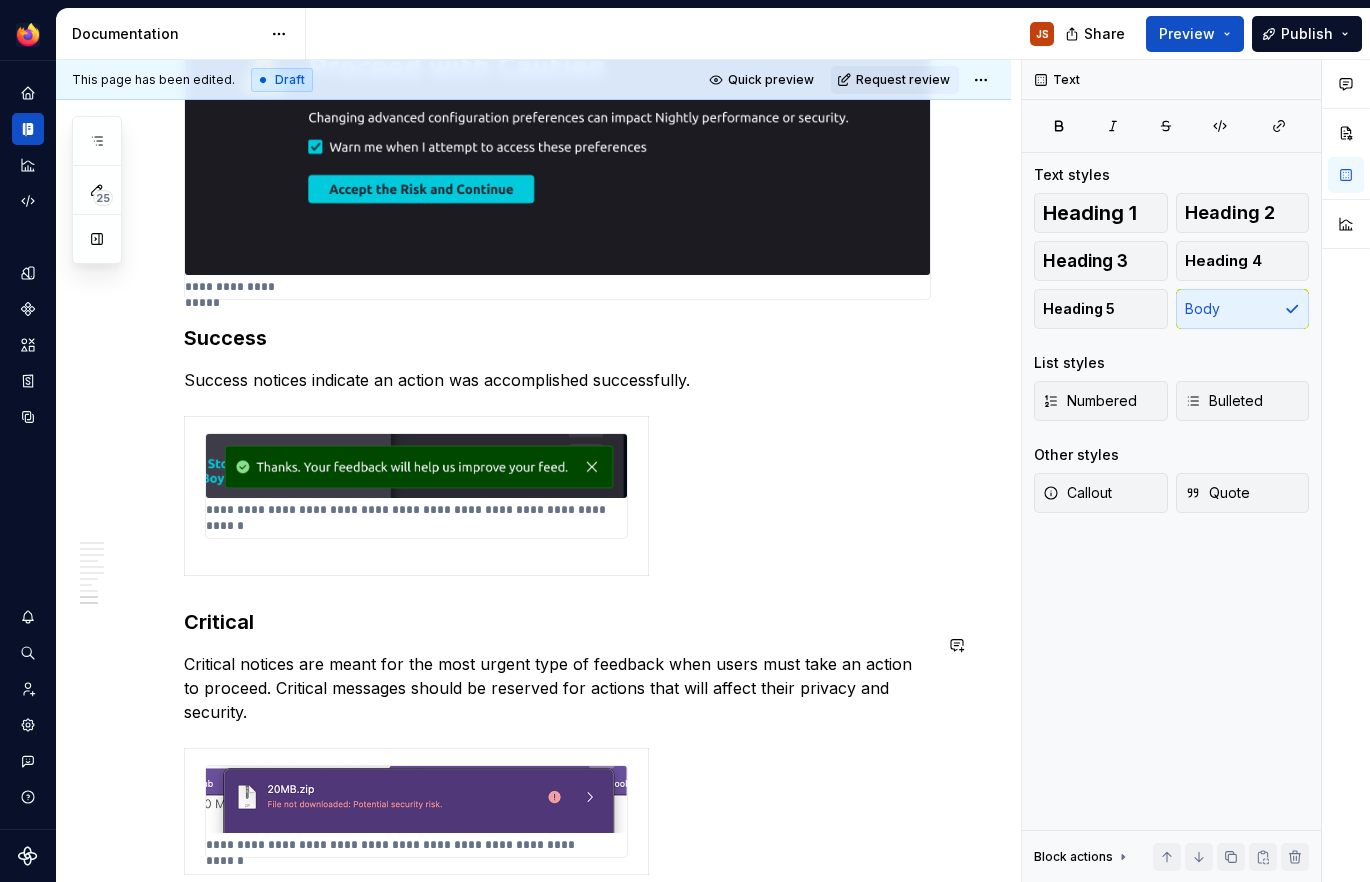 click on "**********" at bounding box center [557, -1306] 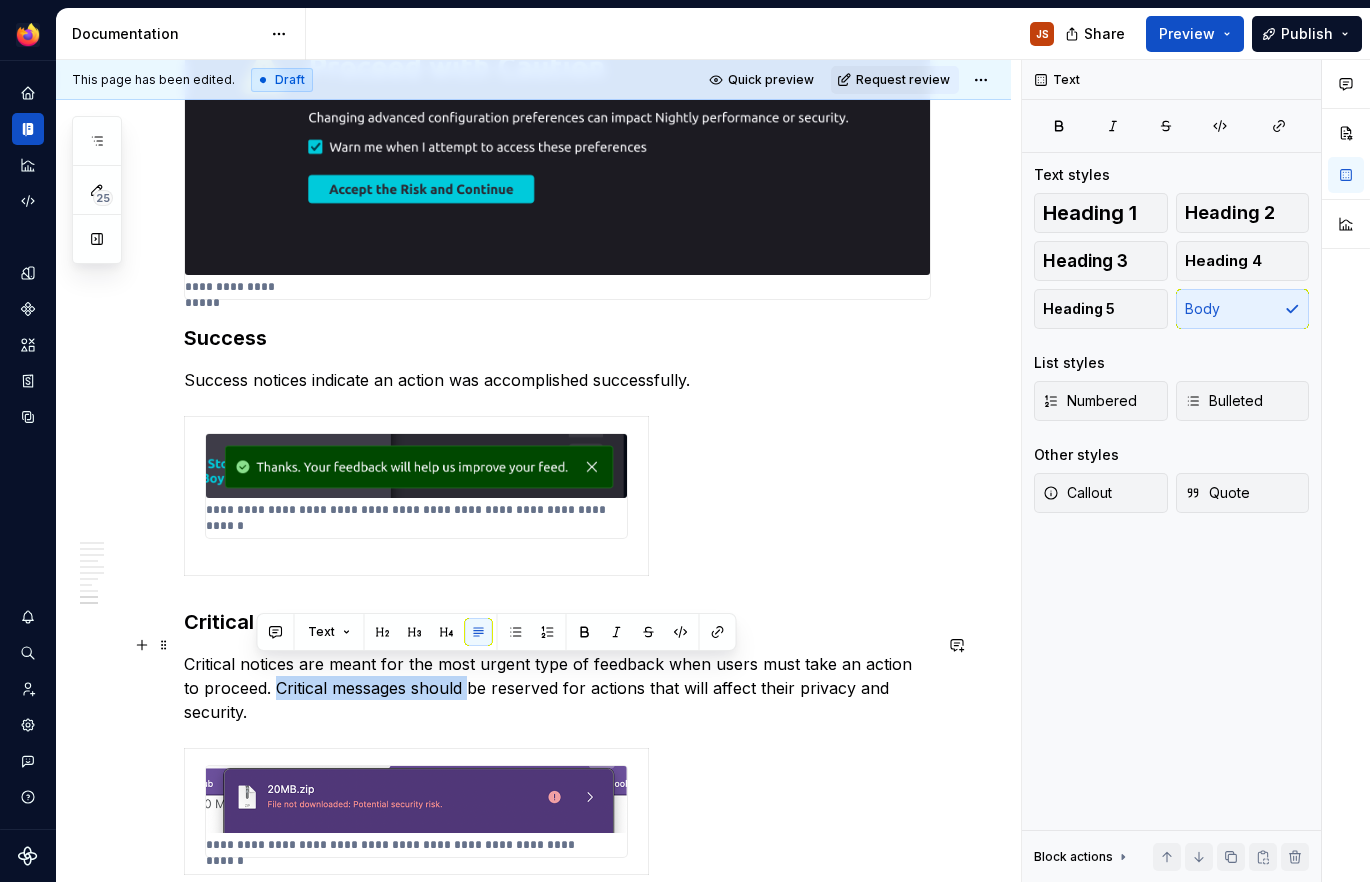 drag, startPoint x: 451, startPoint y: 664, endPoint x: 258, endPoint y: 670, distance: 193.09325 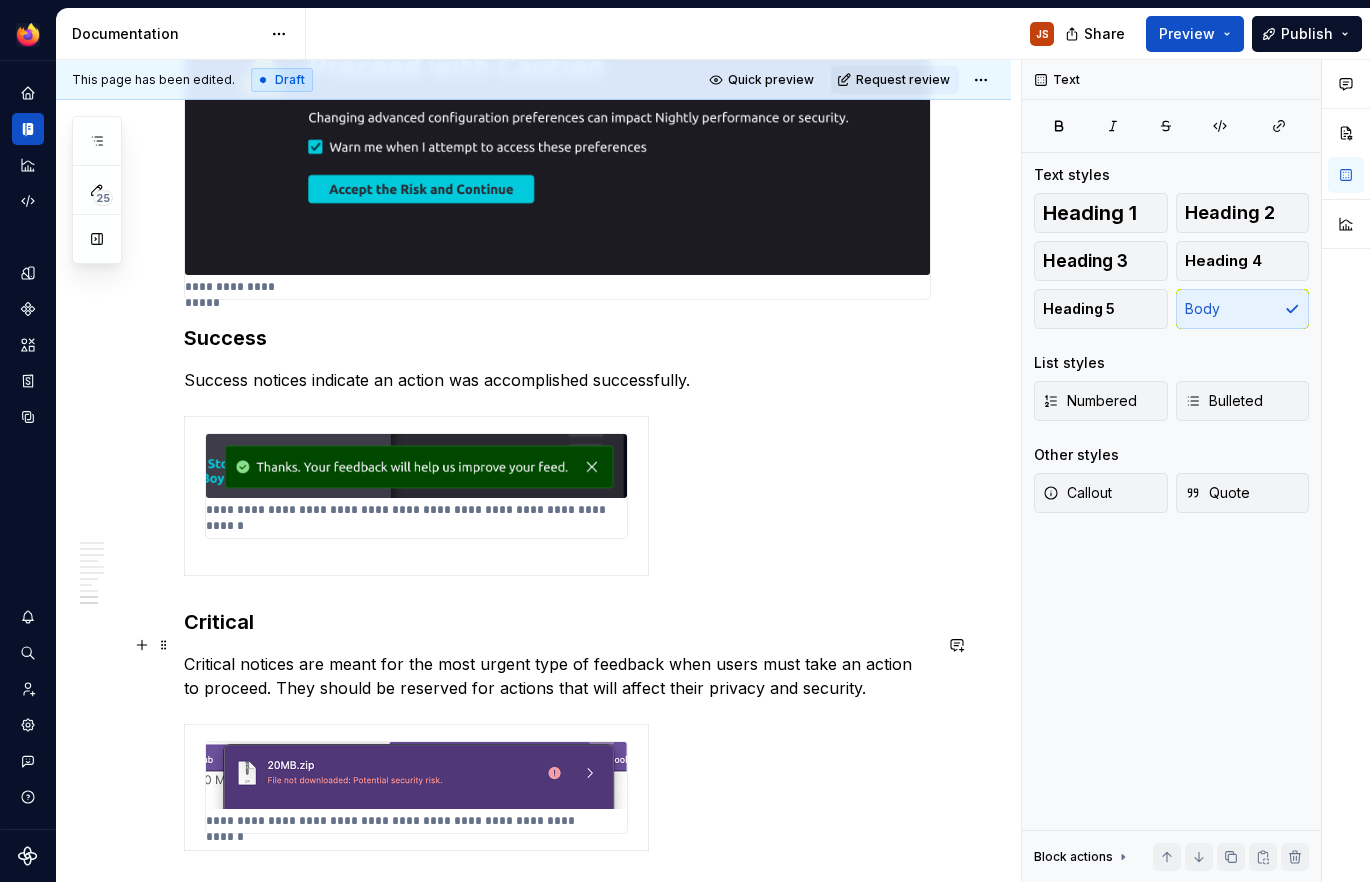 click on "Critical notices are meant for the most urgent type of feedback when users must take an action to proceed. They should be reserved for actions that will affect their privacy and security." at bounding box center (557, 676) 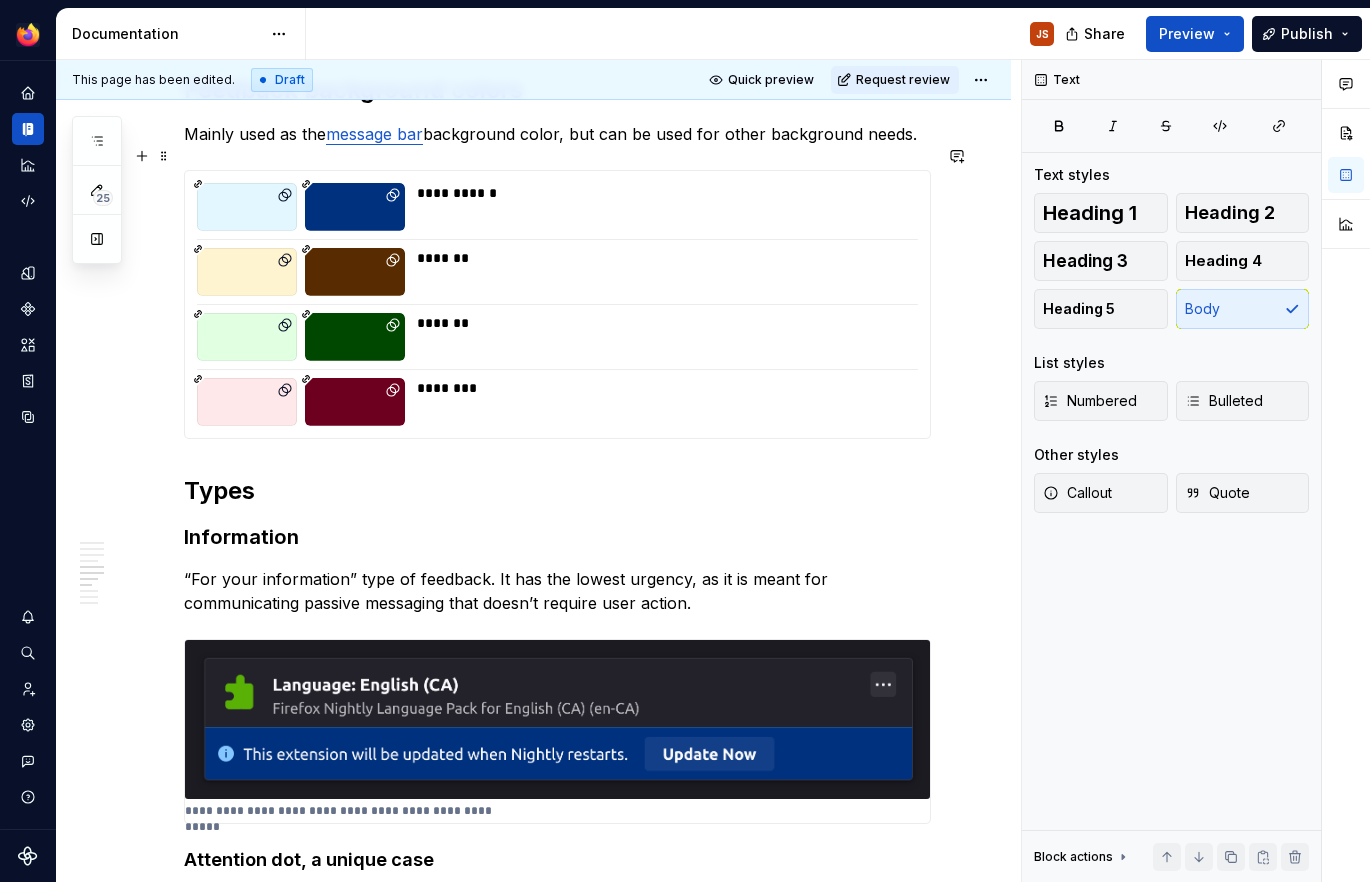 scroll, scrollTop: 2198, scrollLeft: 0, axis: vertical 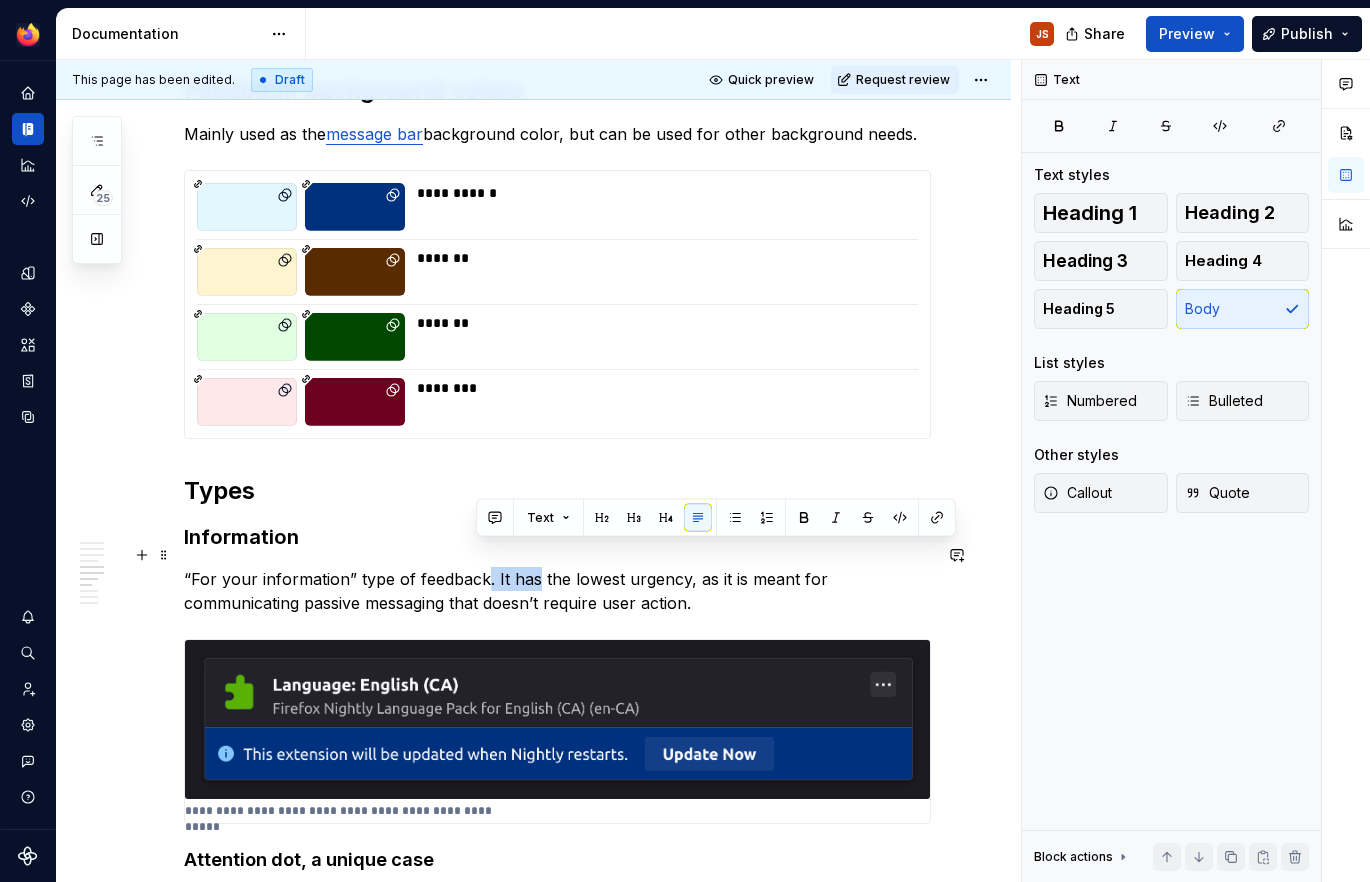 drag, startPoint x: 537, startPoint y: 550, endPoint x: 483, endPoint y: 553, distance: 54.08327 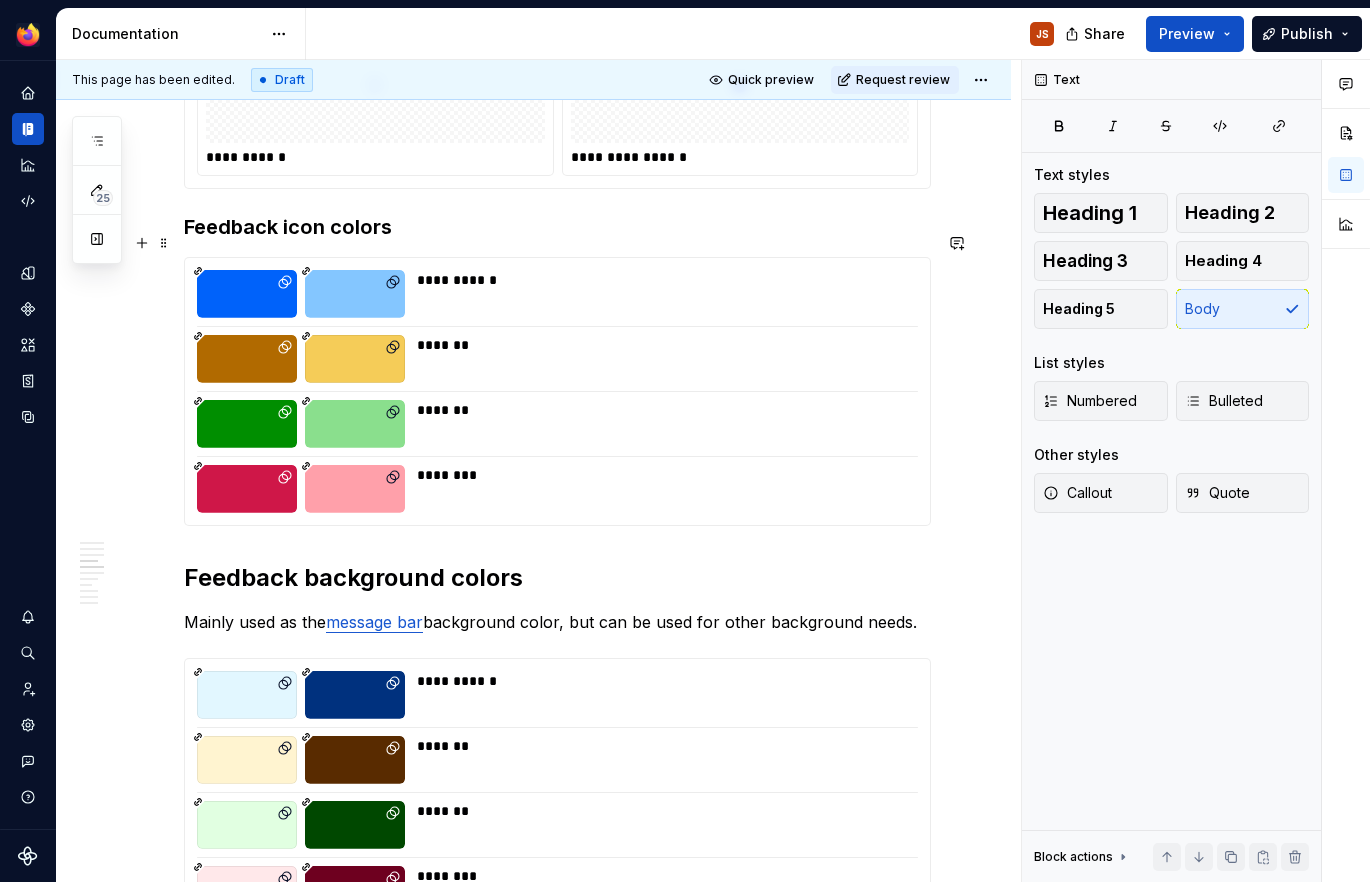 scroll, scrollTop: 1643, scrollLeft: 0, axis: vertical 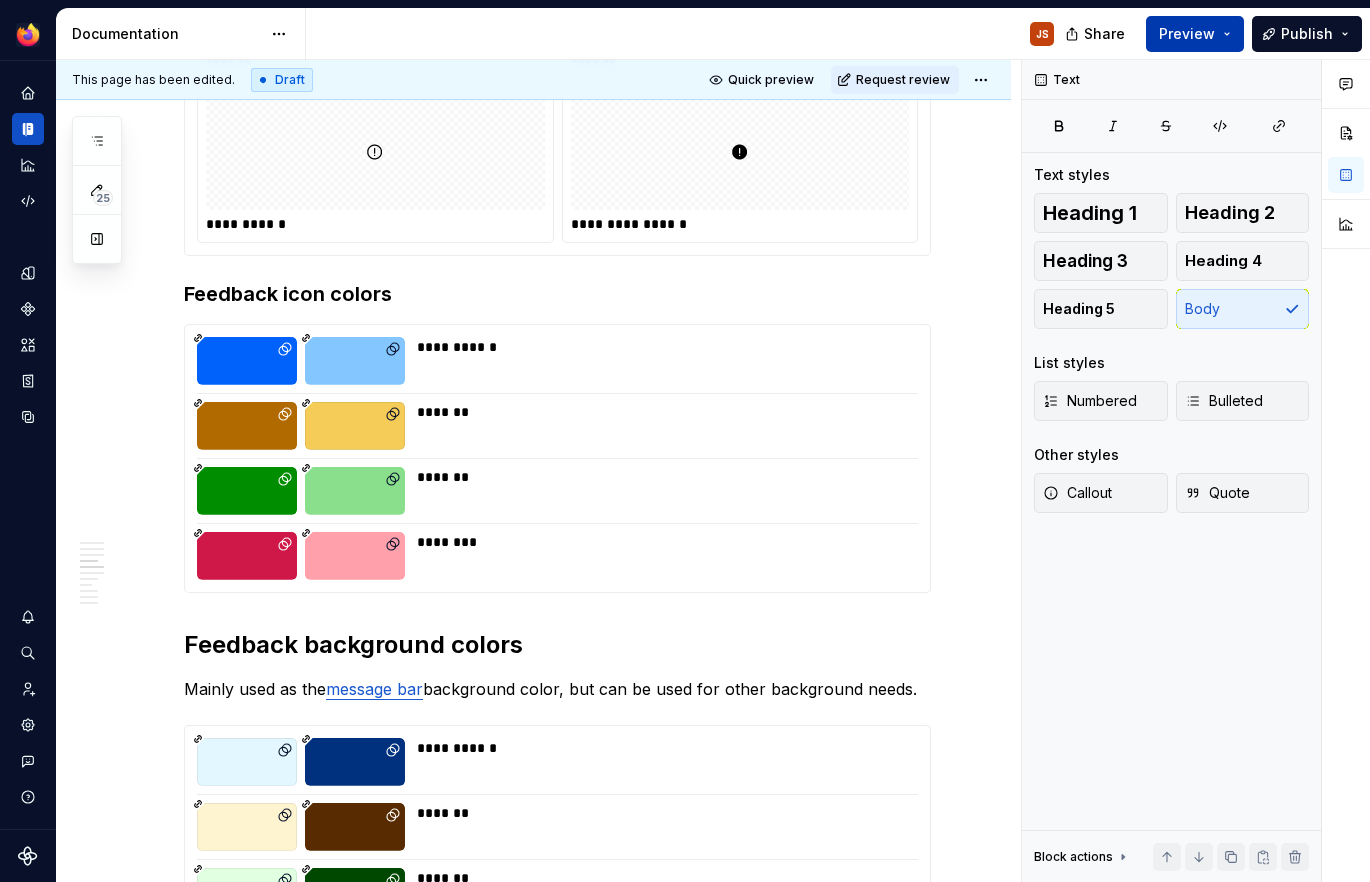 click on "Preview" at bounding box center [1187, 34] 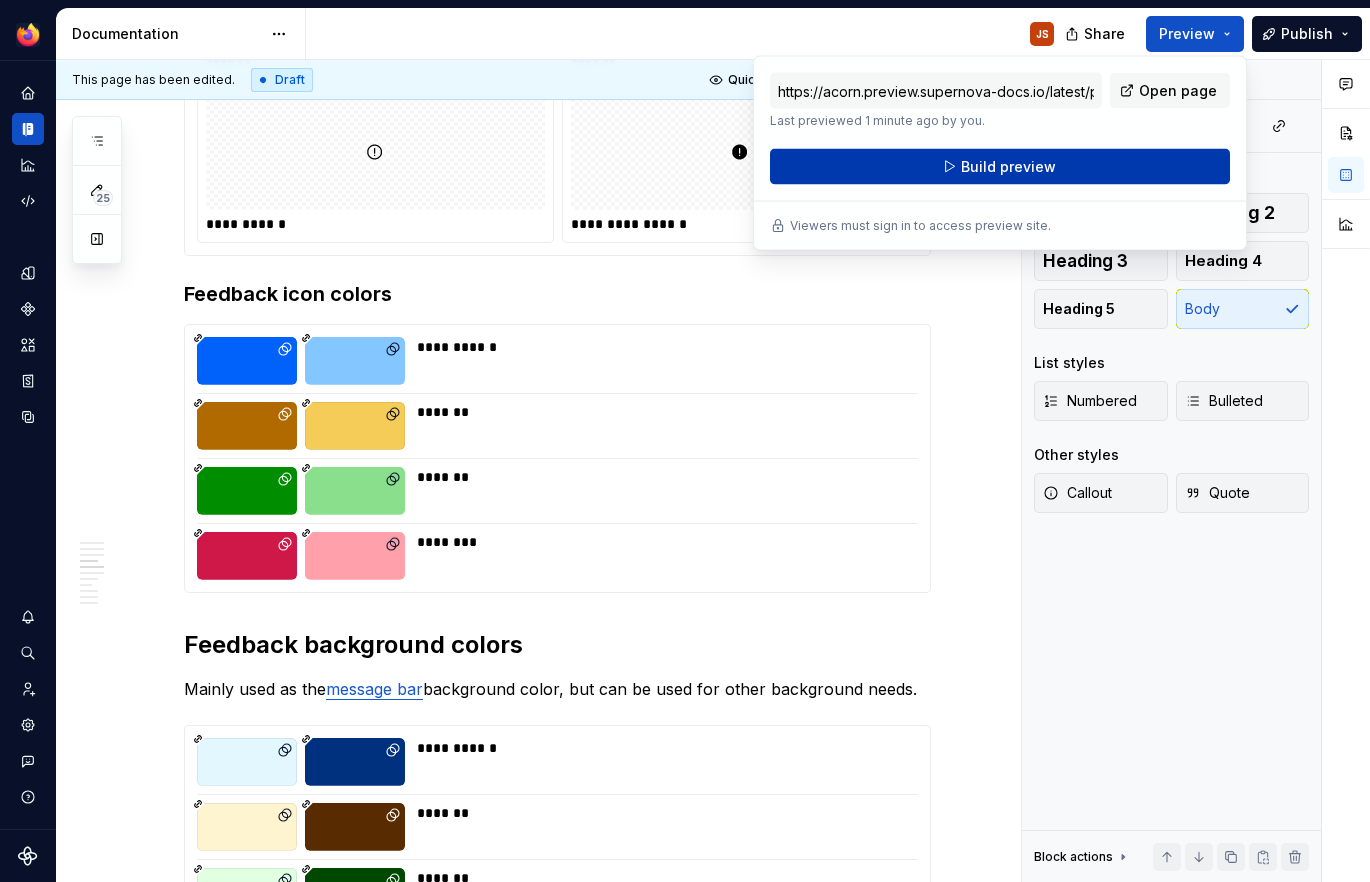 click on "Build preview" at bounding box center [1000, 167] 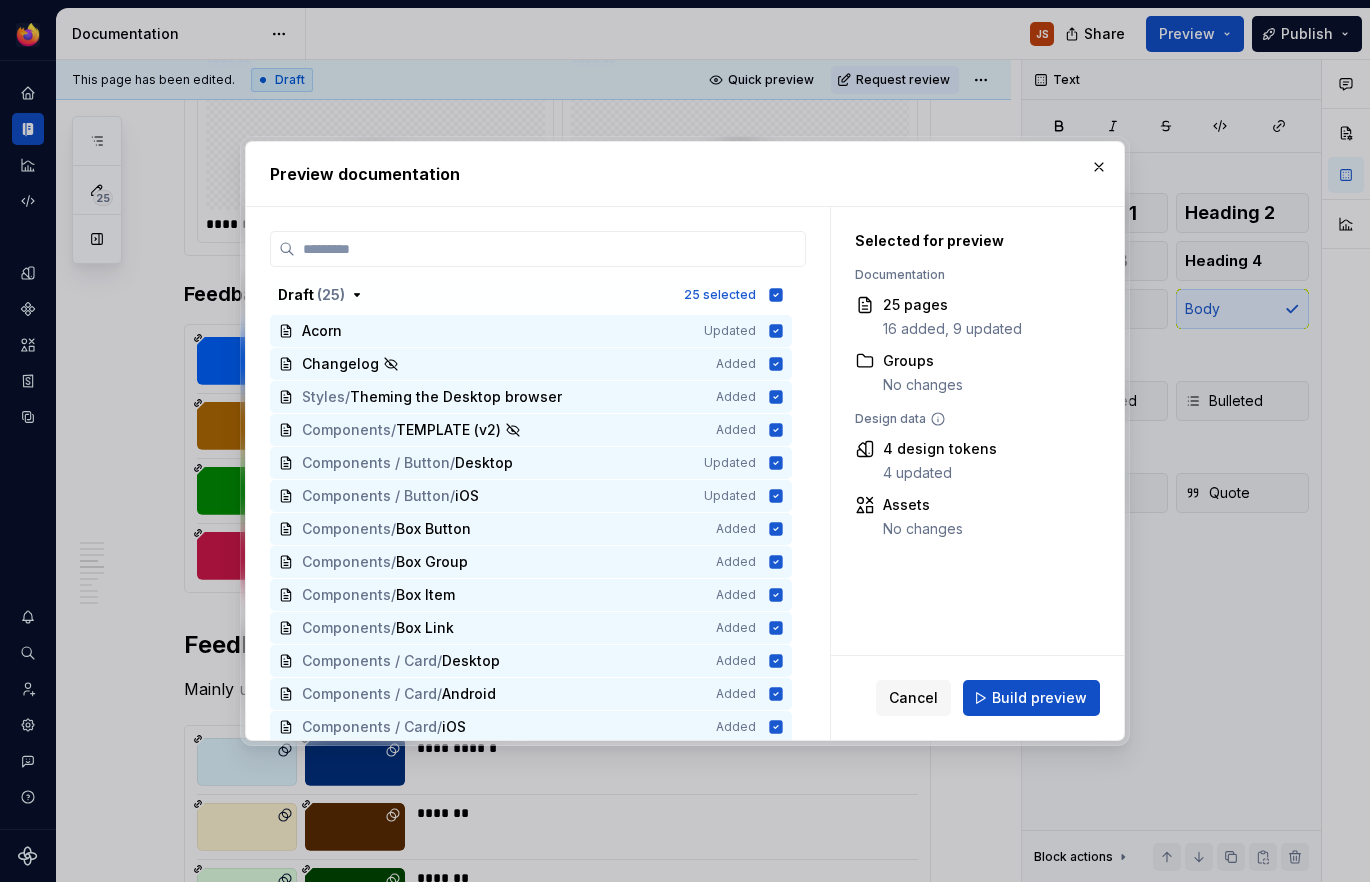 scroll, scrollTop: 1643, scrollLeft: 0, axis: vertical 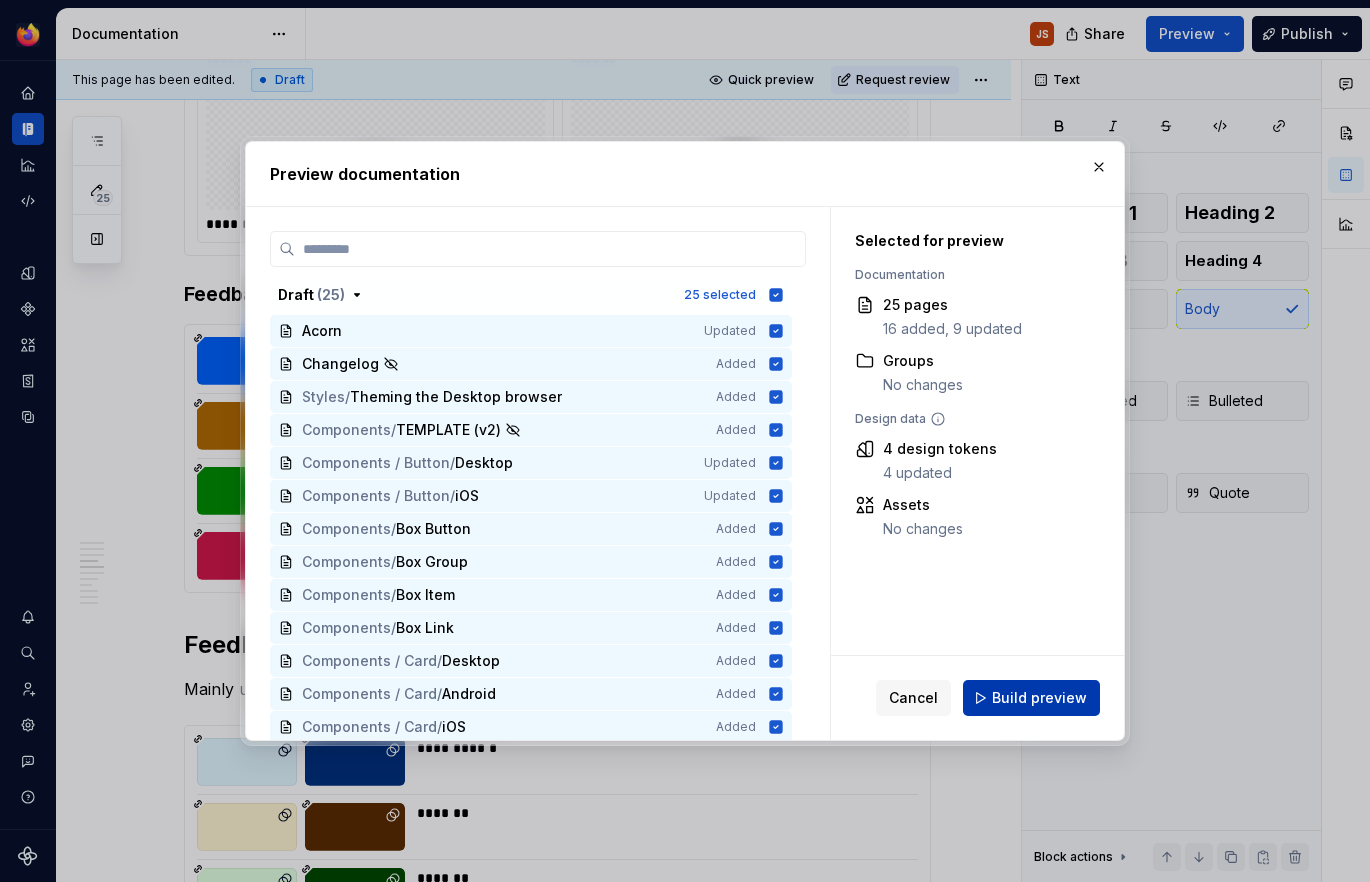 click on "Build preview" at bounding box center (1039, 698) 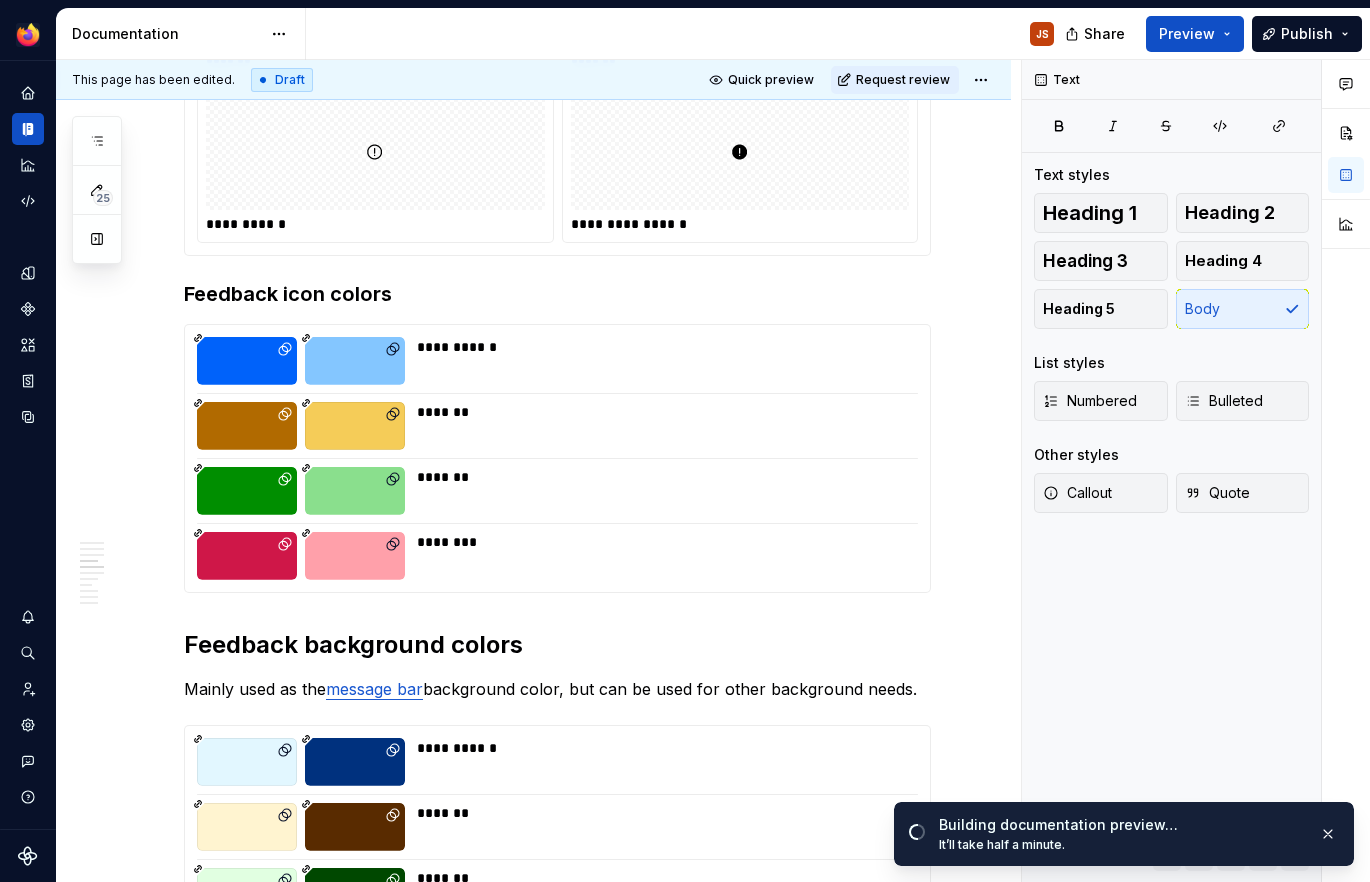 scroll, scrollTop: 1643, scrollLeft: 0, axis: vertical 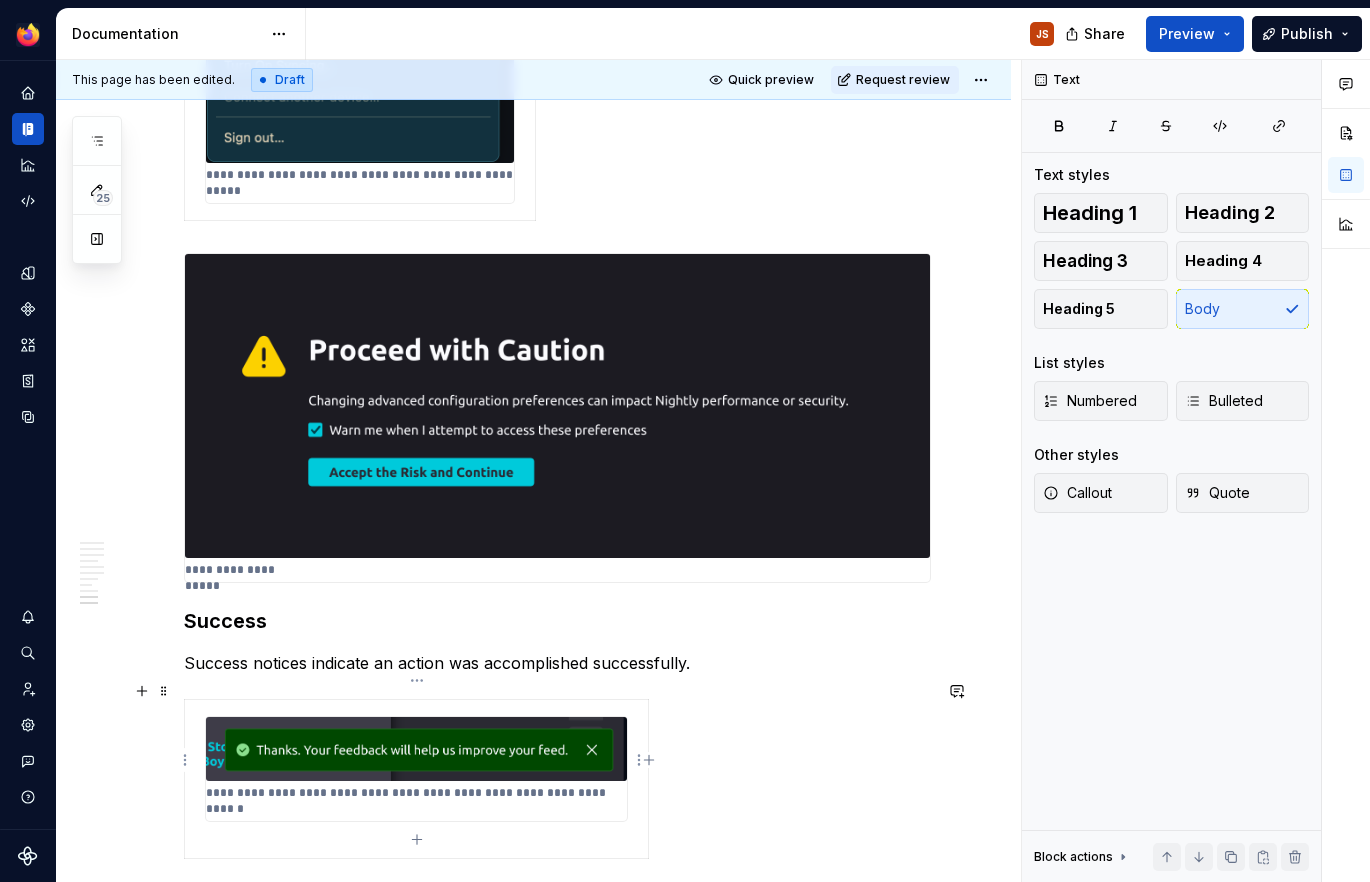 click on "**********" at bounding box center [415, 801] 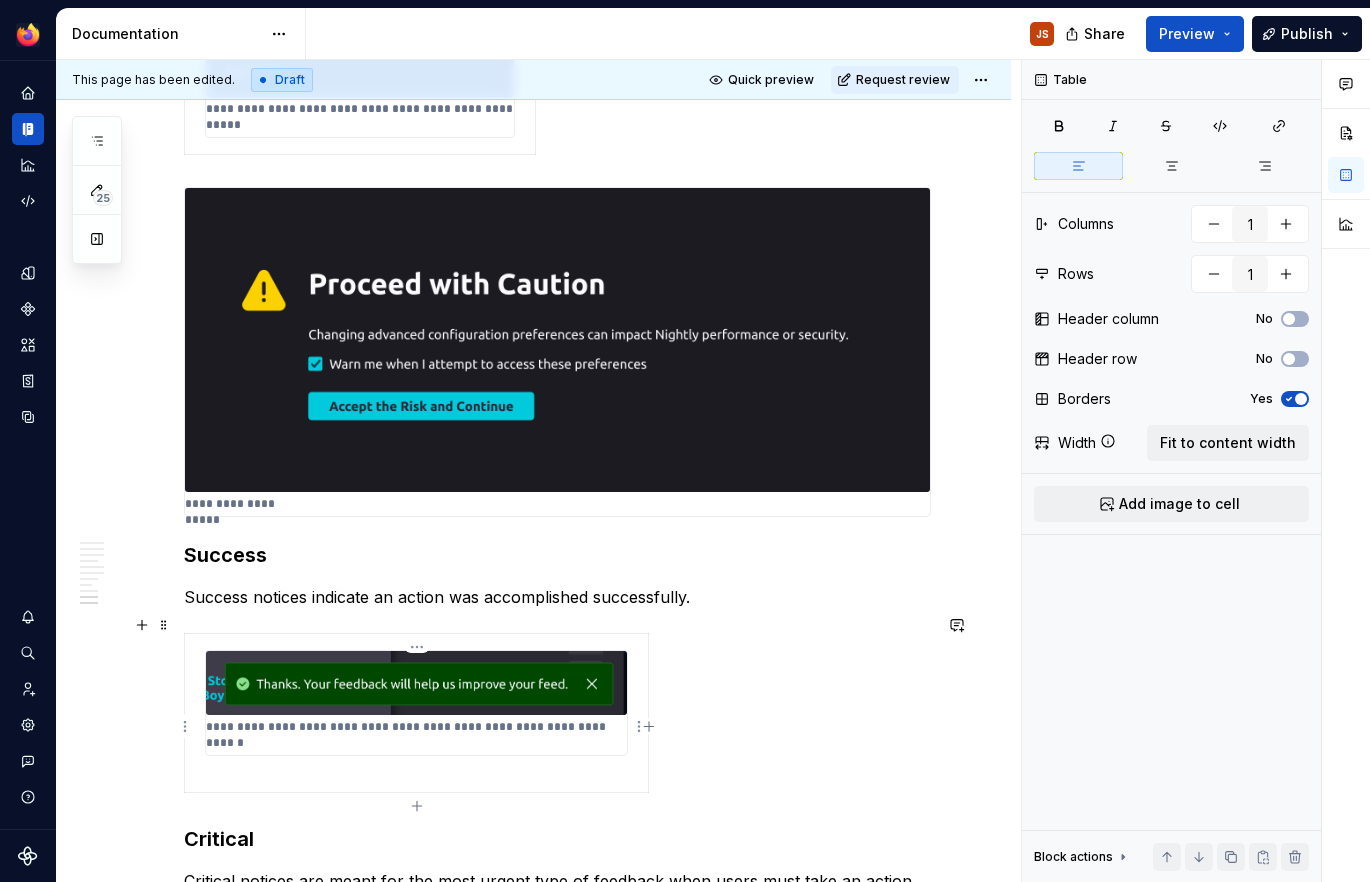 drag, startPoint x: 536, startPoint y: 773, endPoint x: 555, endPoint y: 790, distance: 25.495098 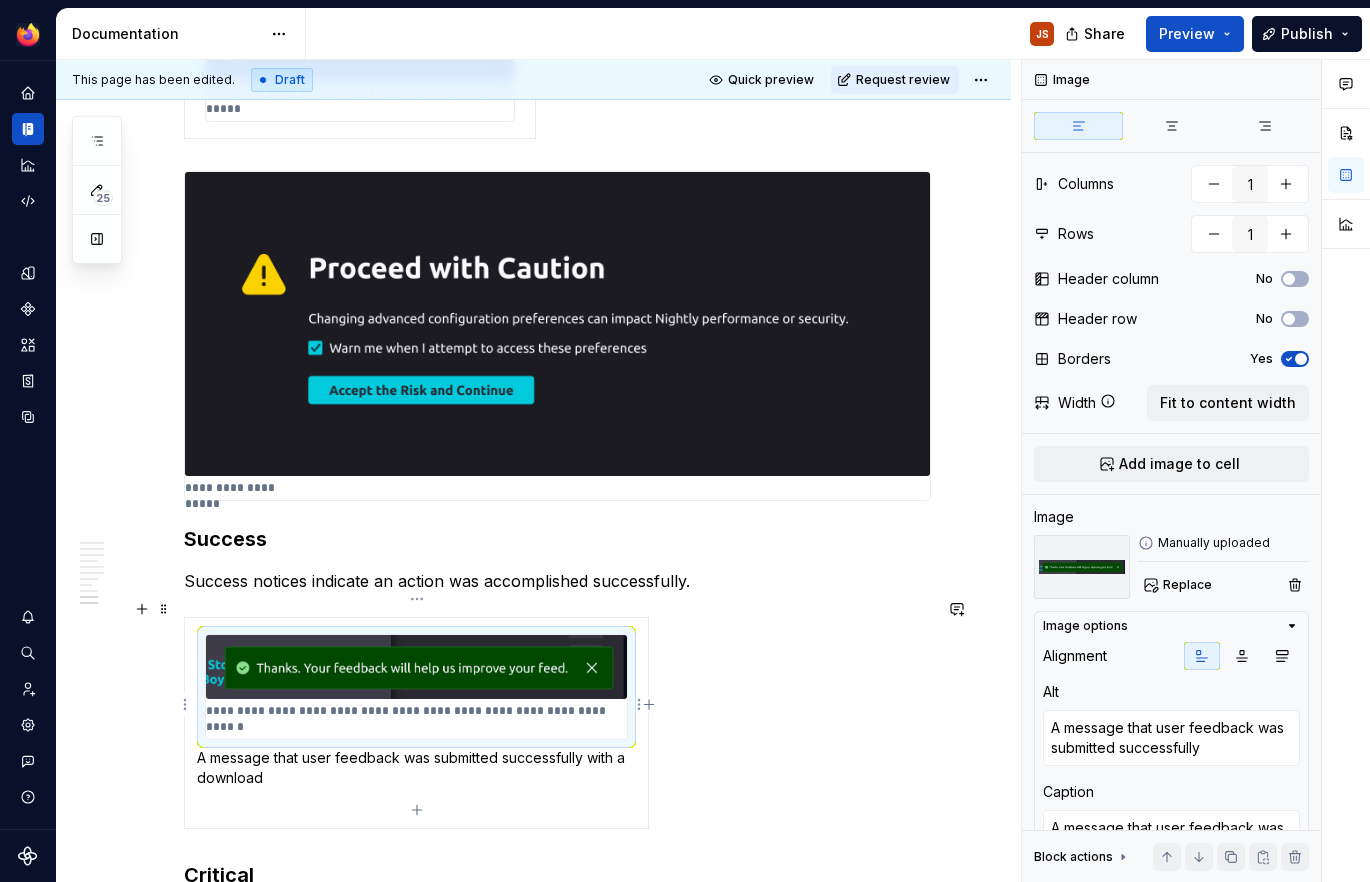 click on "**********" at bounding box center (415, 719) 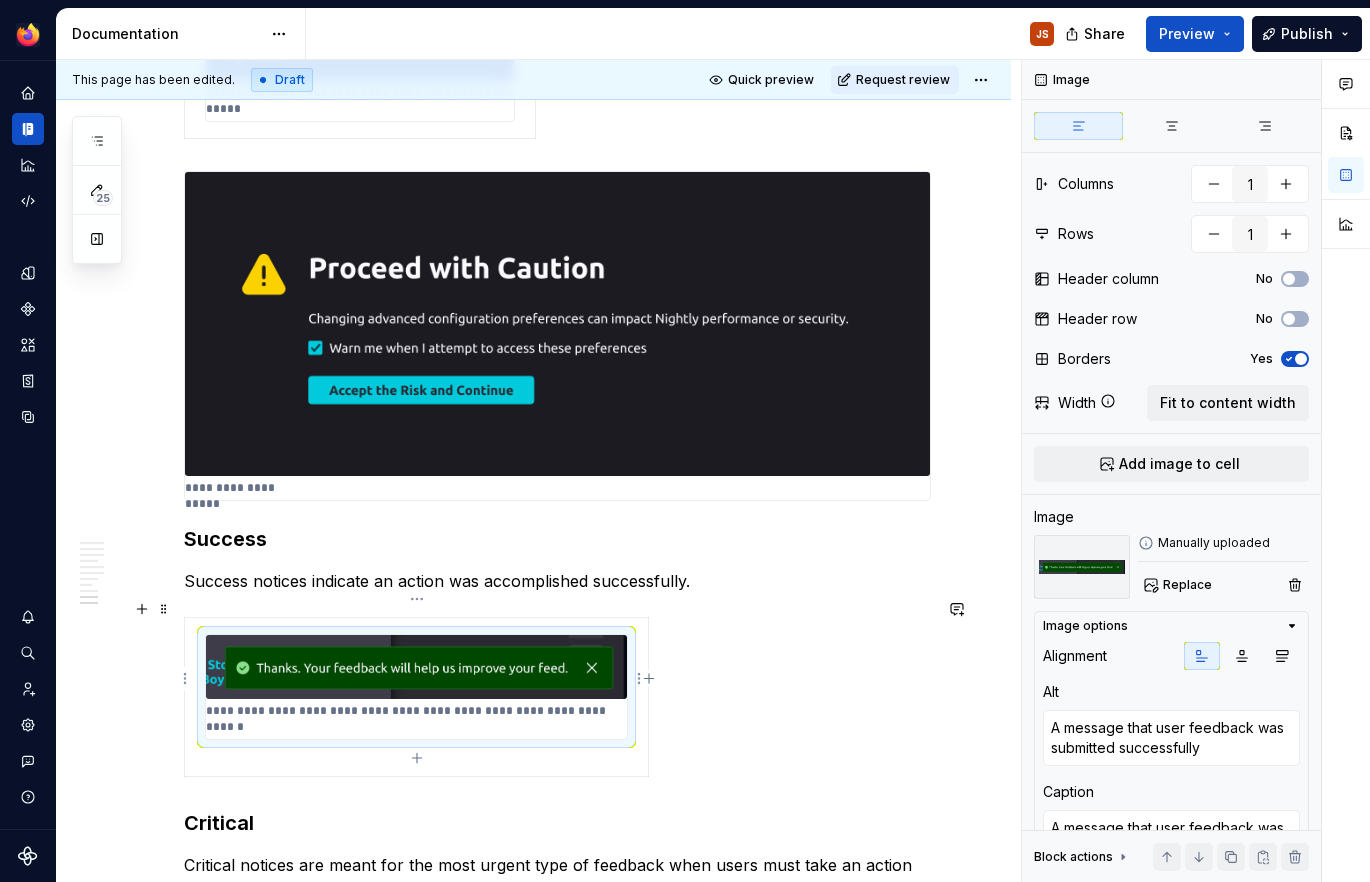 click on "**********" at bounding box center (415, 719) 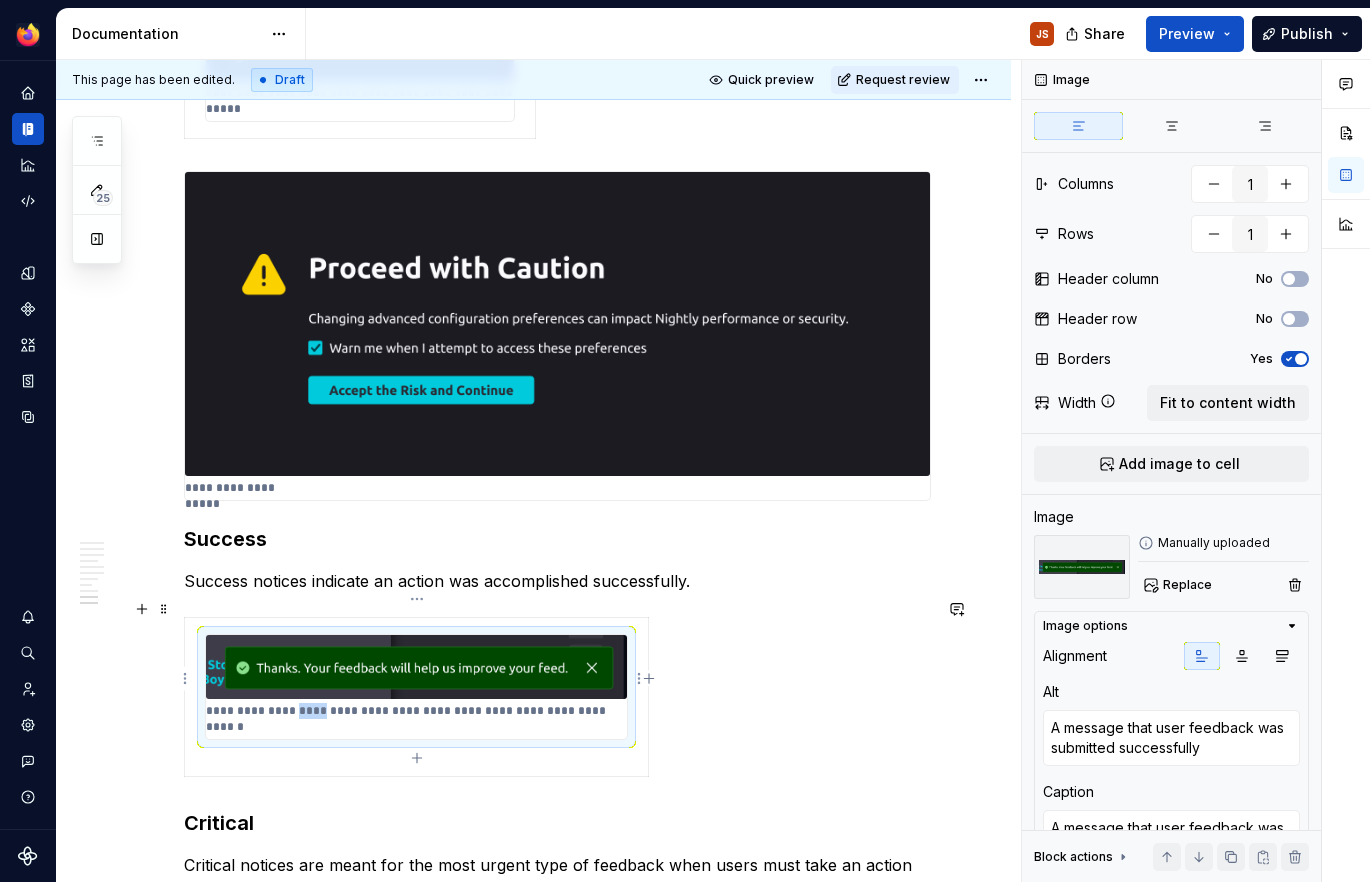 click on "**********" at bounding box center (415, 719) 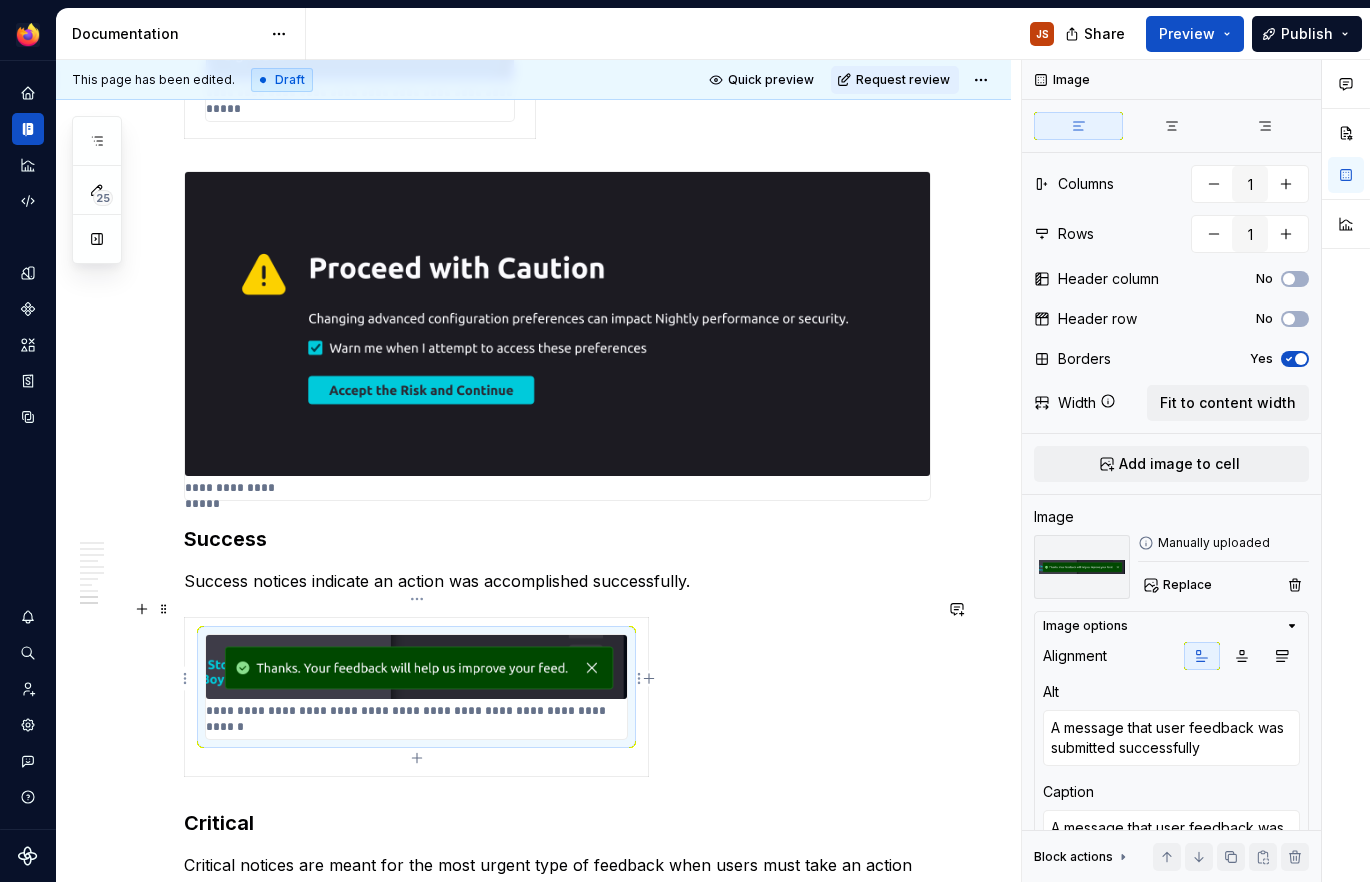 click on "**********" at bounding box center [415, 719] 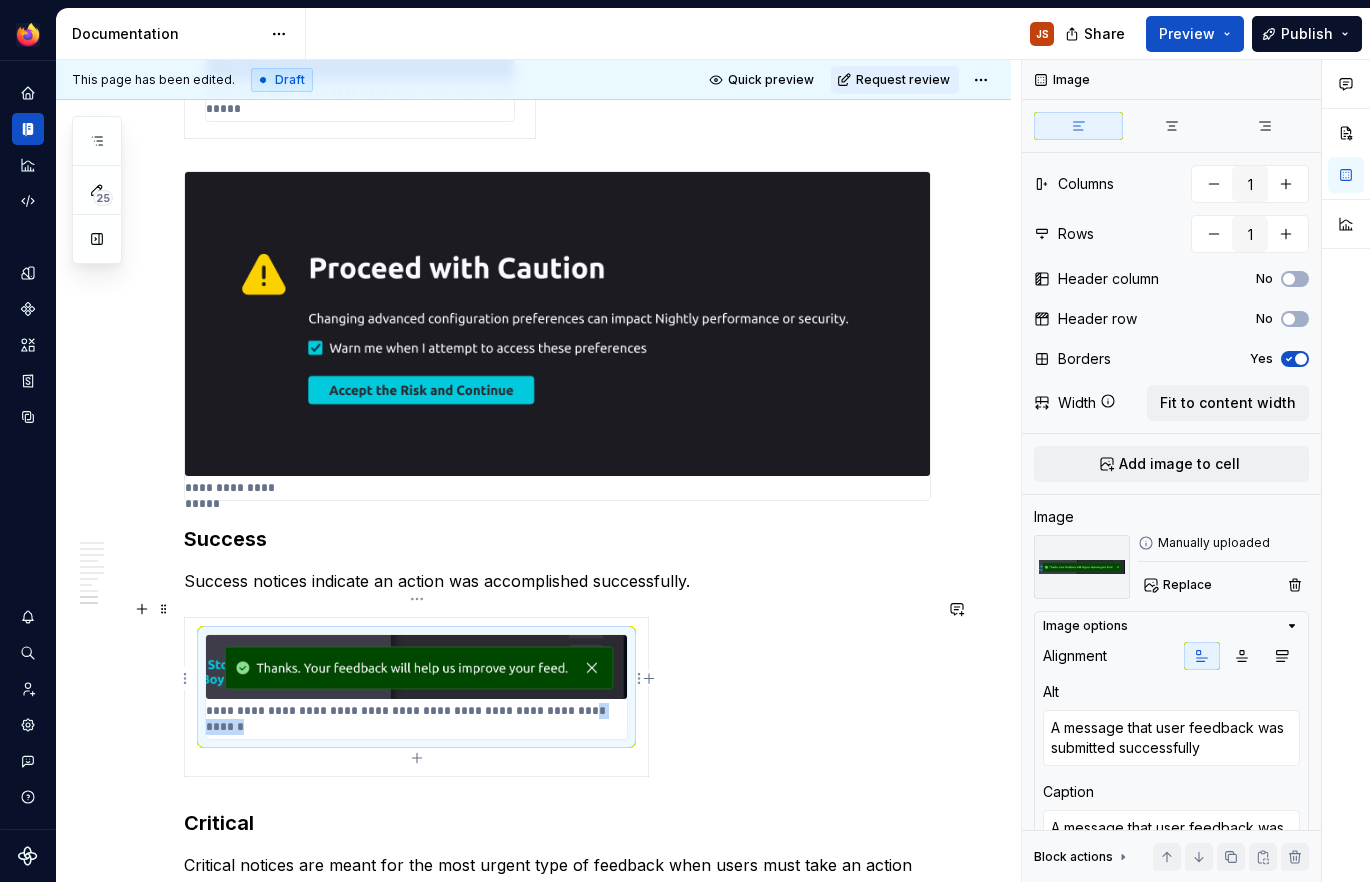 click on "**********" at bounding box center [415, 719] 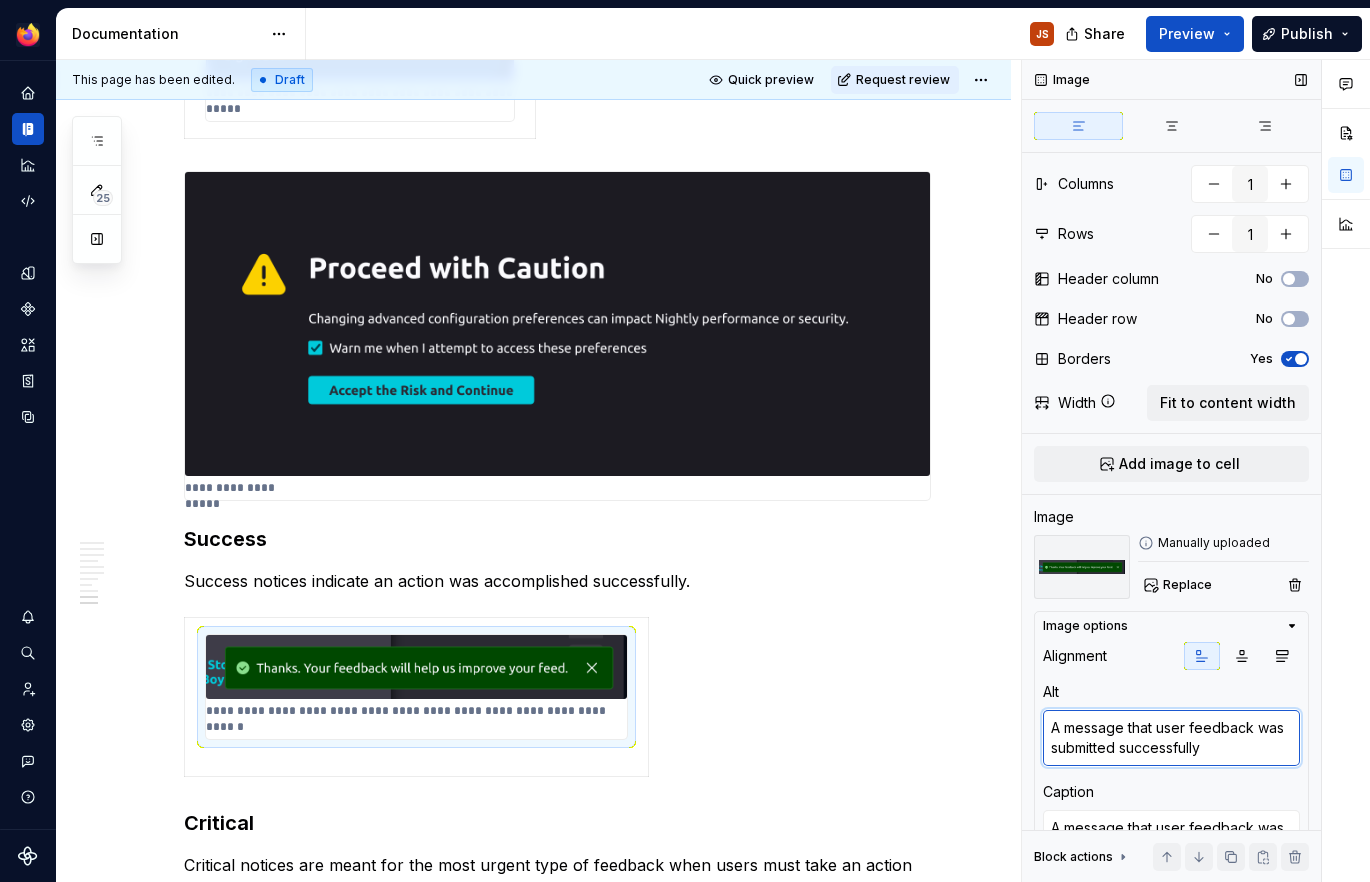 click on "A message that user feedback was submitted successfully" at bounding box center (1171, 738) 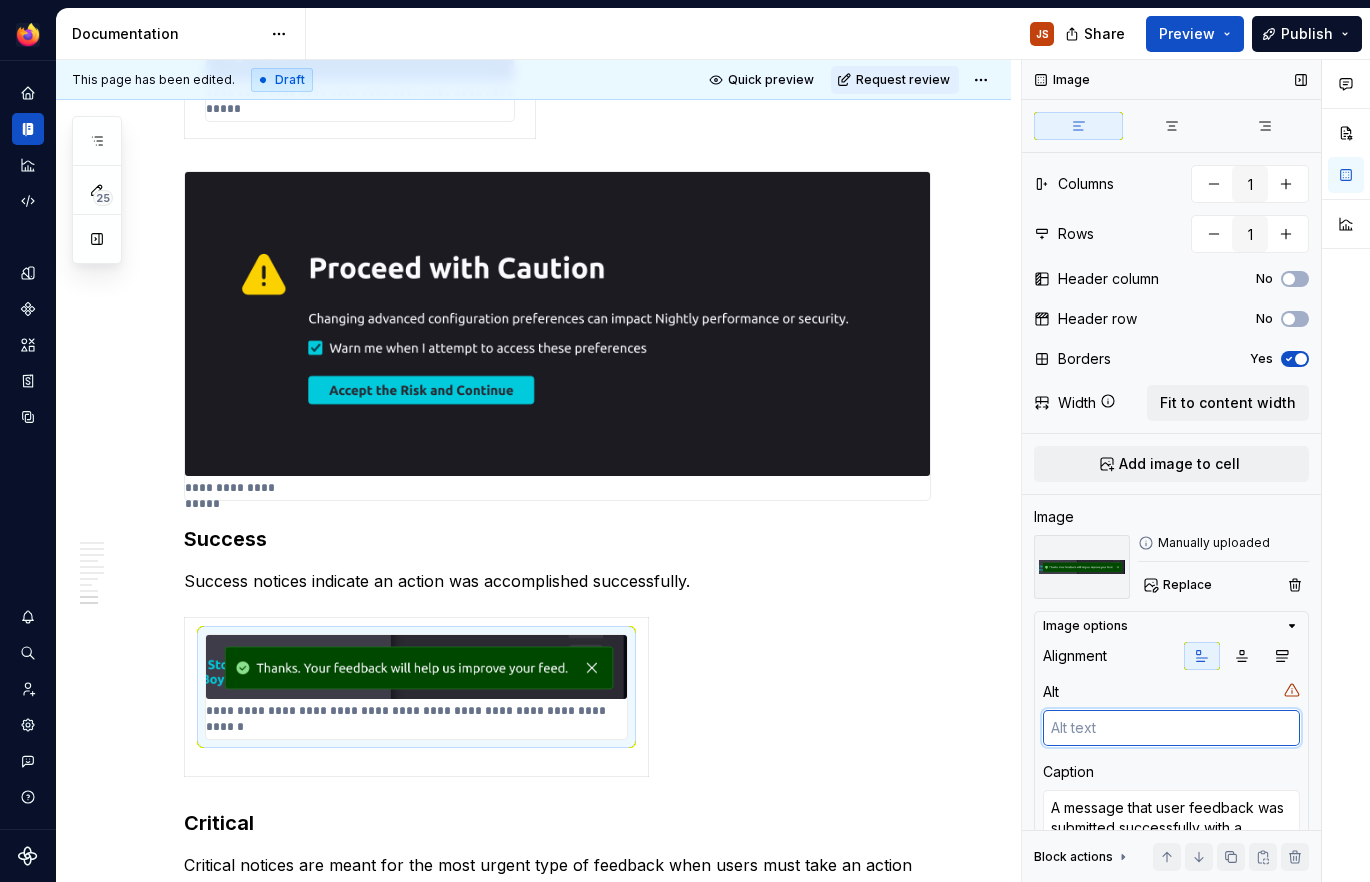 type on "*" 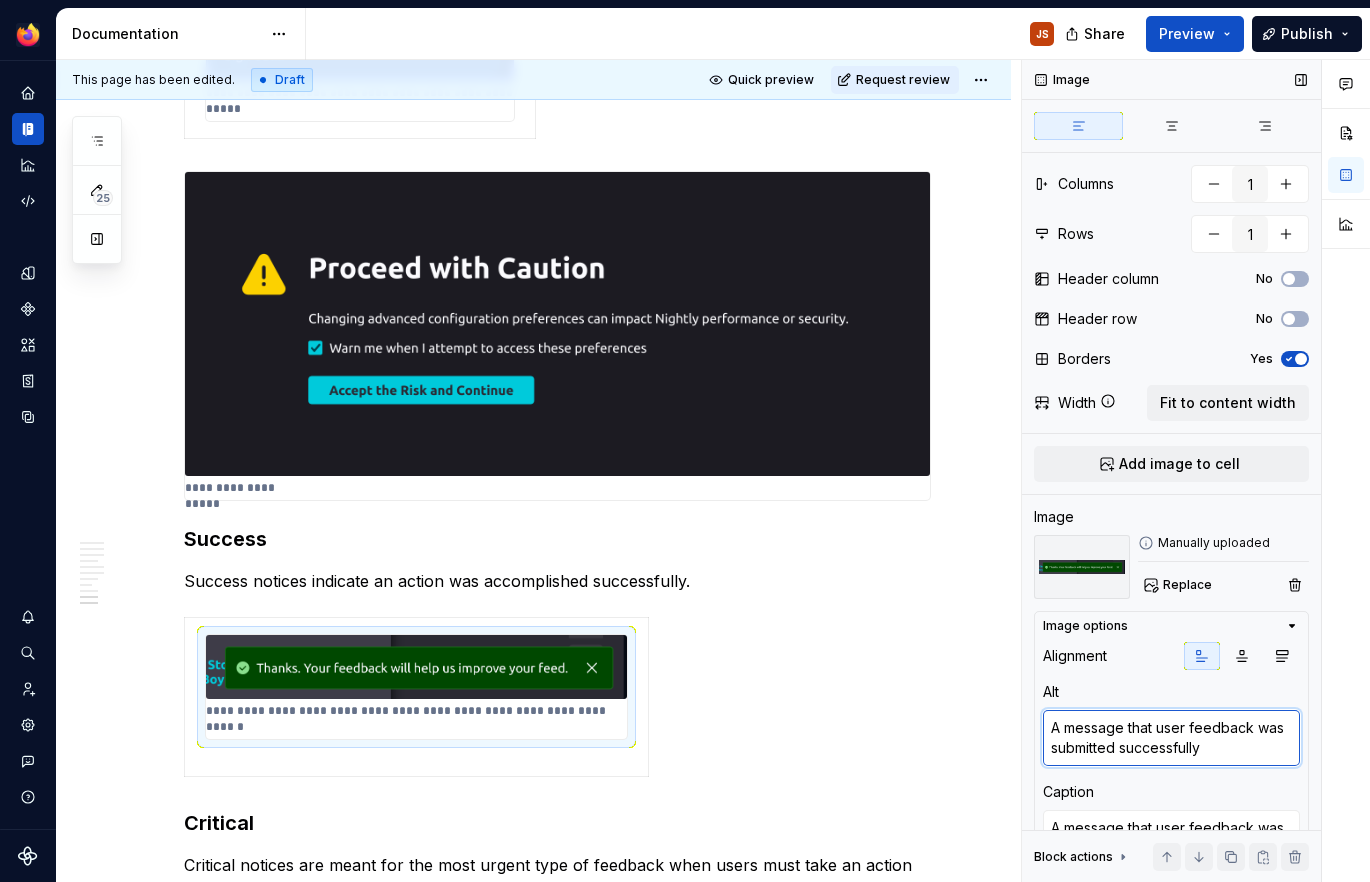 click on "A message that user feedback was submitted successfully" at bounding box center (1171, 738) 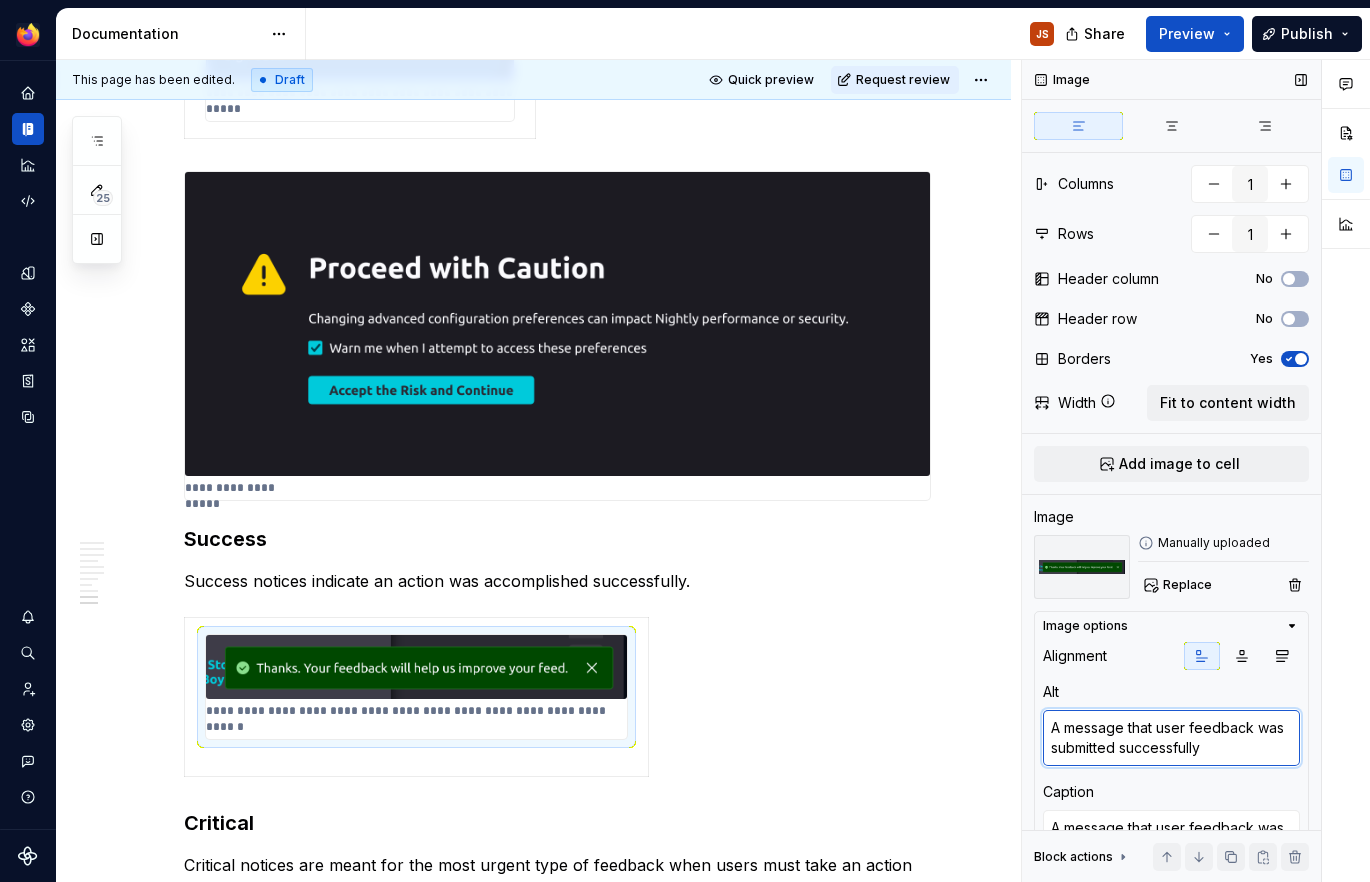 type on "*" 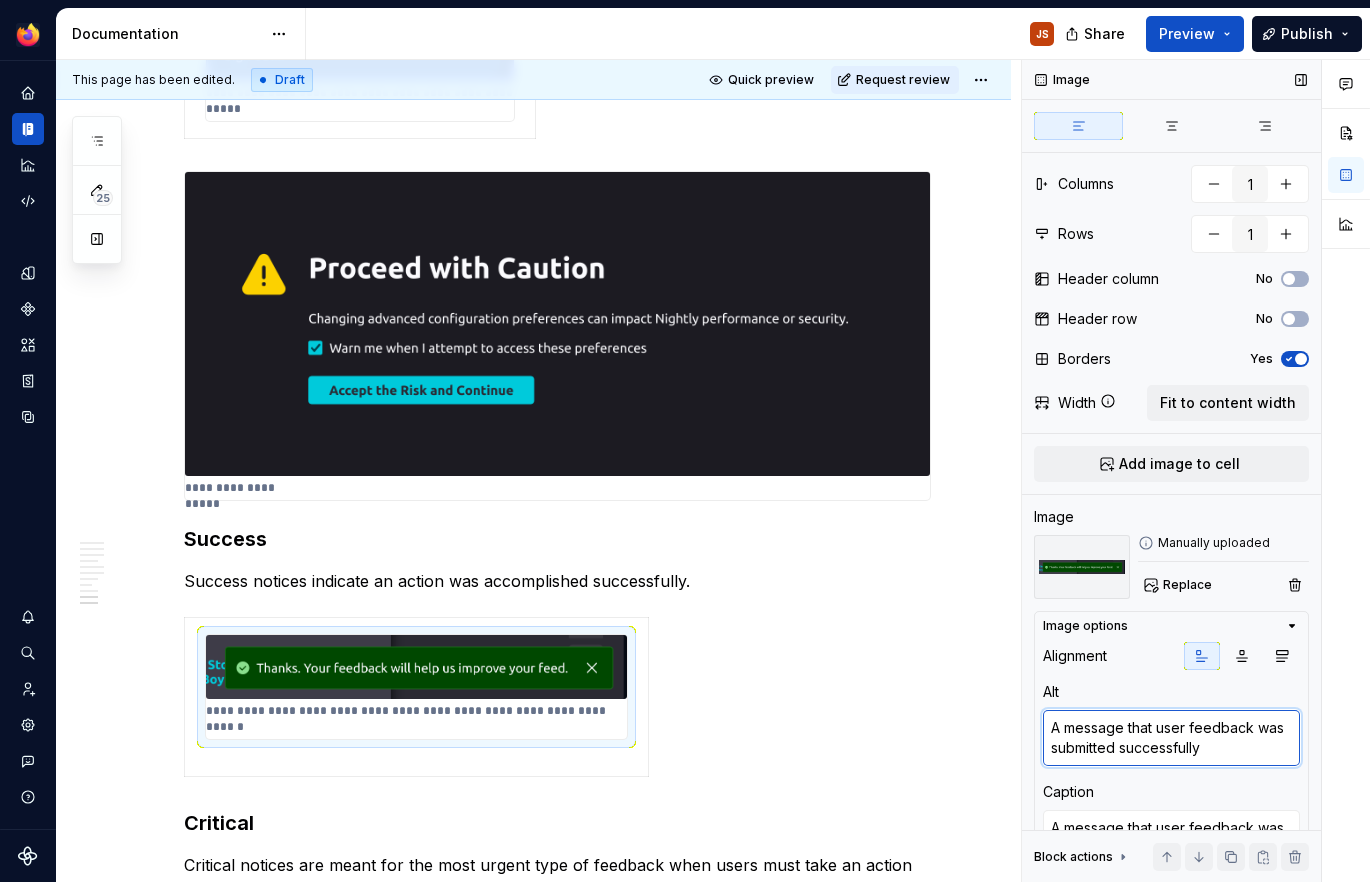 type on "A message that userfeedback was submitted successfully" 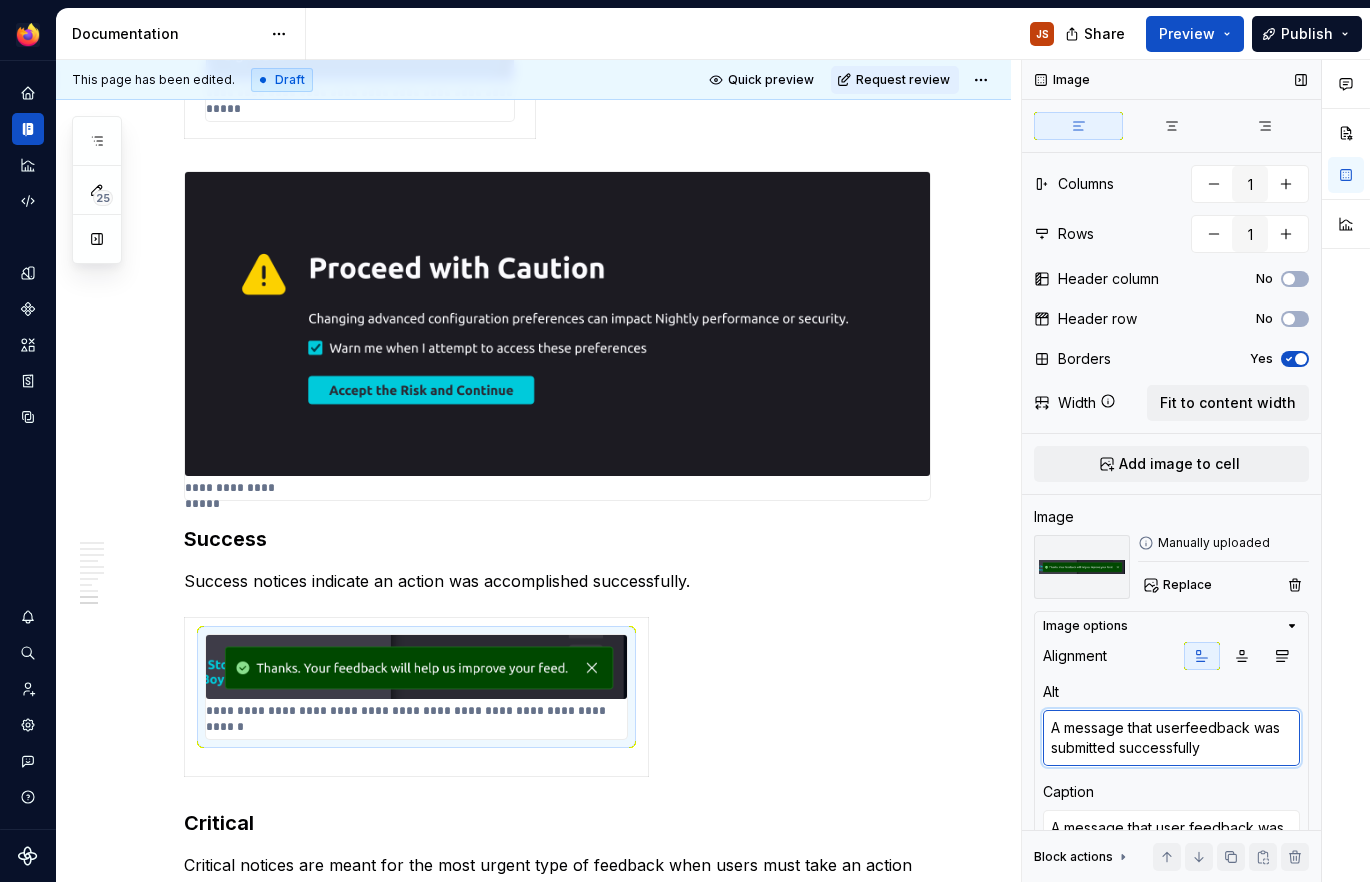 type on "*" 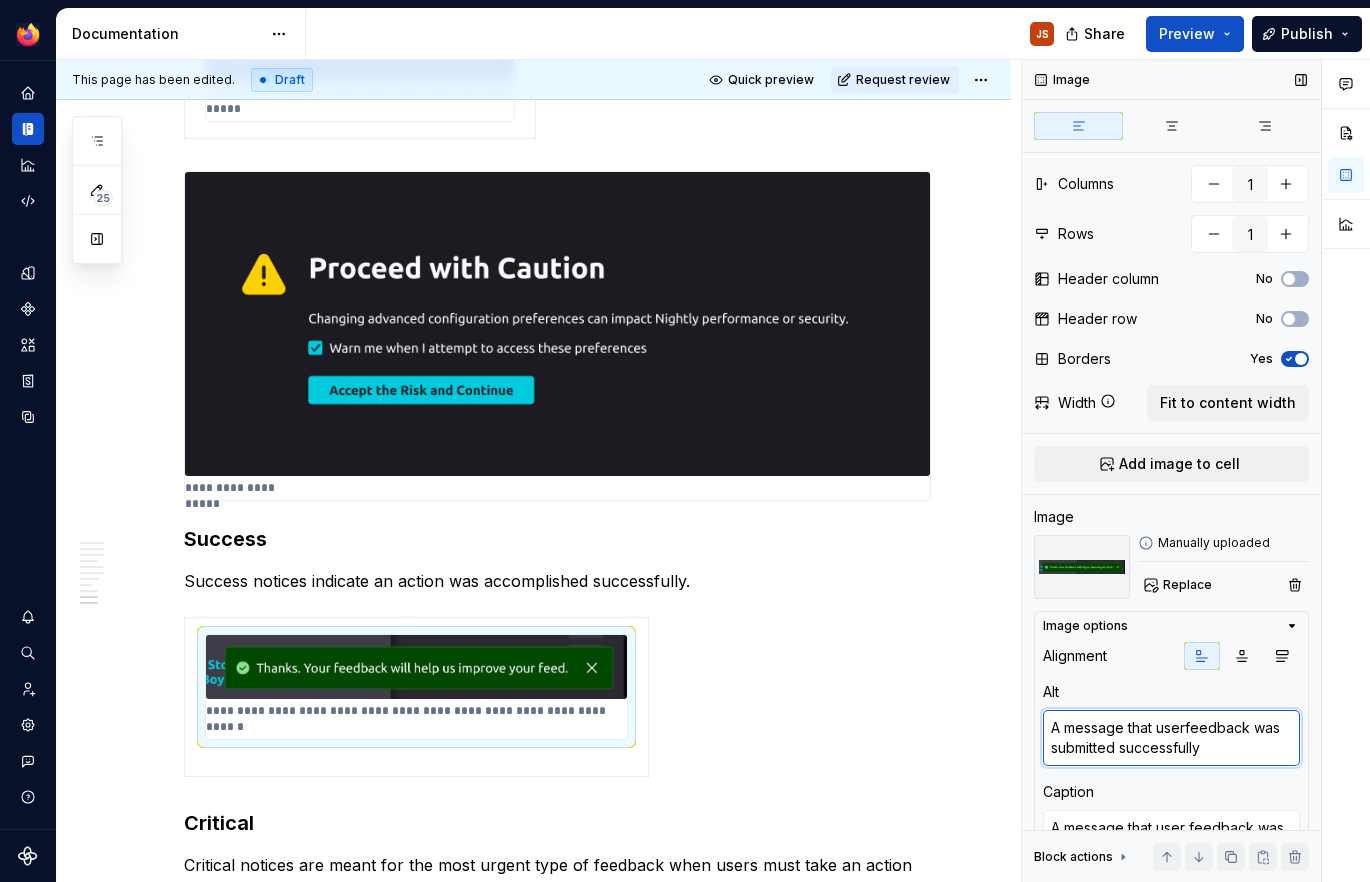 type on "A message that user'feedback was submitted successfully" 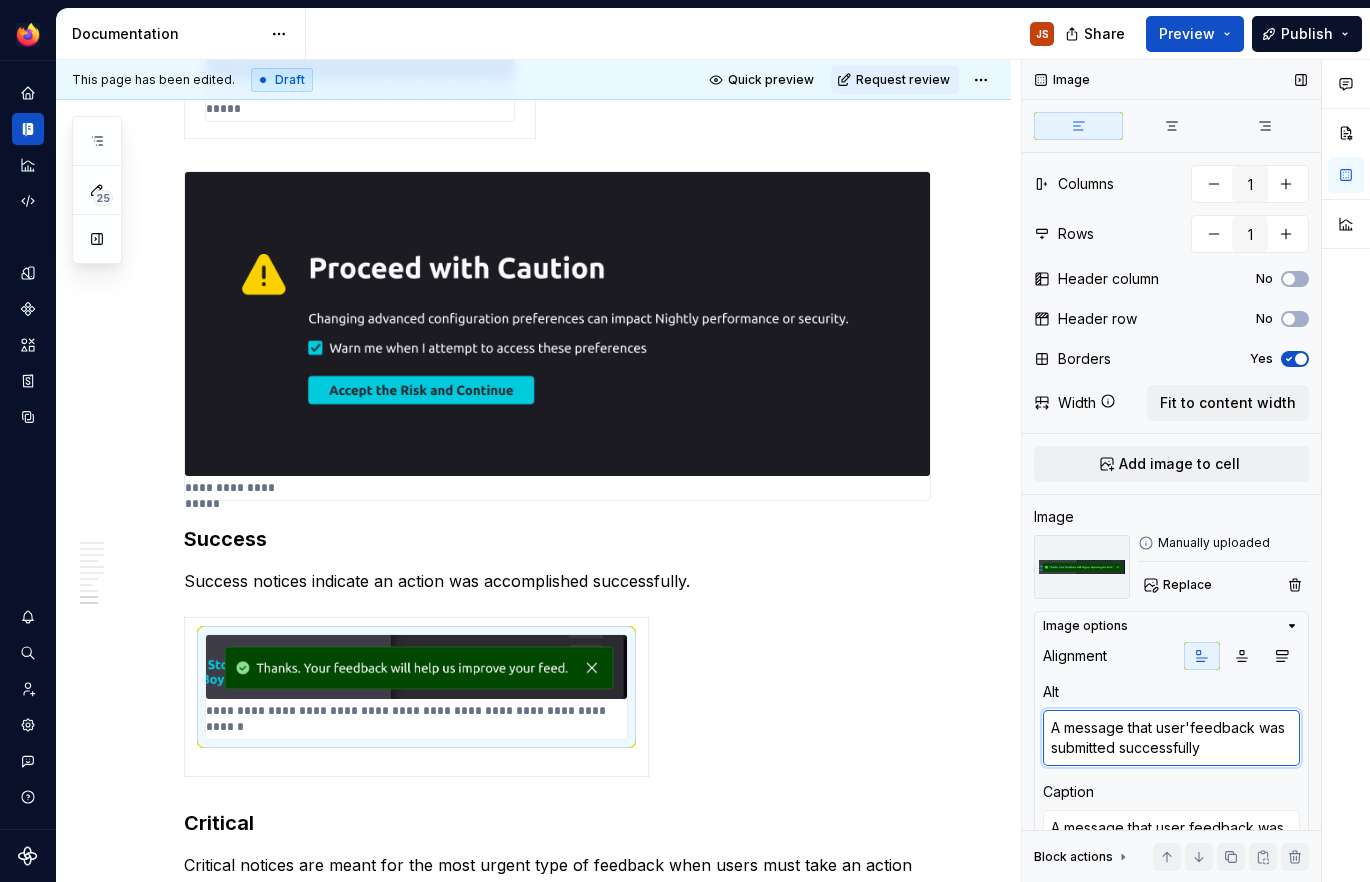 type on "*" 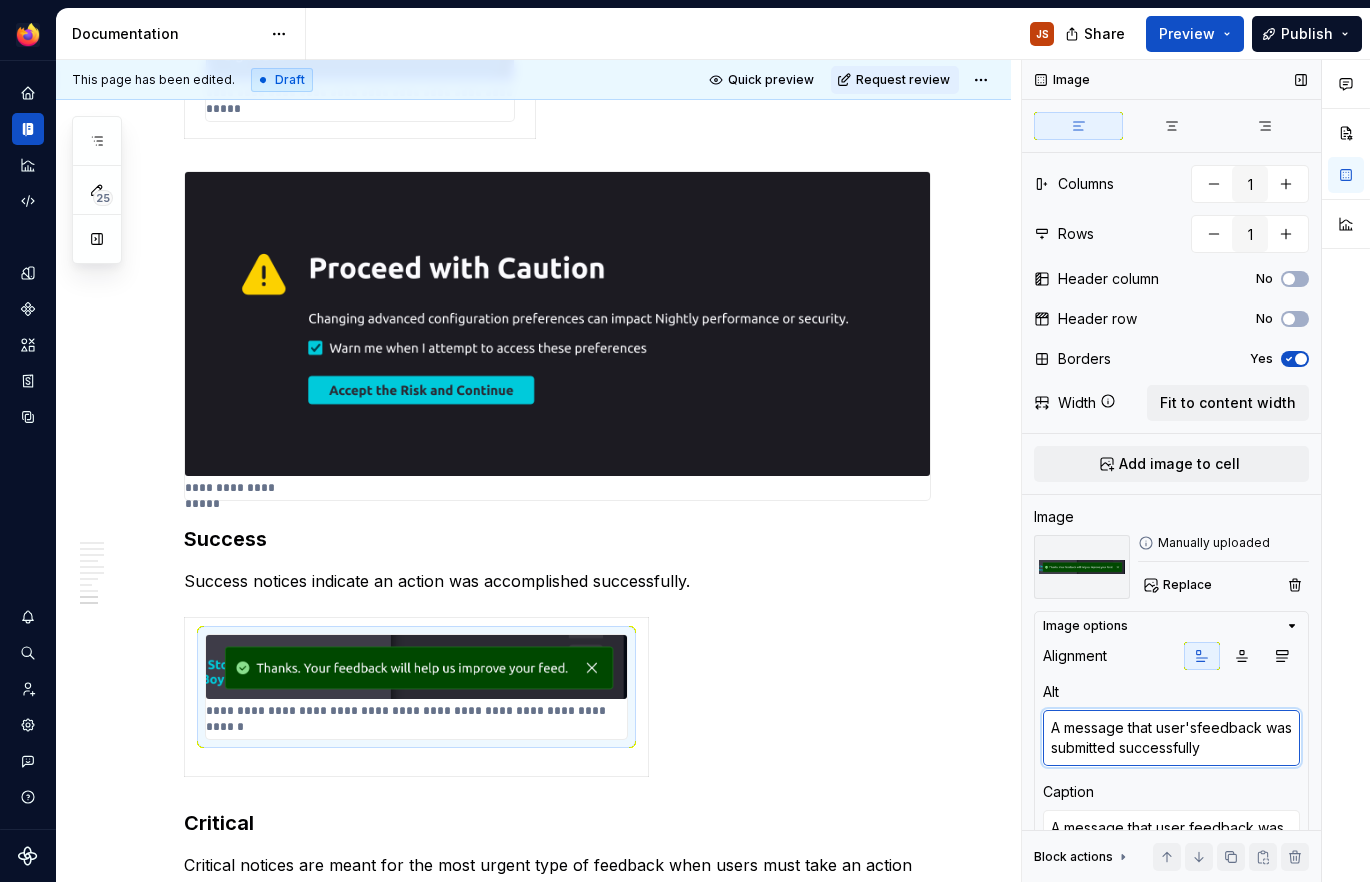 type on "*" 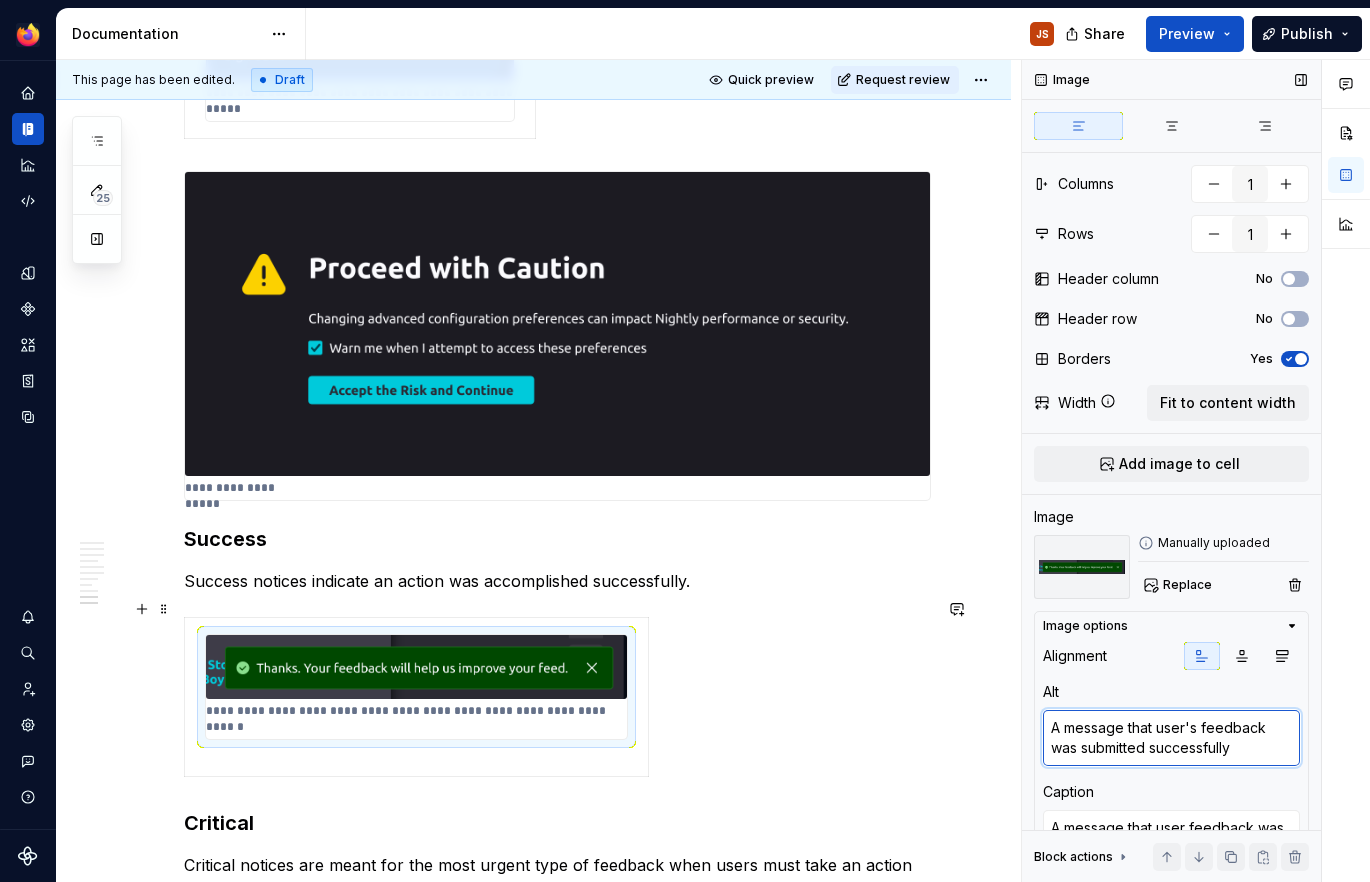 drag, startPoint x: 1247, startPoint y: 746, endPoint x: 952, endPoint y: 691, distance: 300.0833 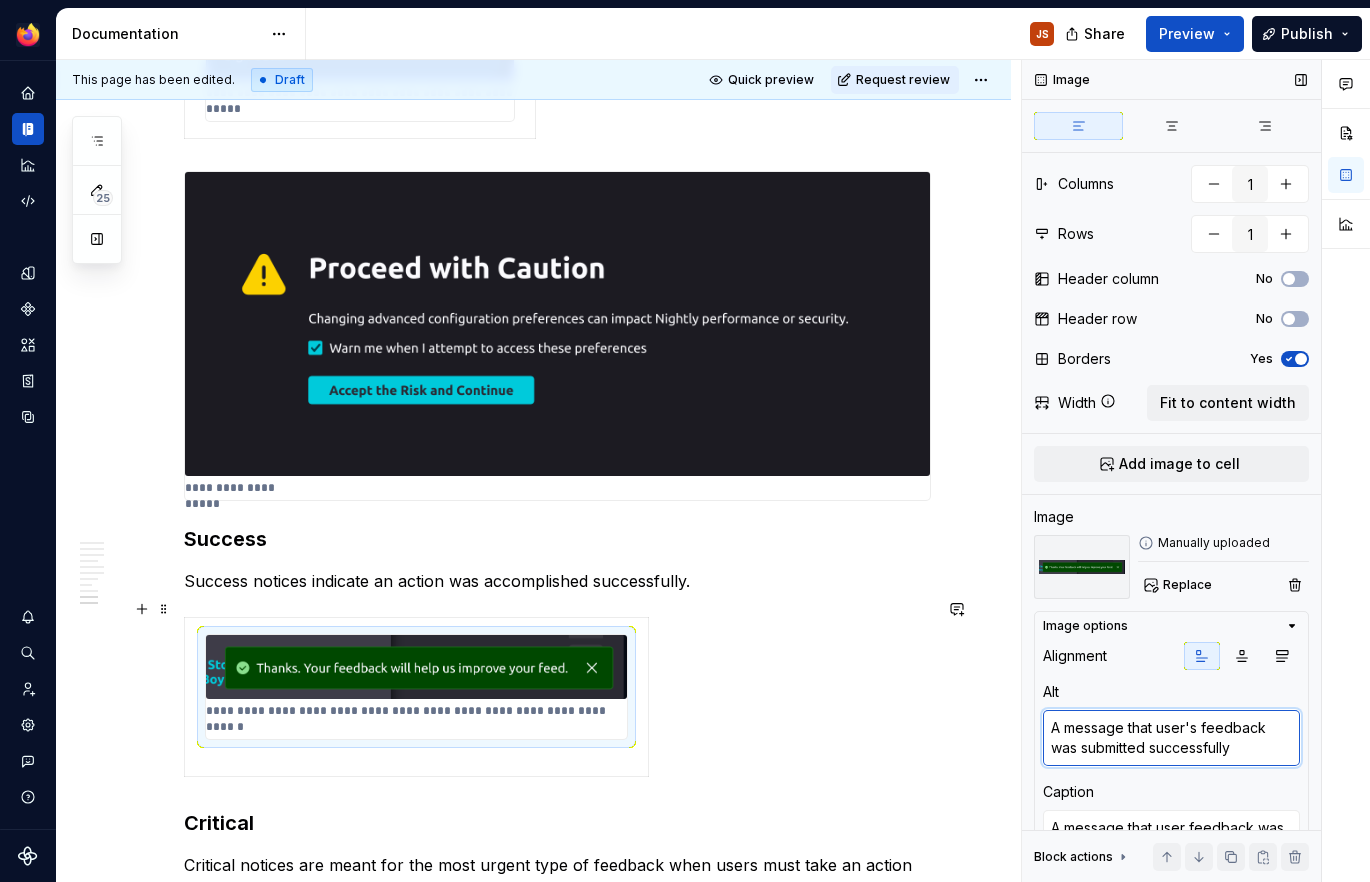 click on "A message that user's feedback was submitted successfully" at bounding box center (1171, 738) 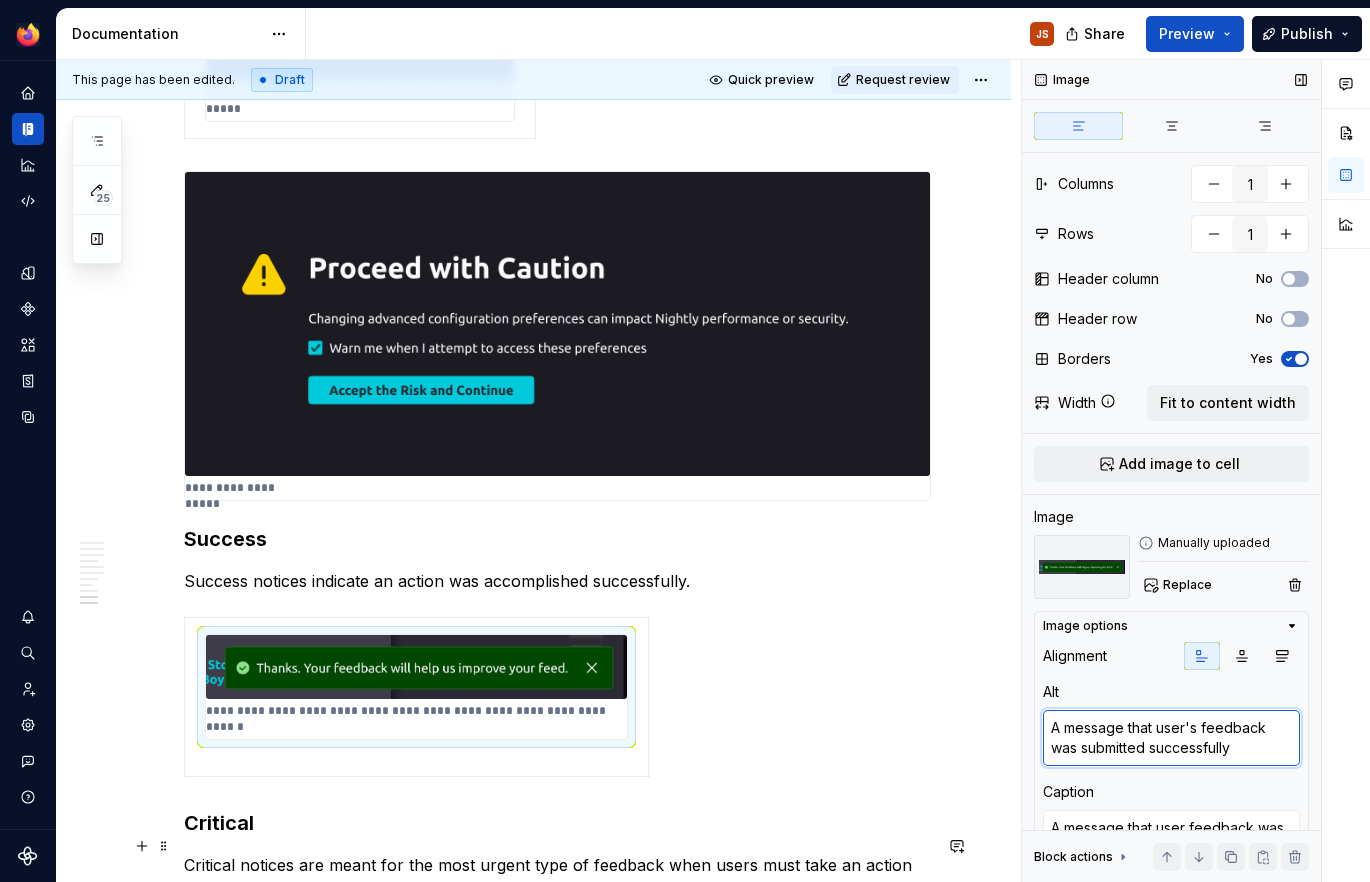 scroll, scrollTop: 3874, scrollLeft: 0, axis: vertical 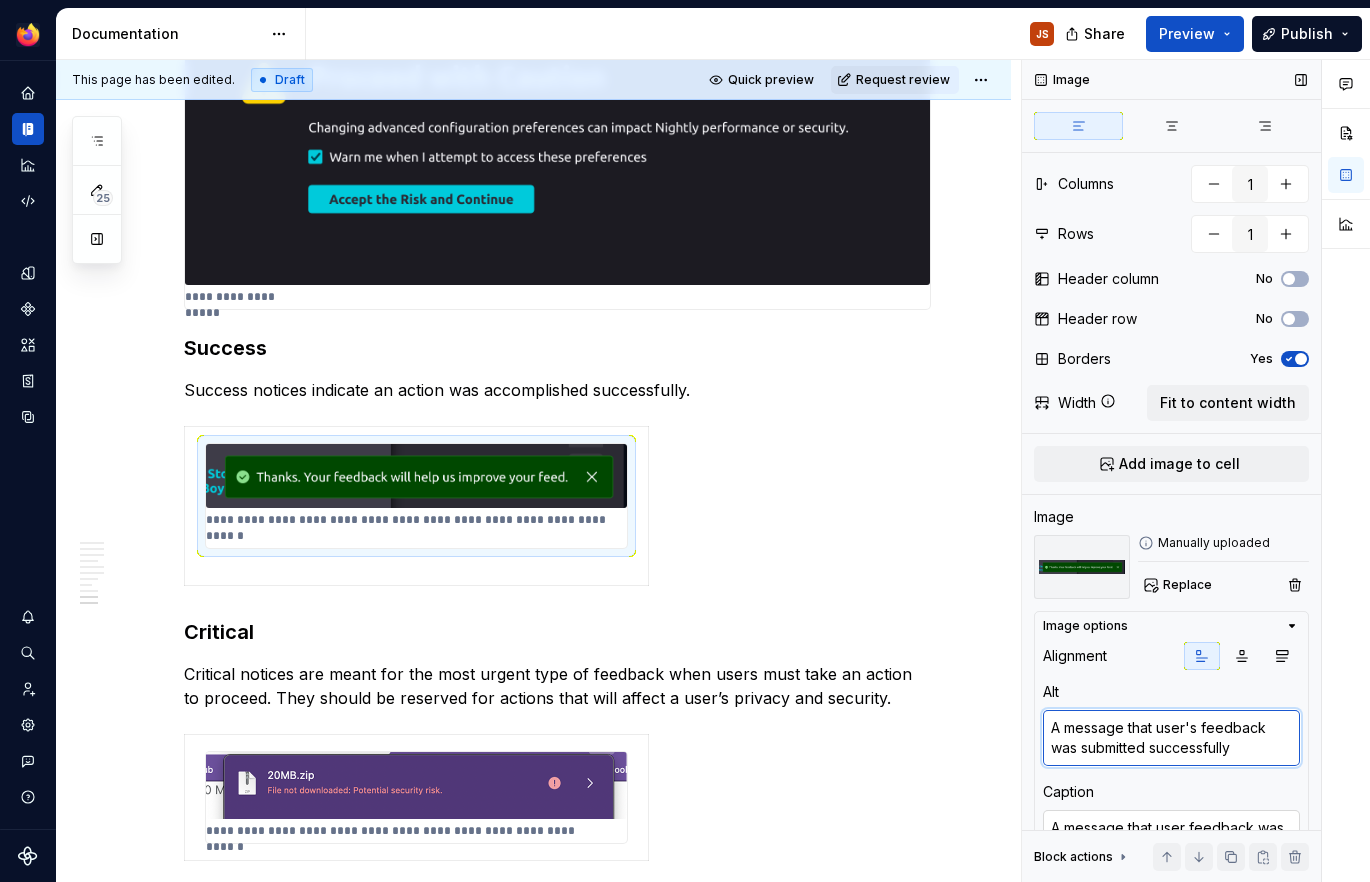 type on "A message that user's feedback was submitted successfully" 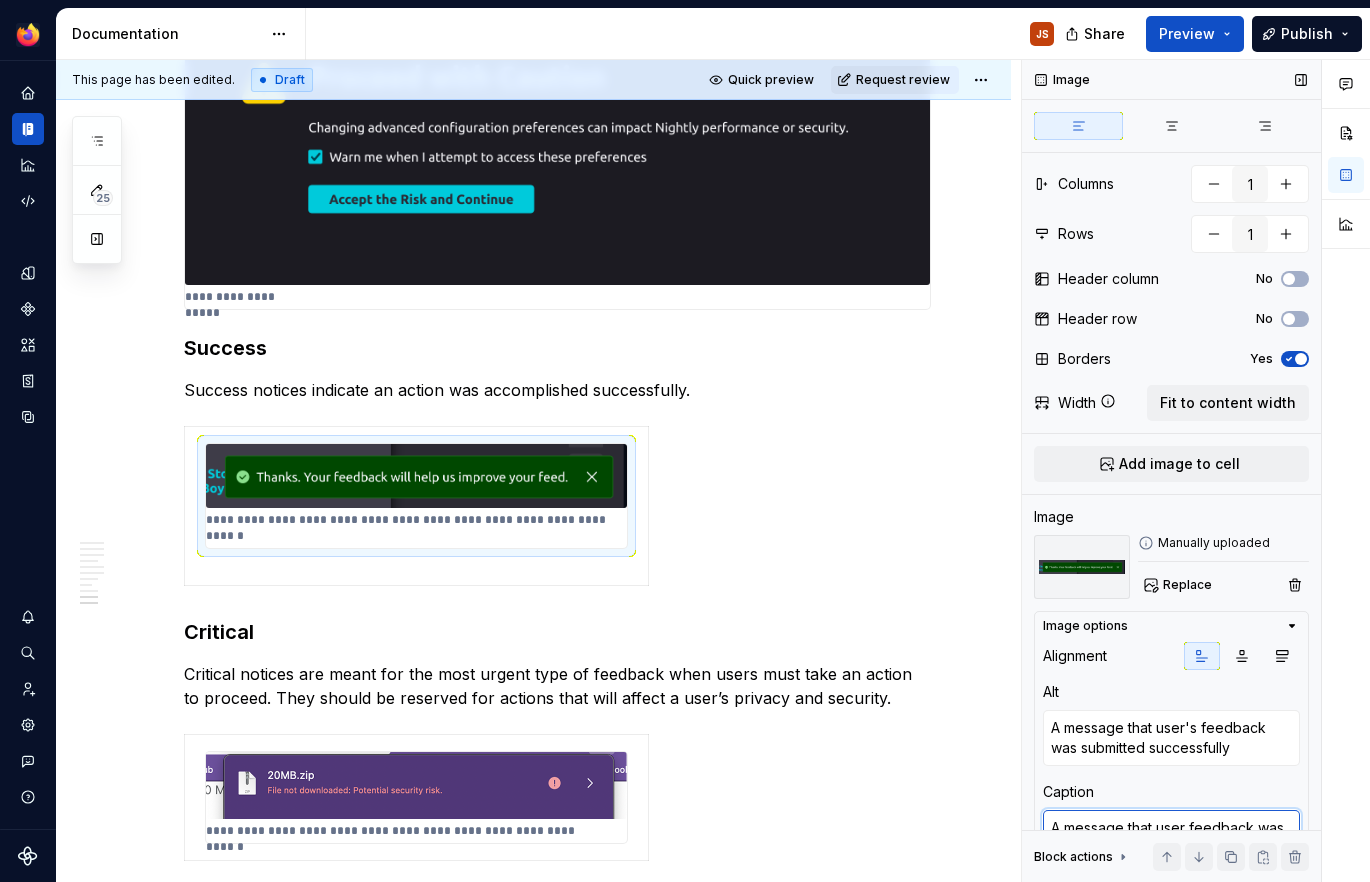 click on "A message that user feedback was submitted successfully with a download" at bounding box center (1171, 848) 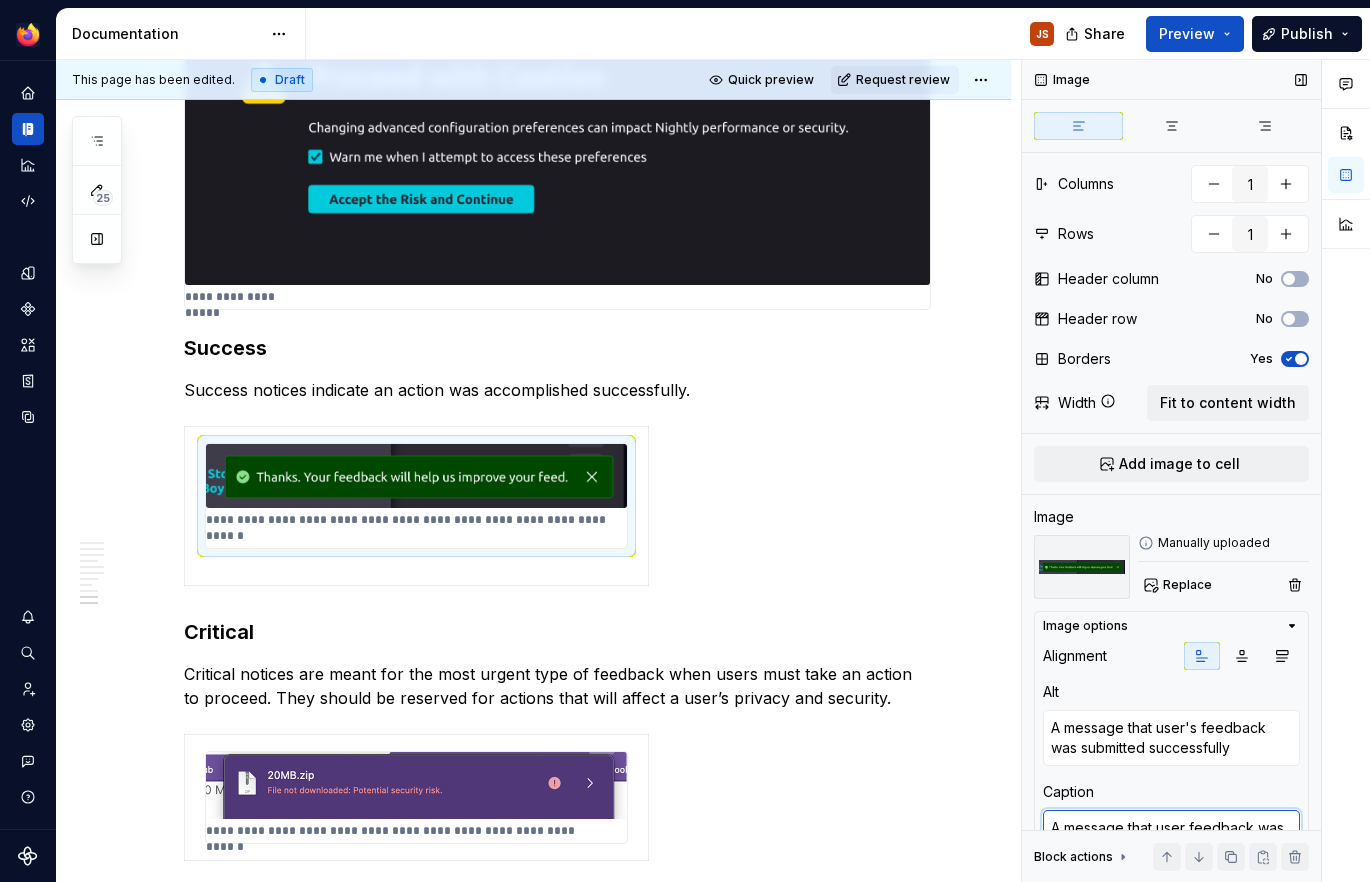click on "A message that user feedback was submitted successfully with a download" at bounding box center (1171, 848) 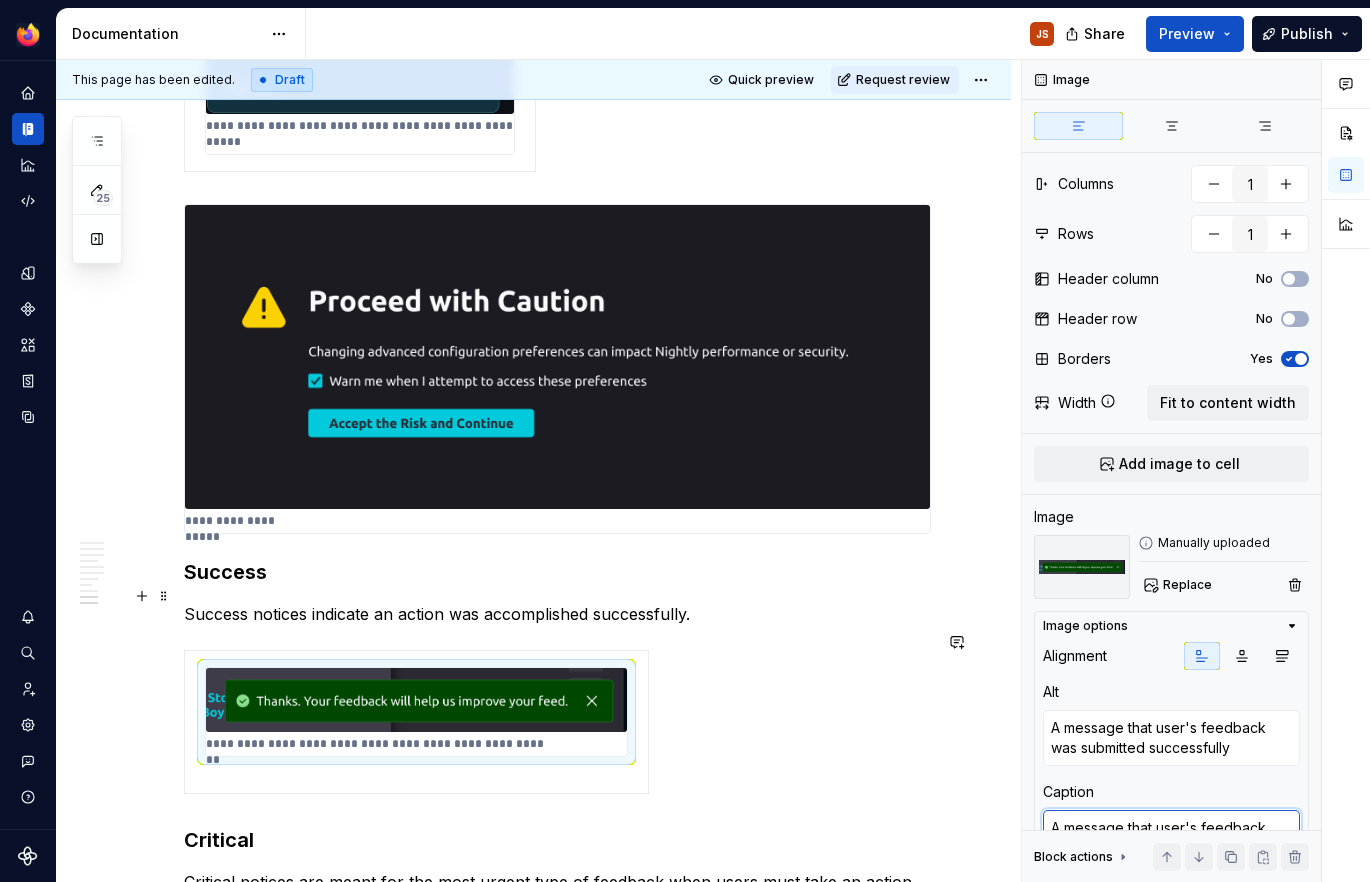 scroll, scrollTop: 3630, scrollLeft: 0, axis: vertical 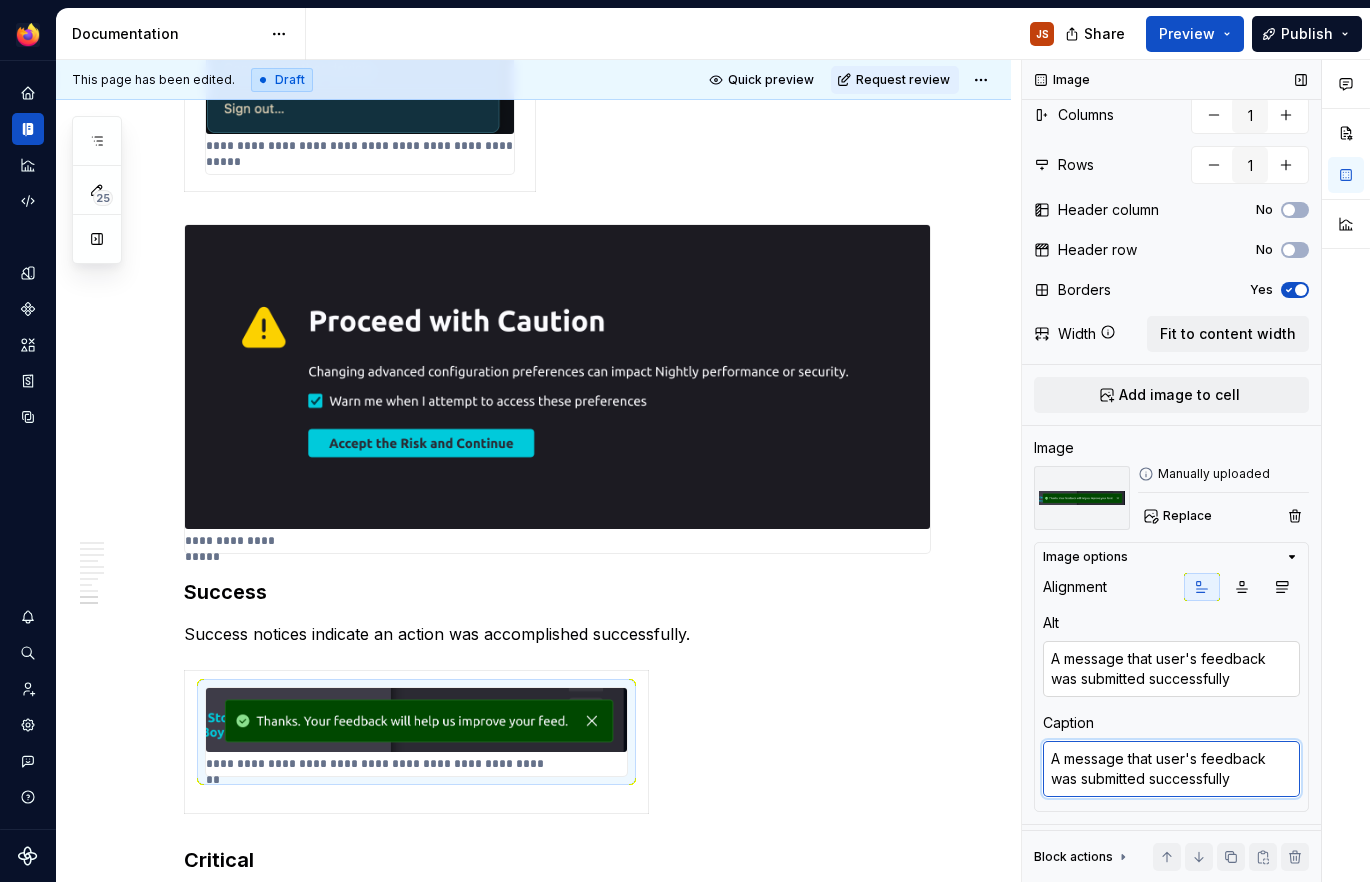 type on "A message that user's feedback was submitted successfully" 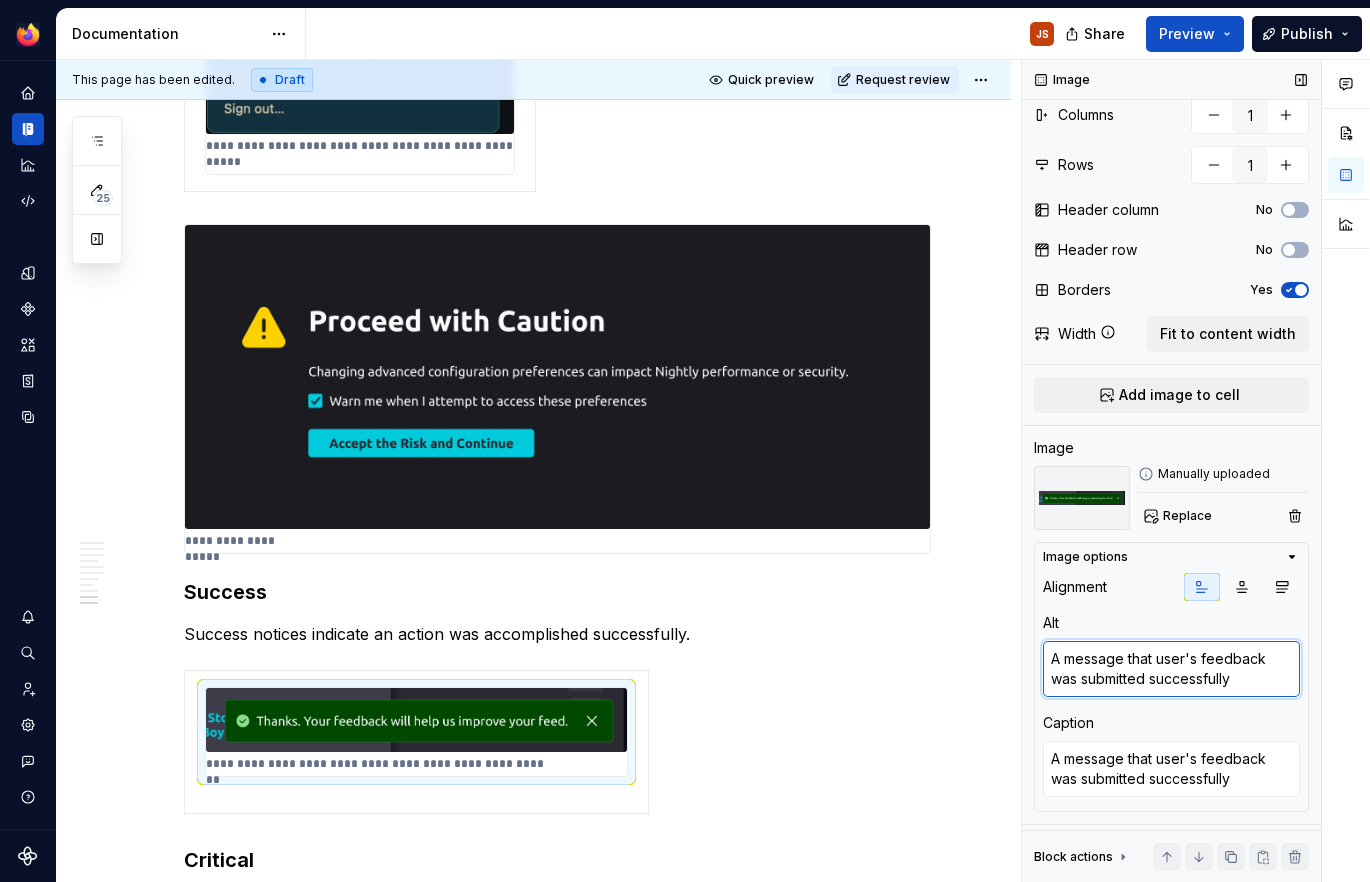 click on "A message that user's feedback was submitted successfully" at bounding box center (1171, 669) 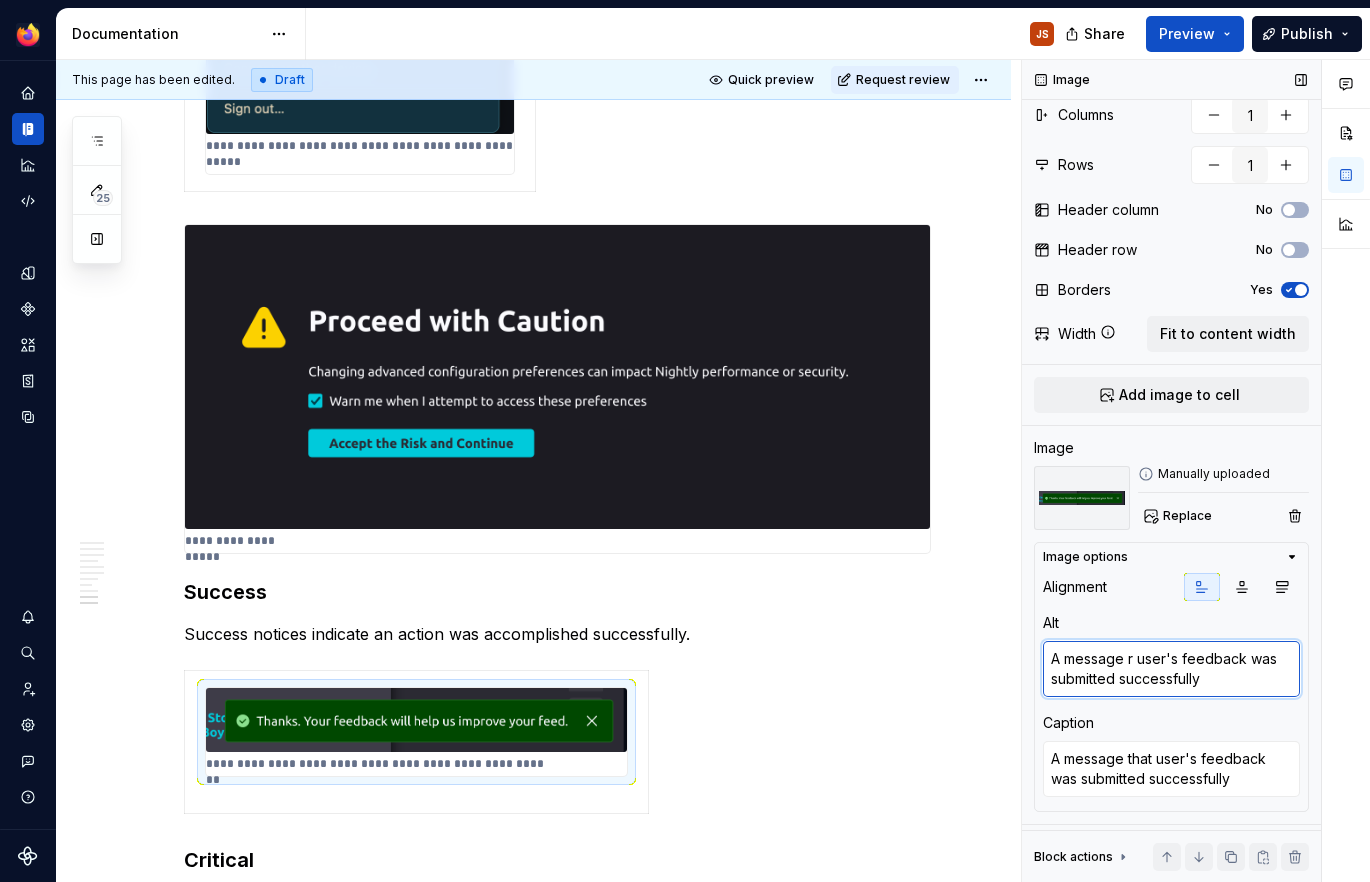 type on "*" 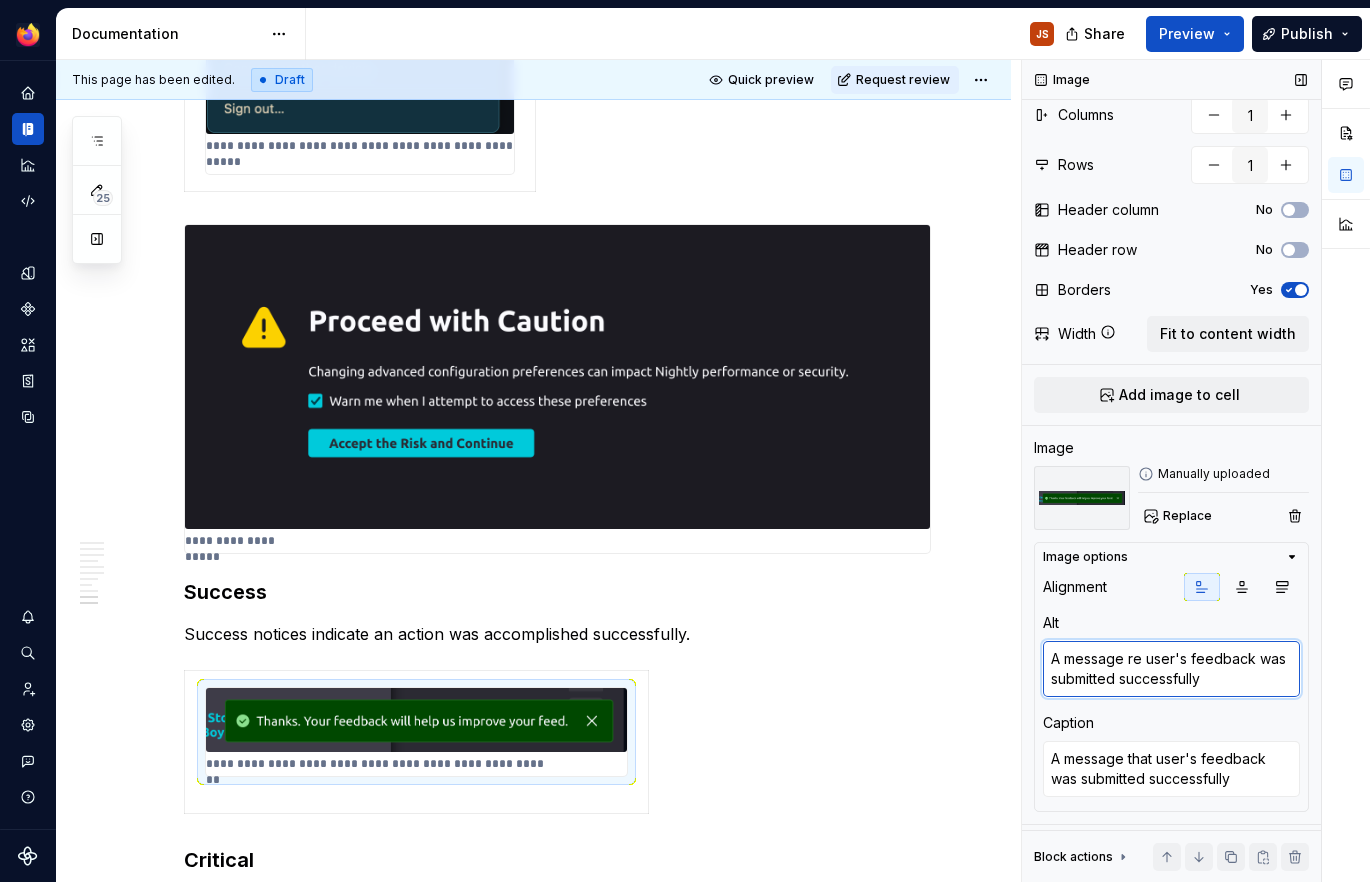 type on "A message rel user's feedback was submitted successfully" 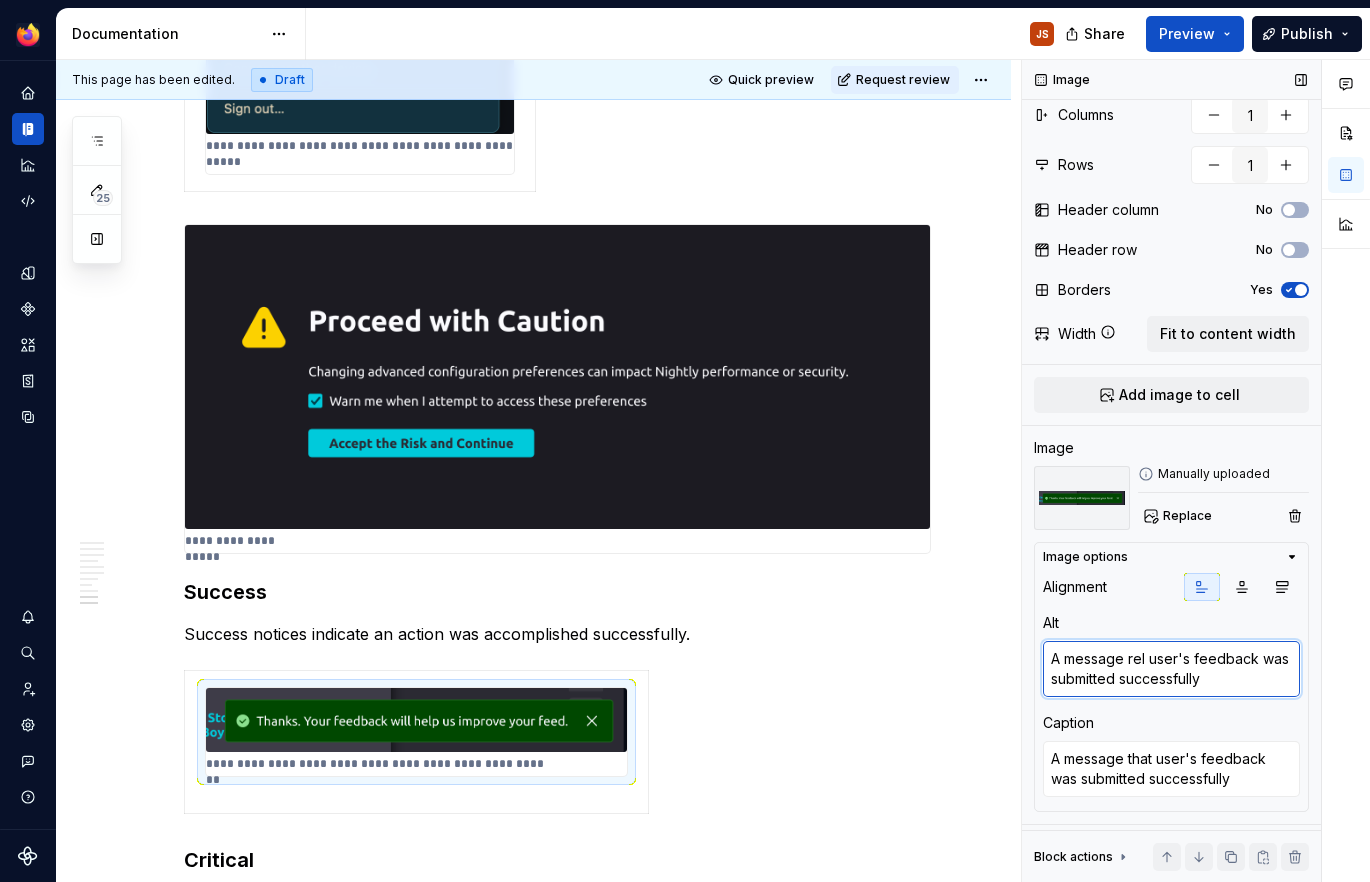 type on "*" 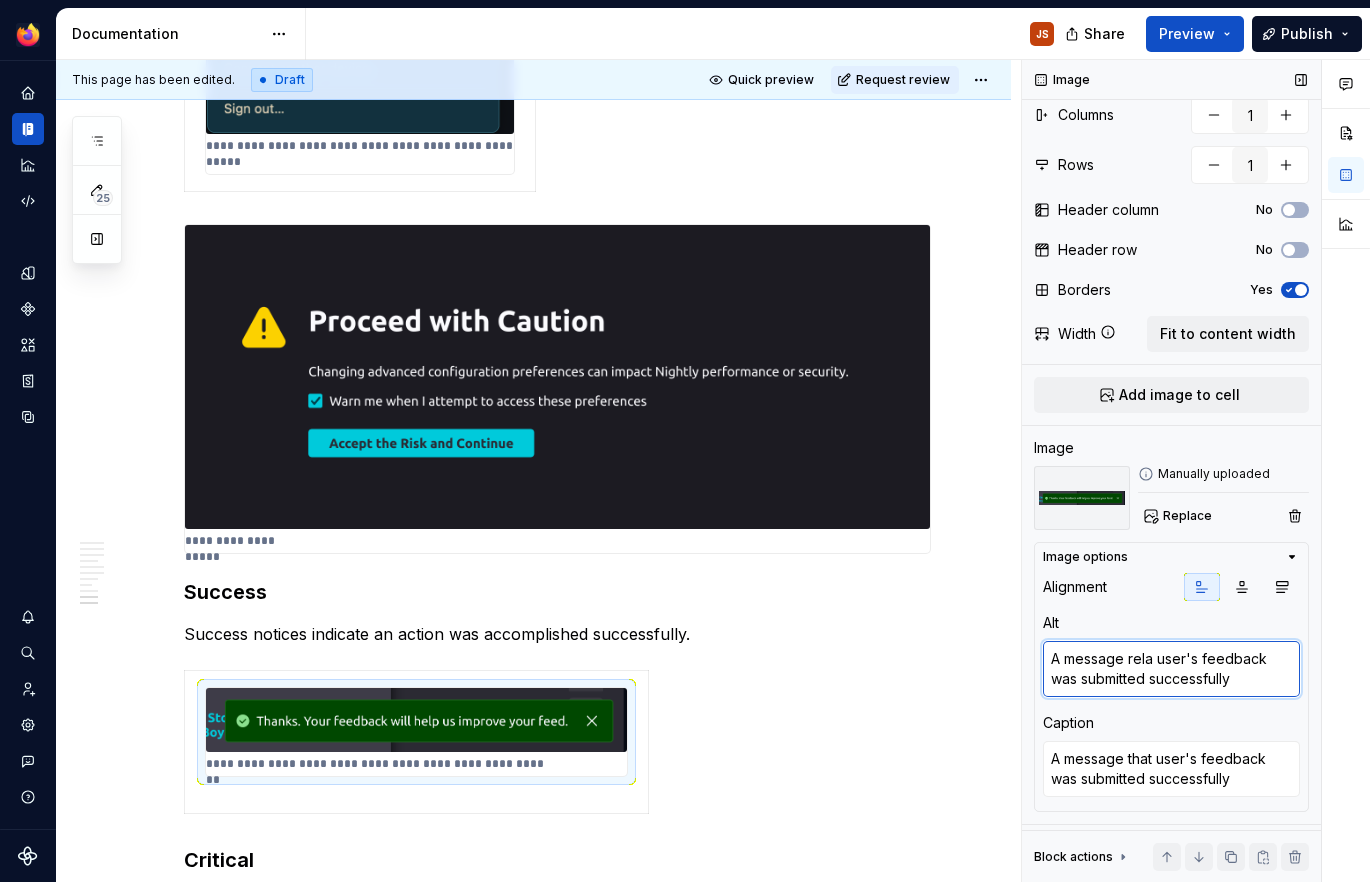 type on "*" 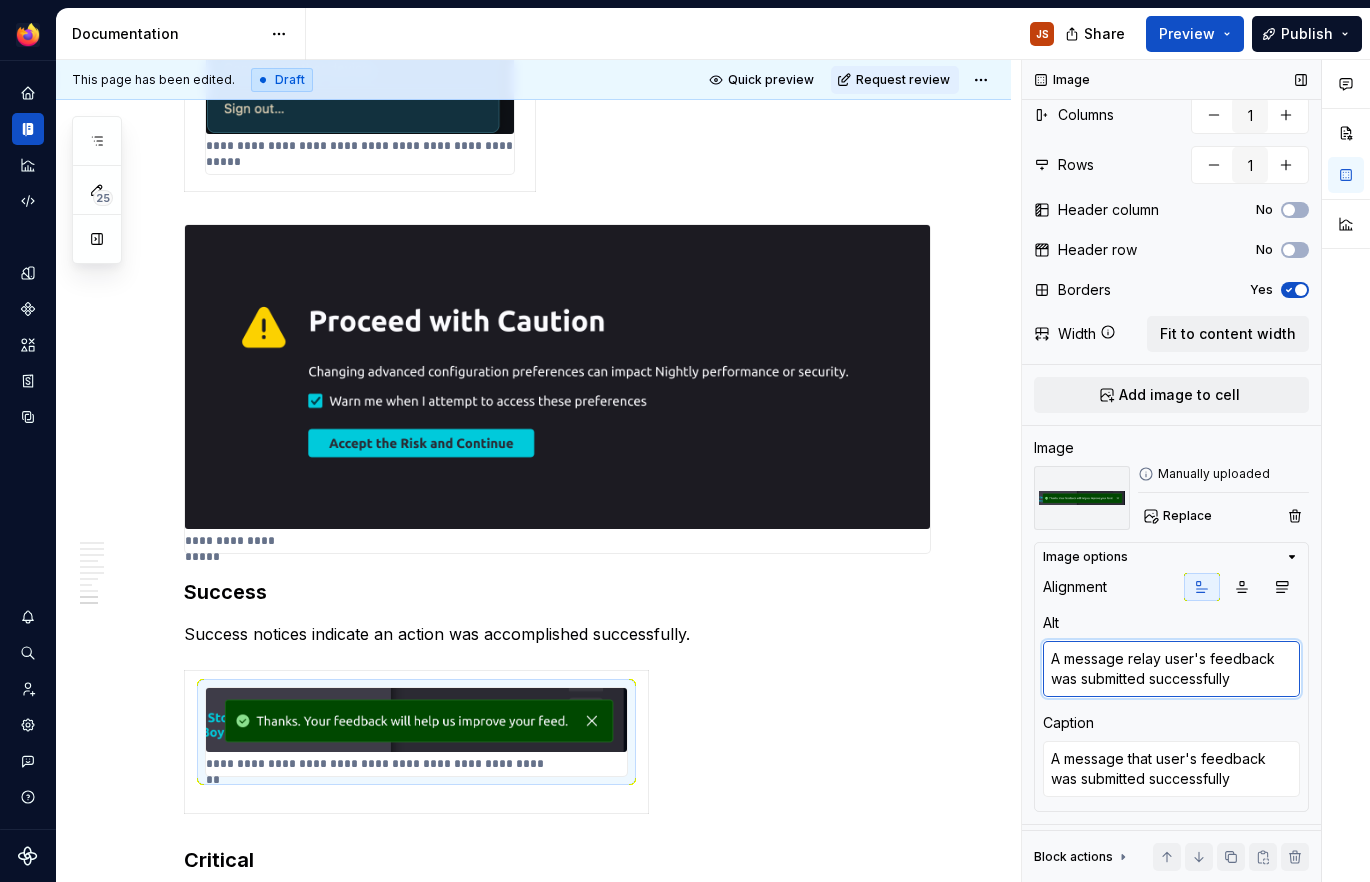 type on "A message relayi user's feedback was submitted successfully" 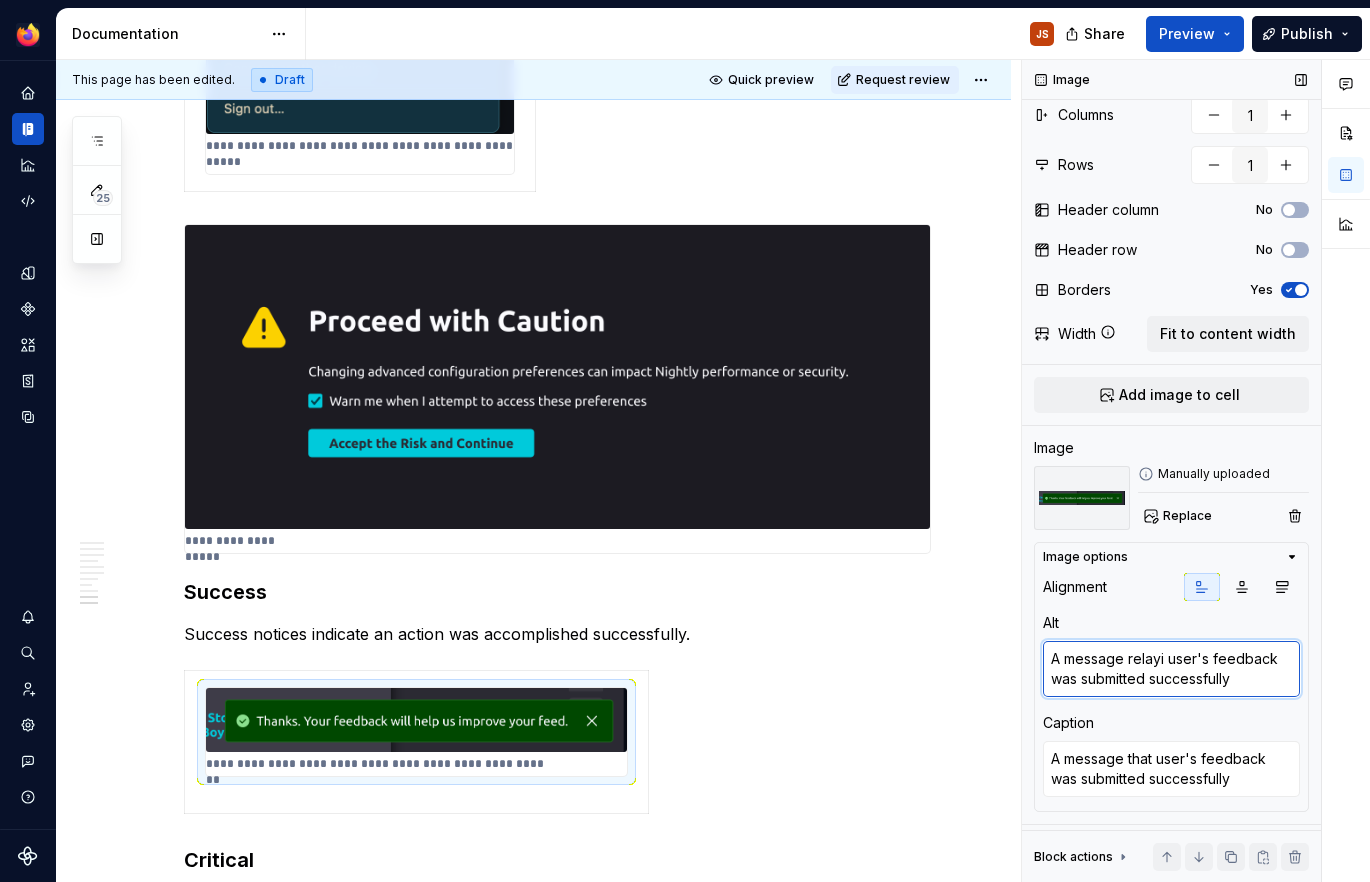 type on "*" 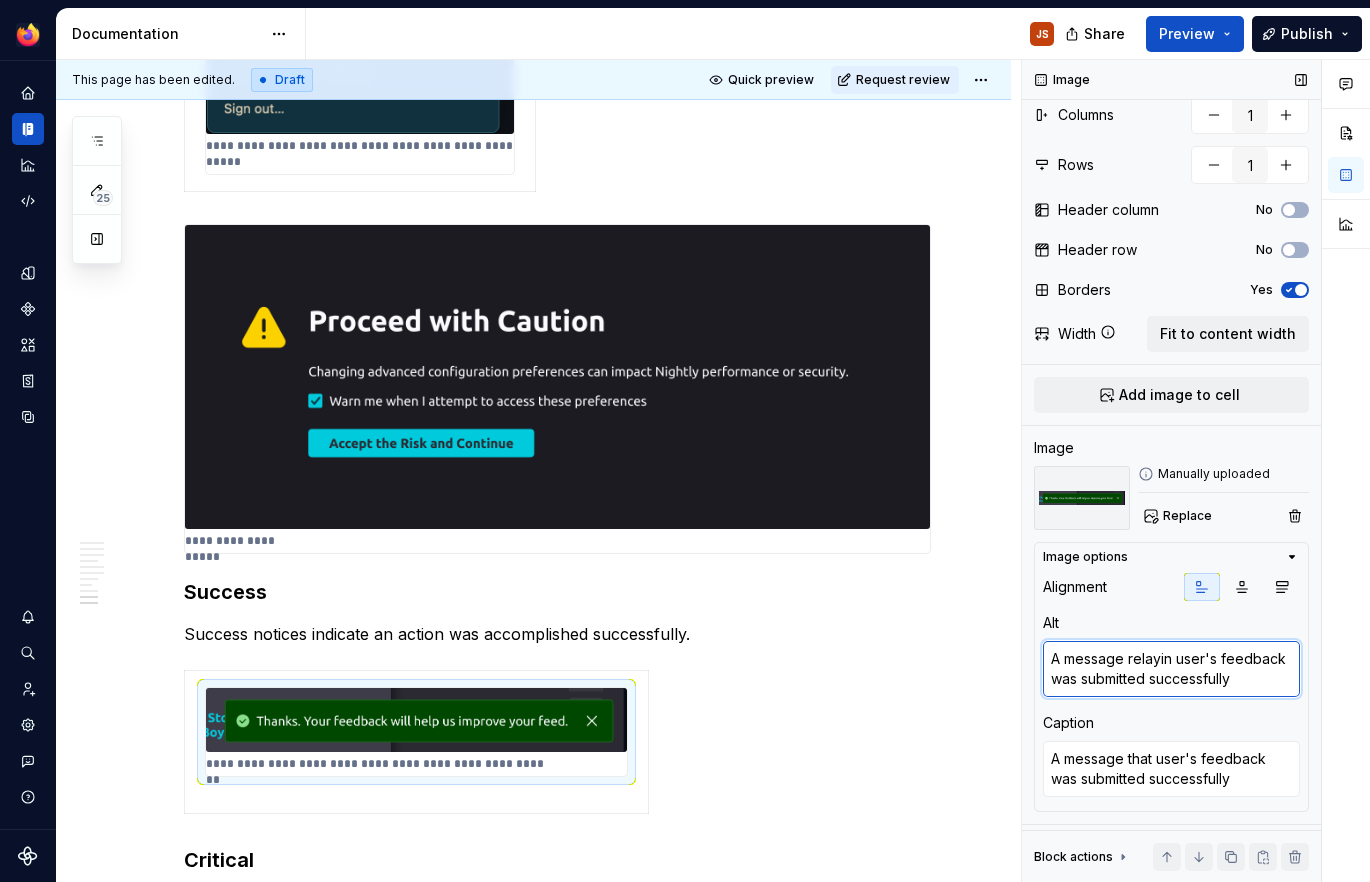 type on "*" 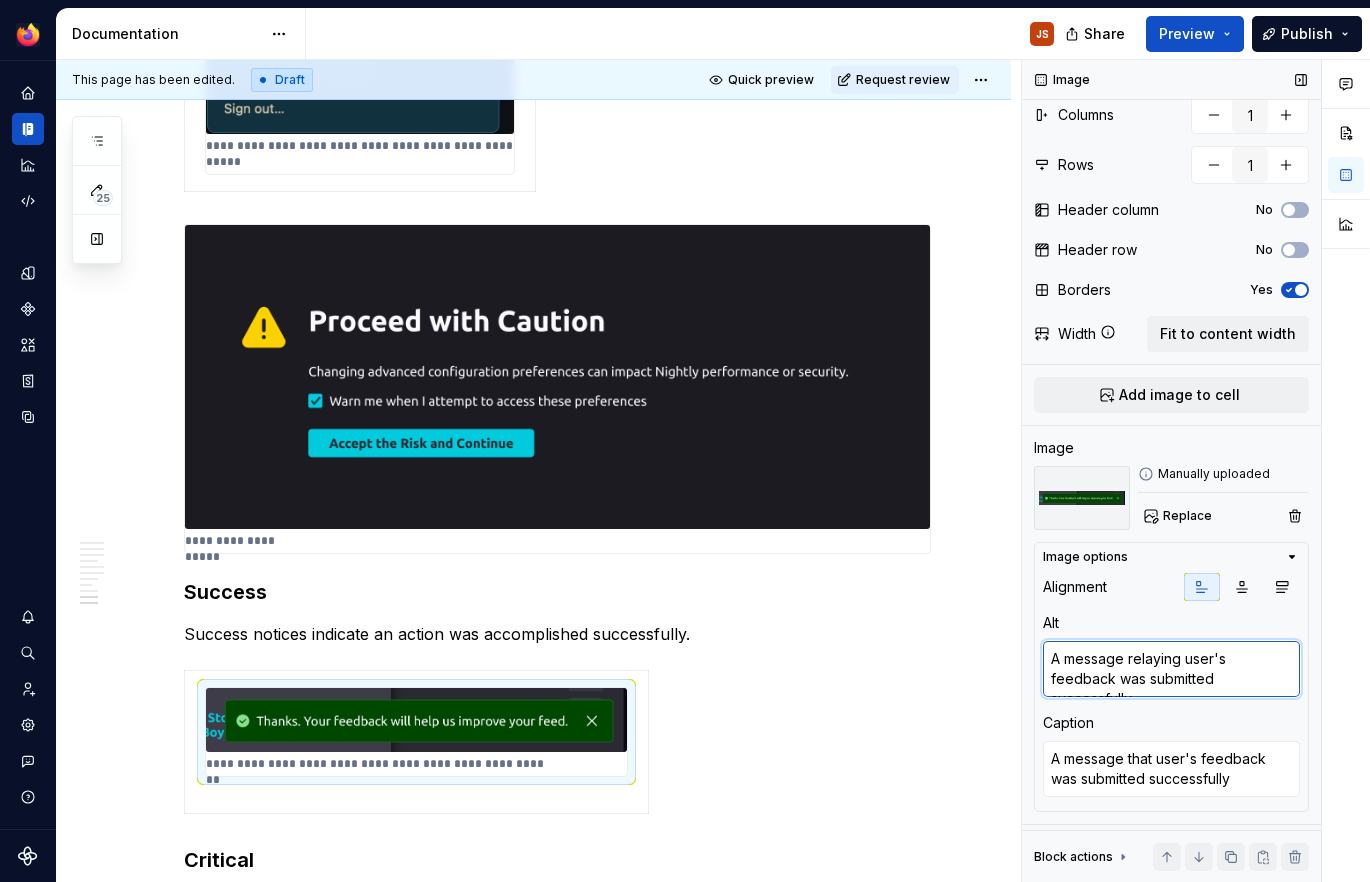 type on "*" 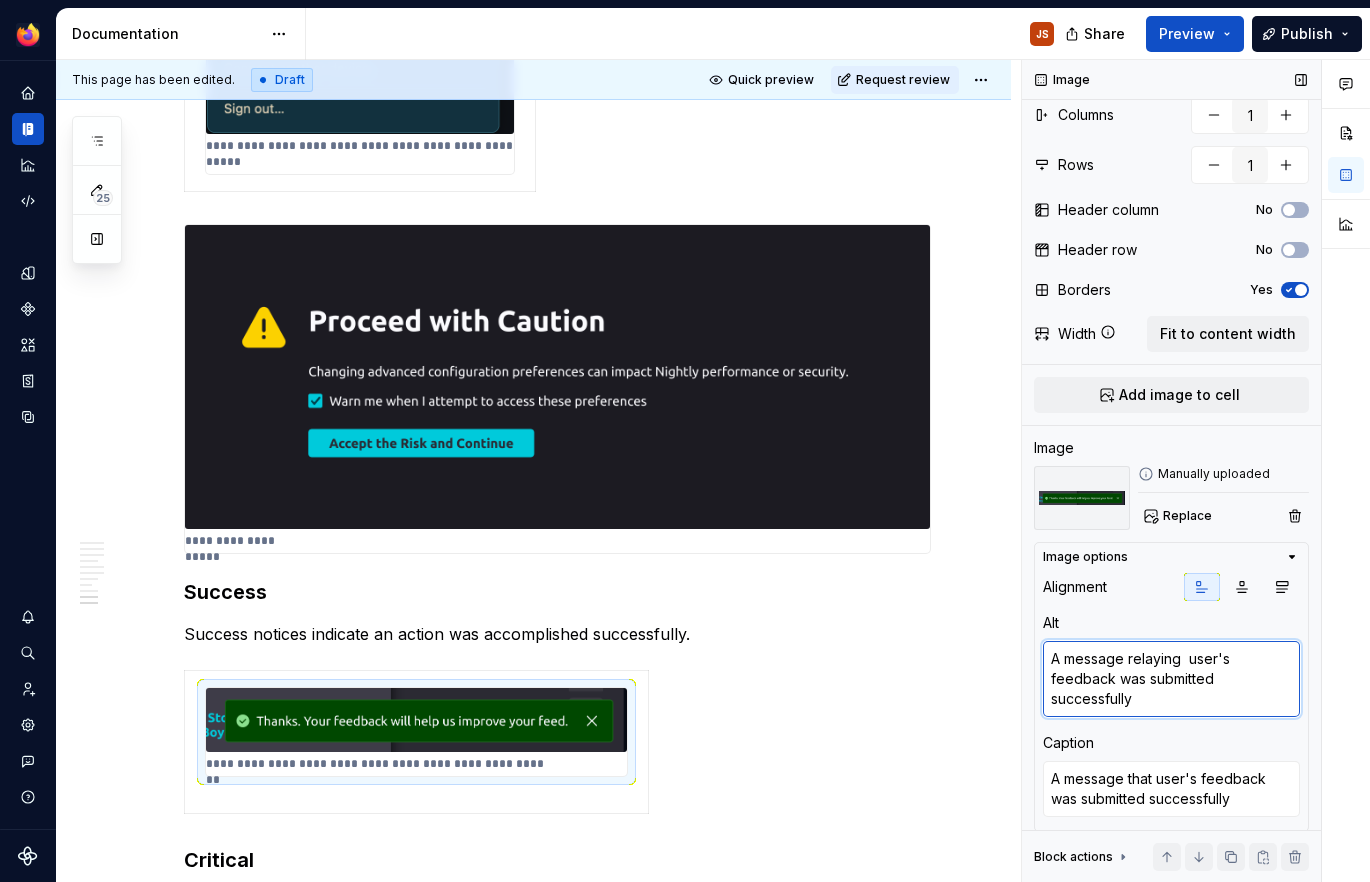 type on "*" 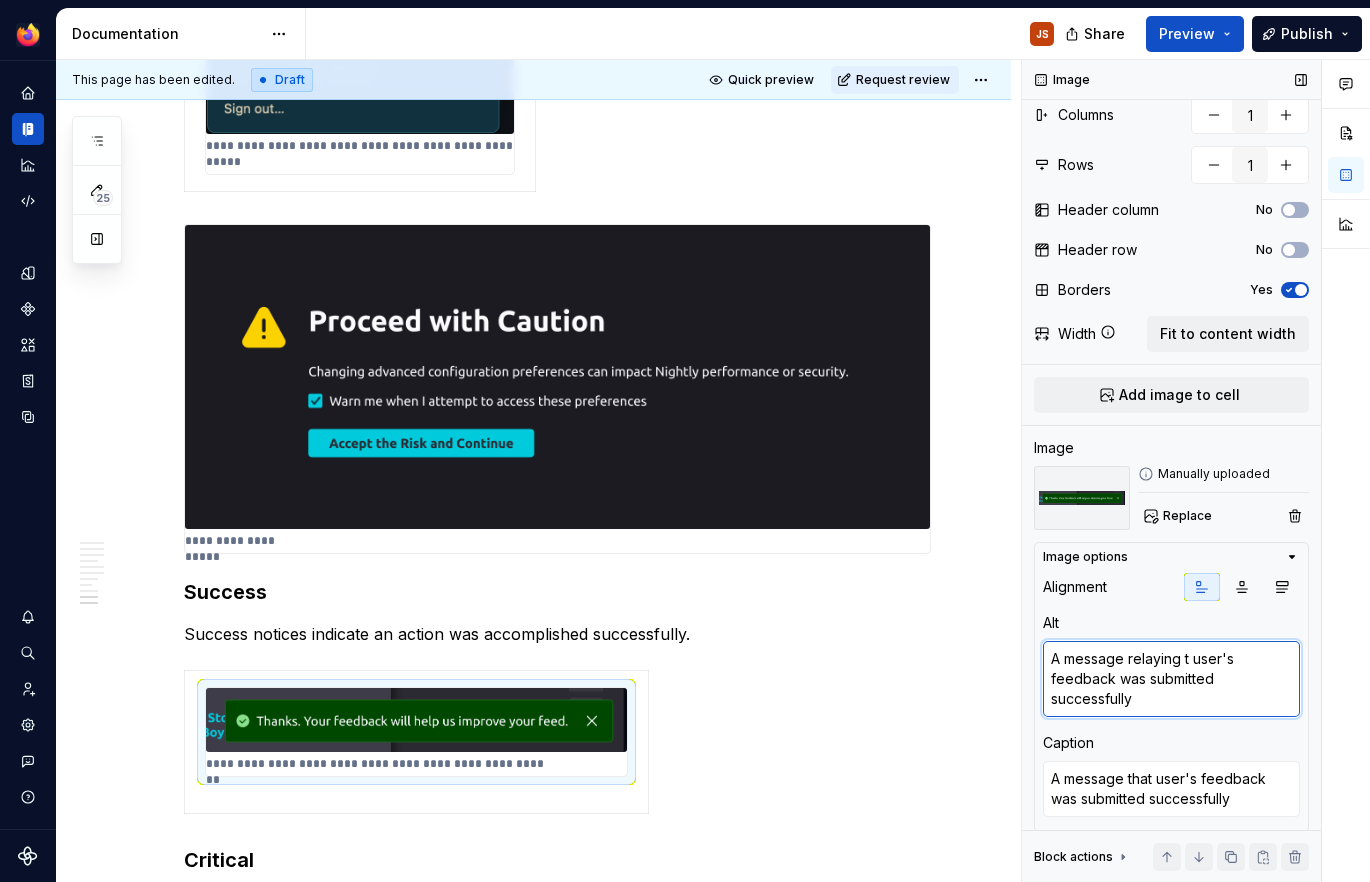 type on "*" 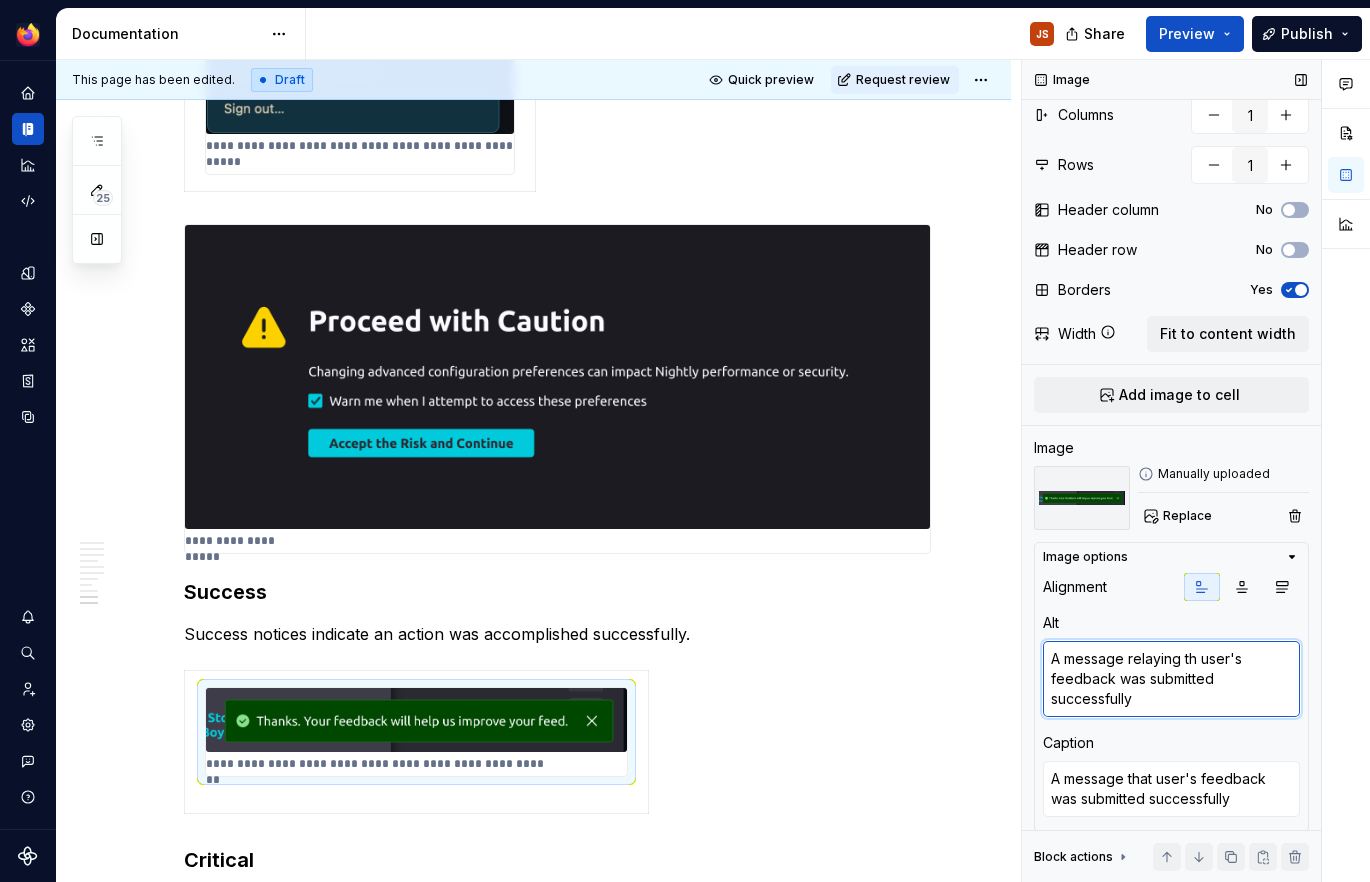 type on "A message relaying the user's feedback was submitted successfully" 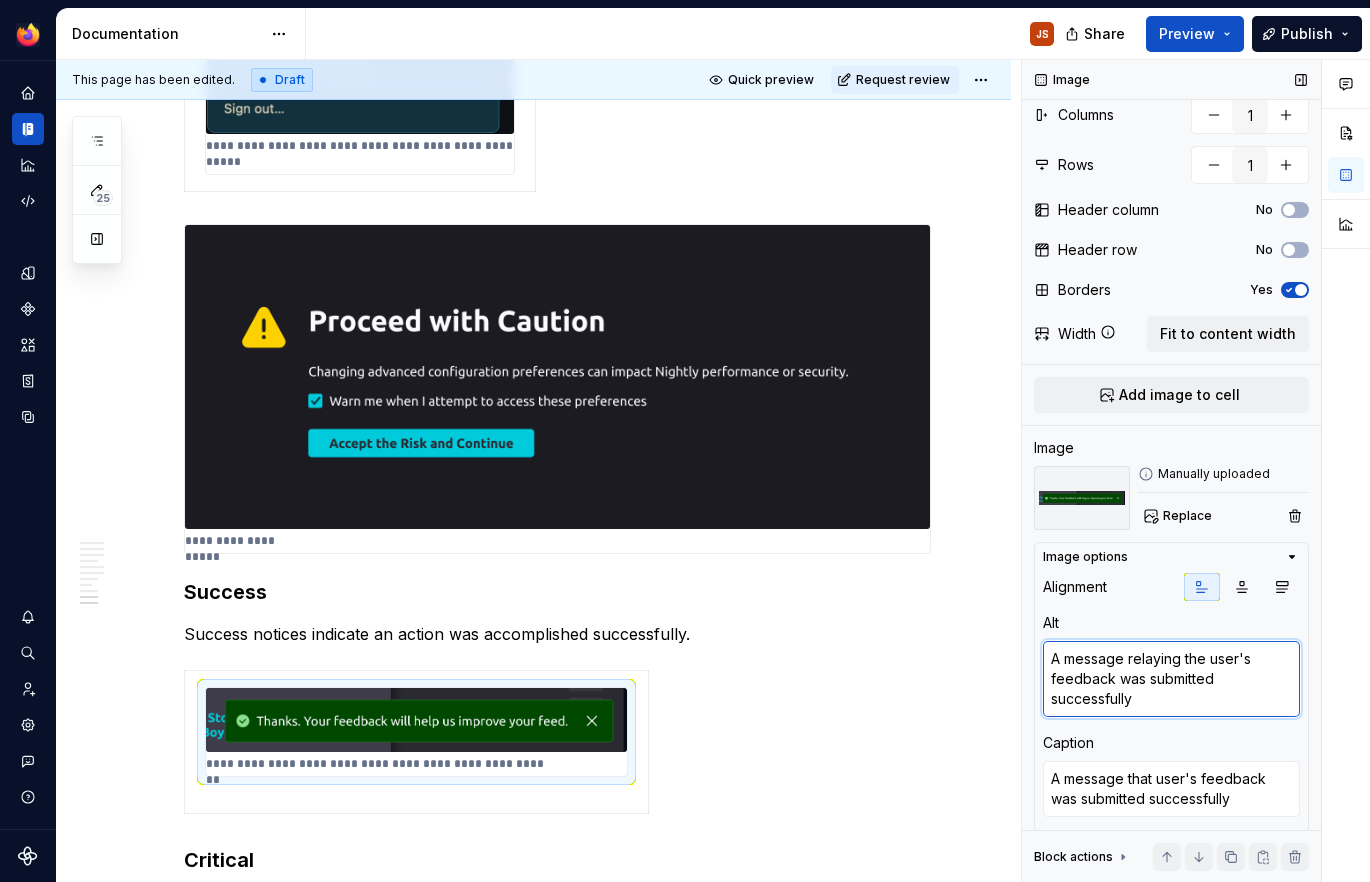 type on "*" 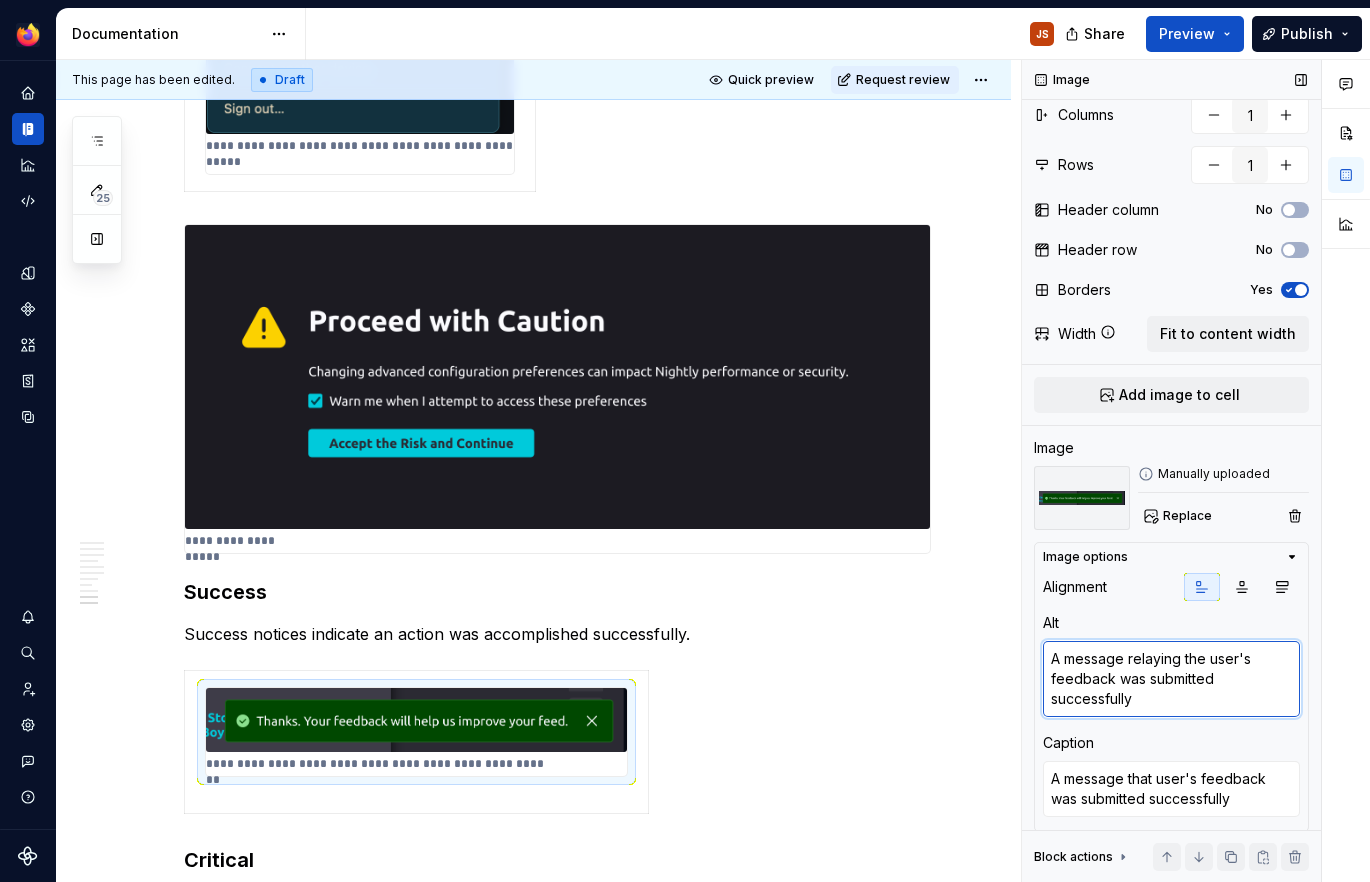 drag, startPoint x: 1219, startPoint y: 699, endPoint x: 1010, endPoint y: 634, distance: 218.87439 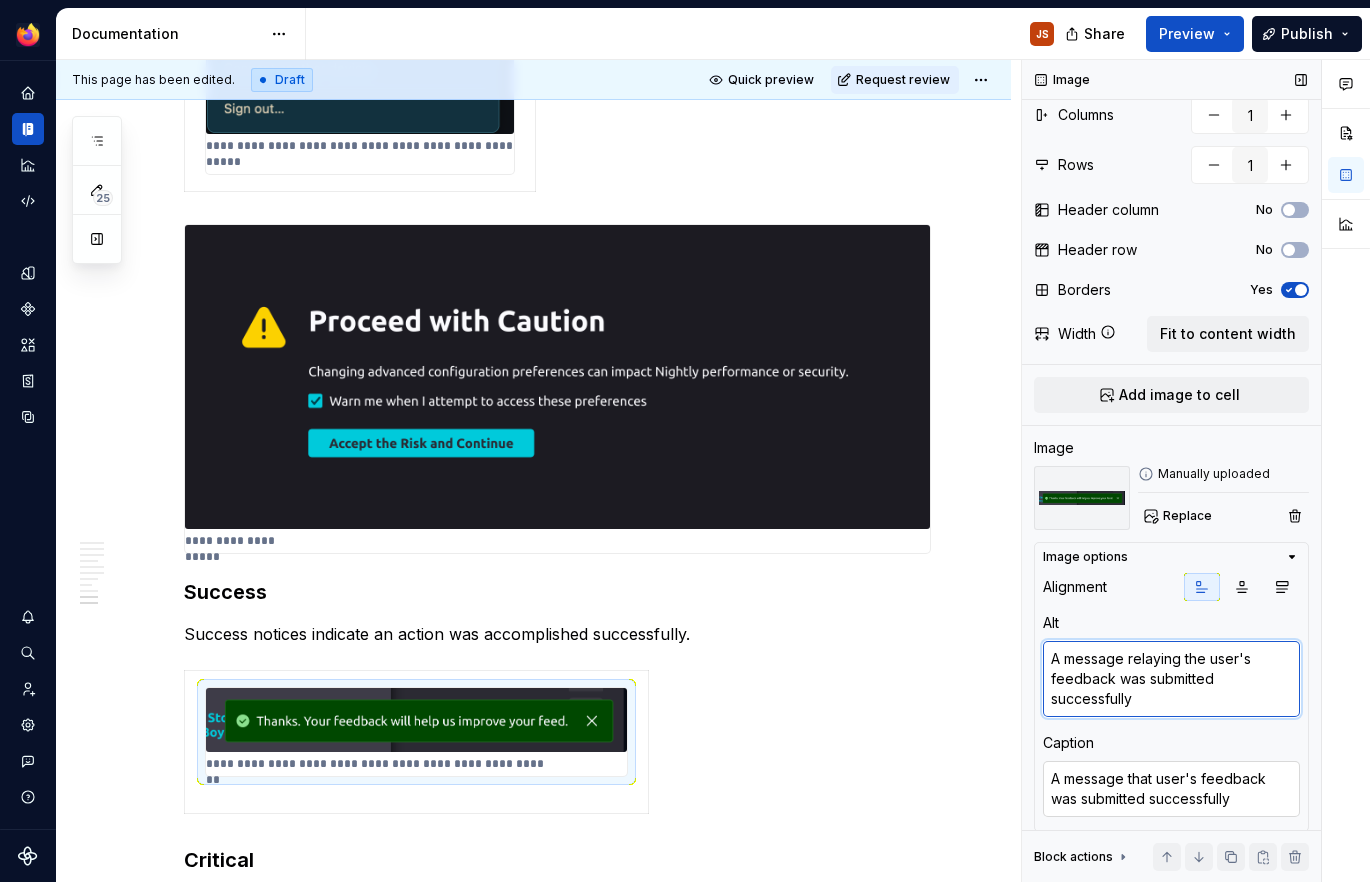 type on "A message relaying the user's feedback was submitted successfully" 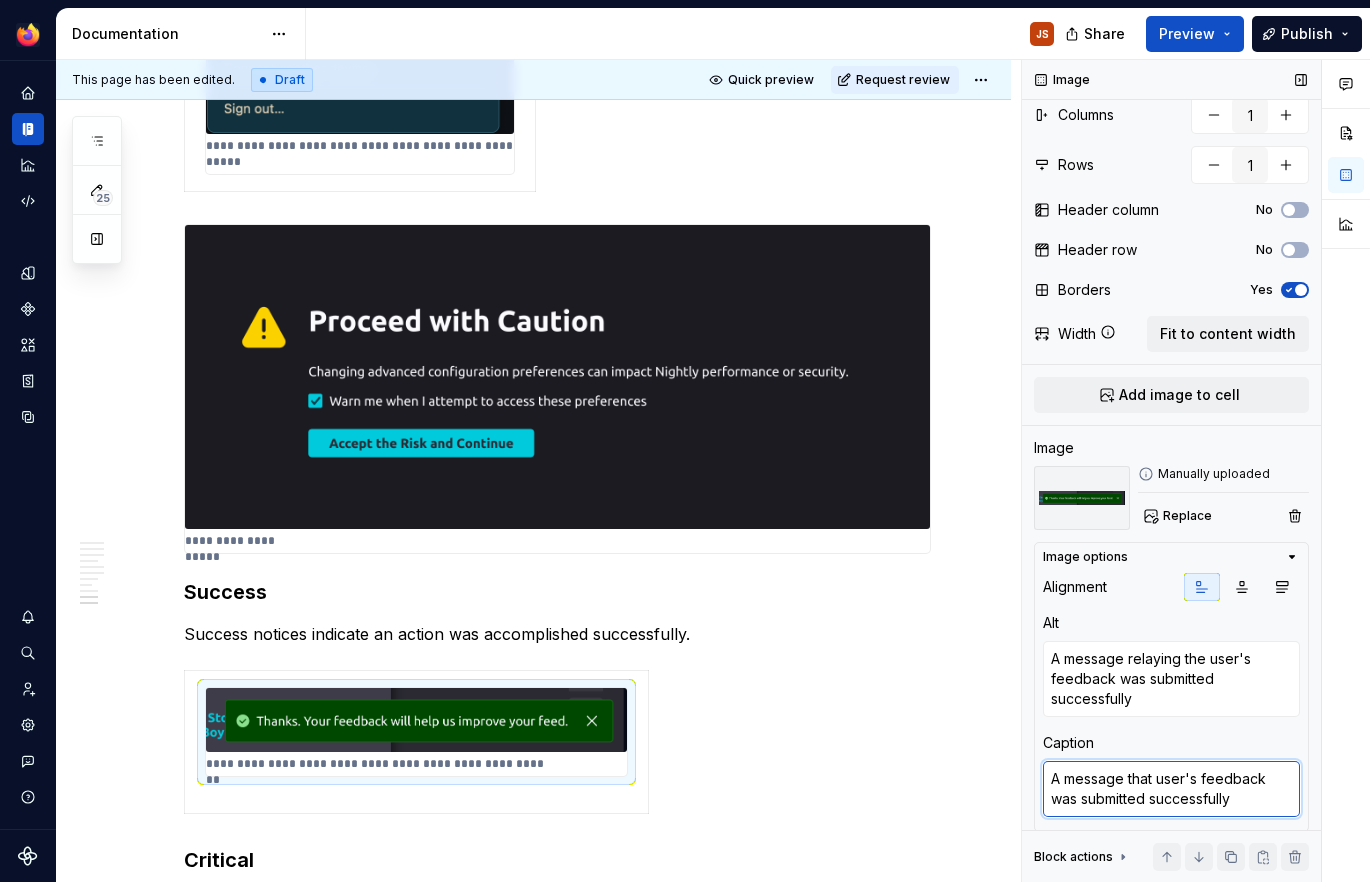 click on "A message that user's feedback was submitted successfully" at bounding box center (1171, 789) 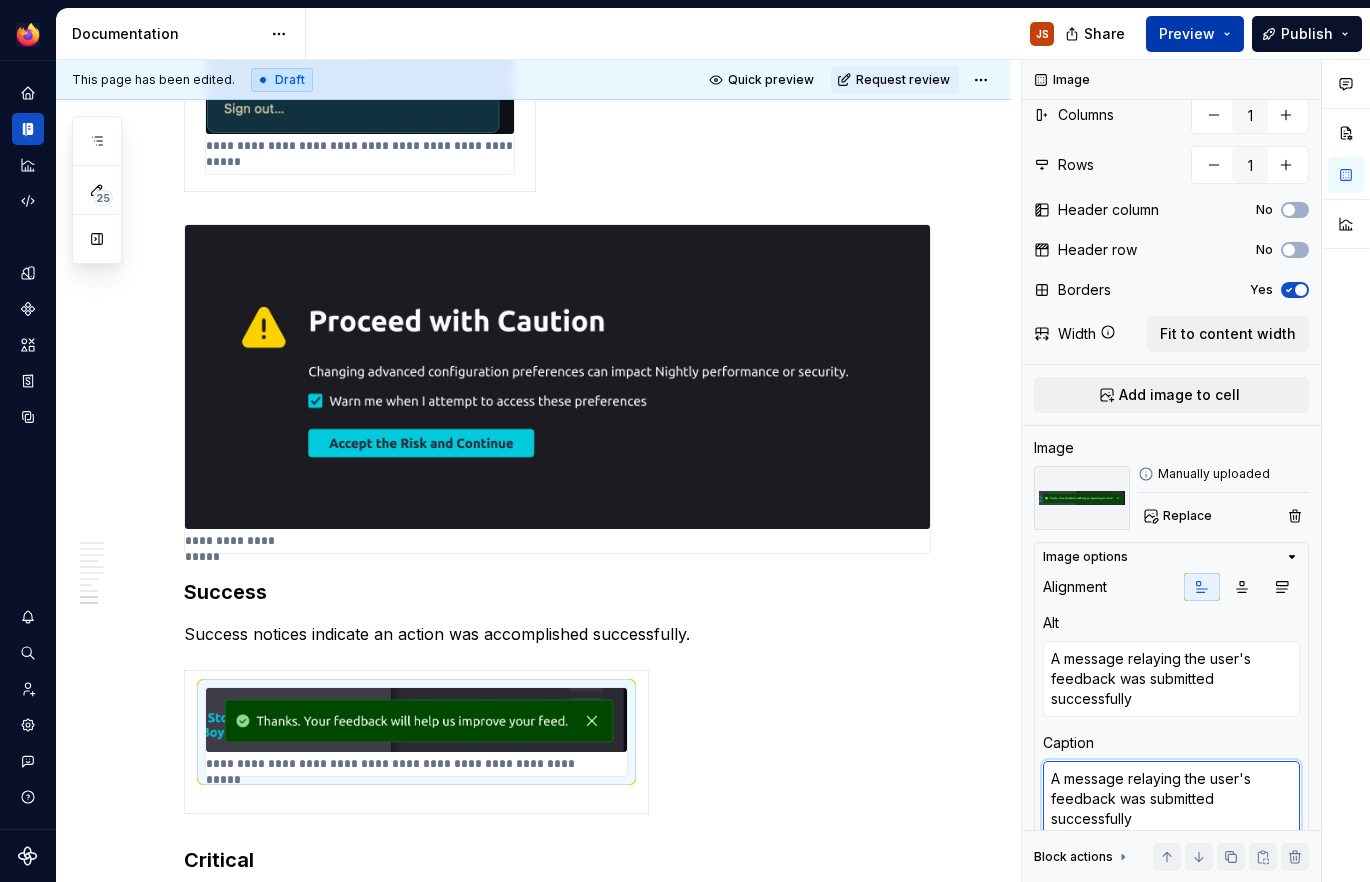 type on "A message relaying the user's feedback was submitted successfully" 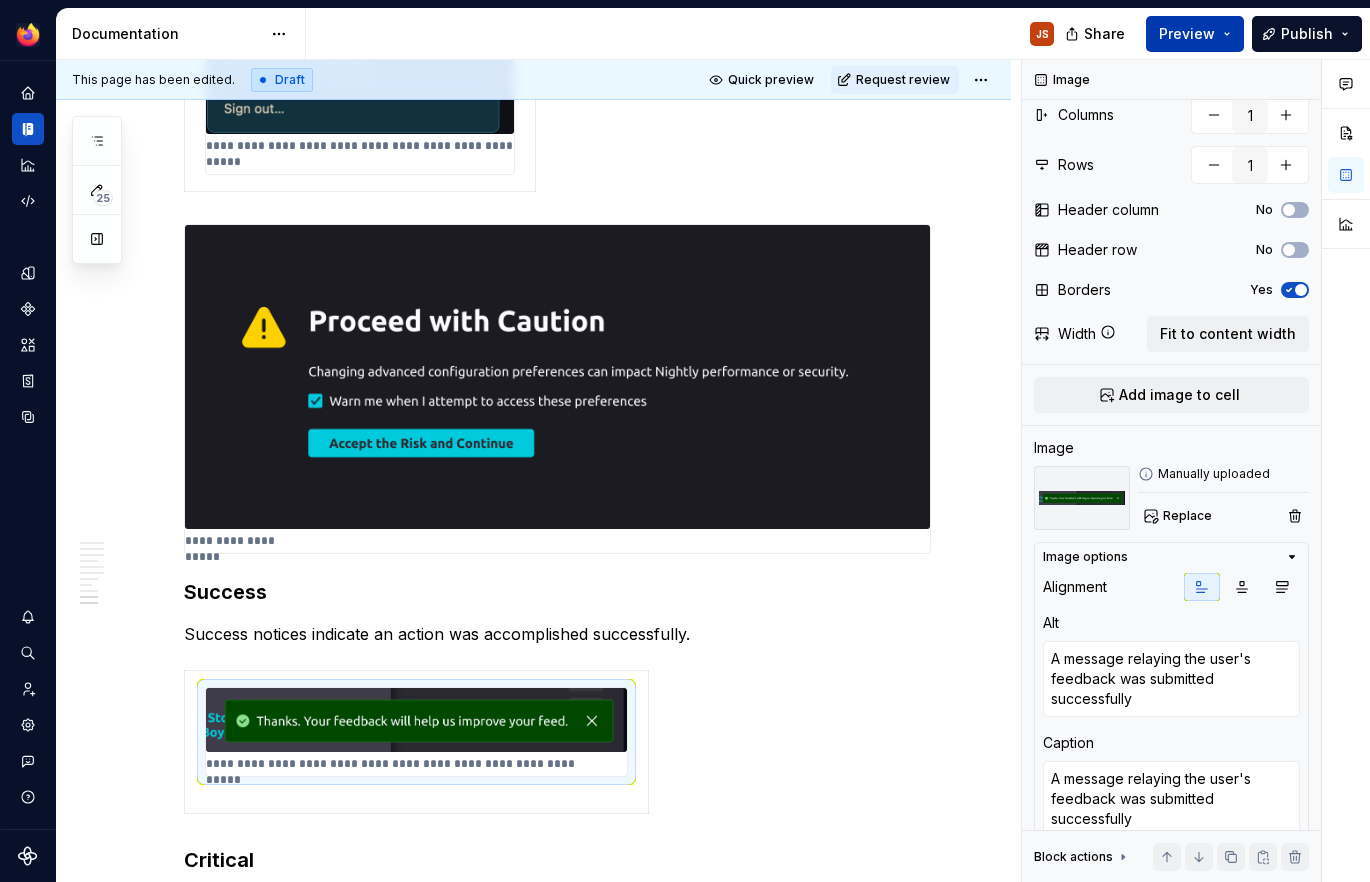 click on "Preview" at bounding box center [1187, 34] 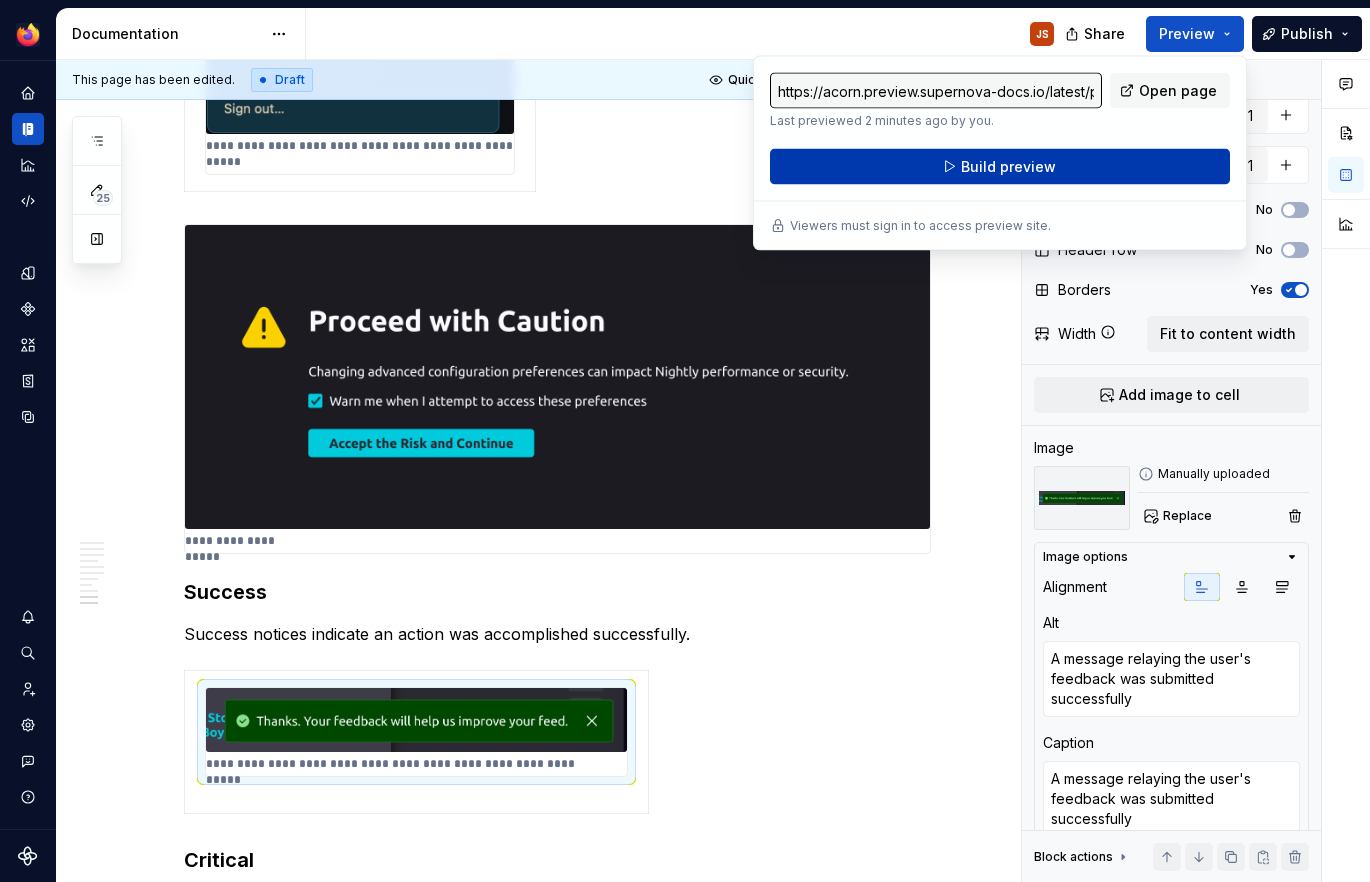 click on "Build preview" at bounding box center [1000, 167] 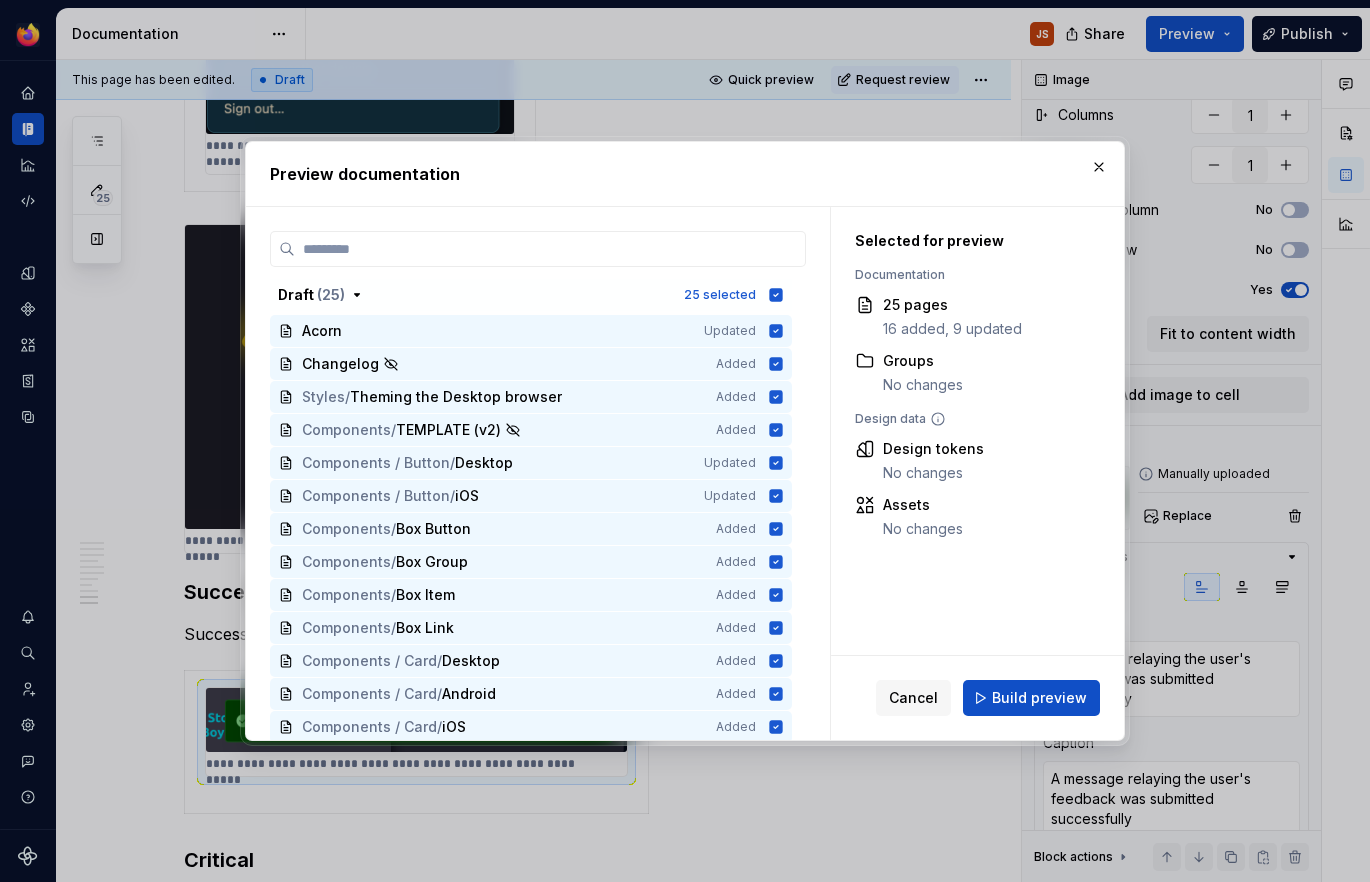 scroll, scrollTop: 3630, scrollLeft: 0, axis: vertical 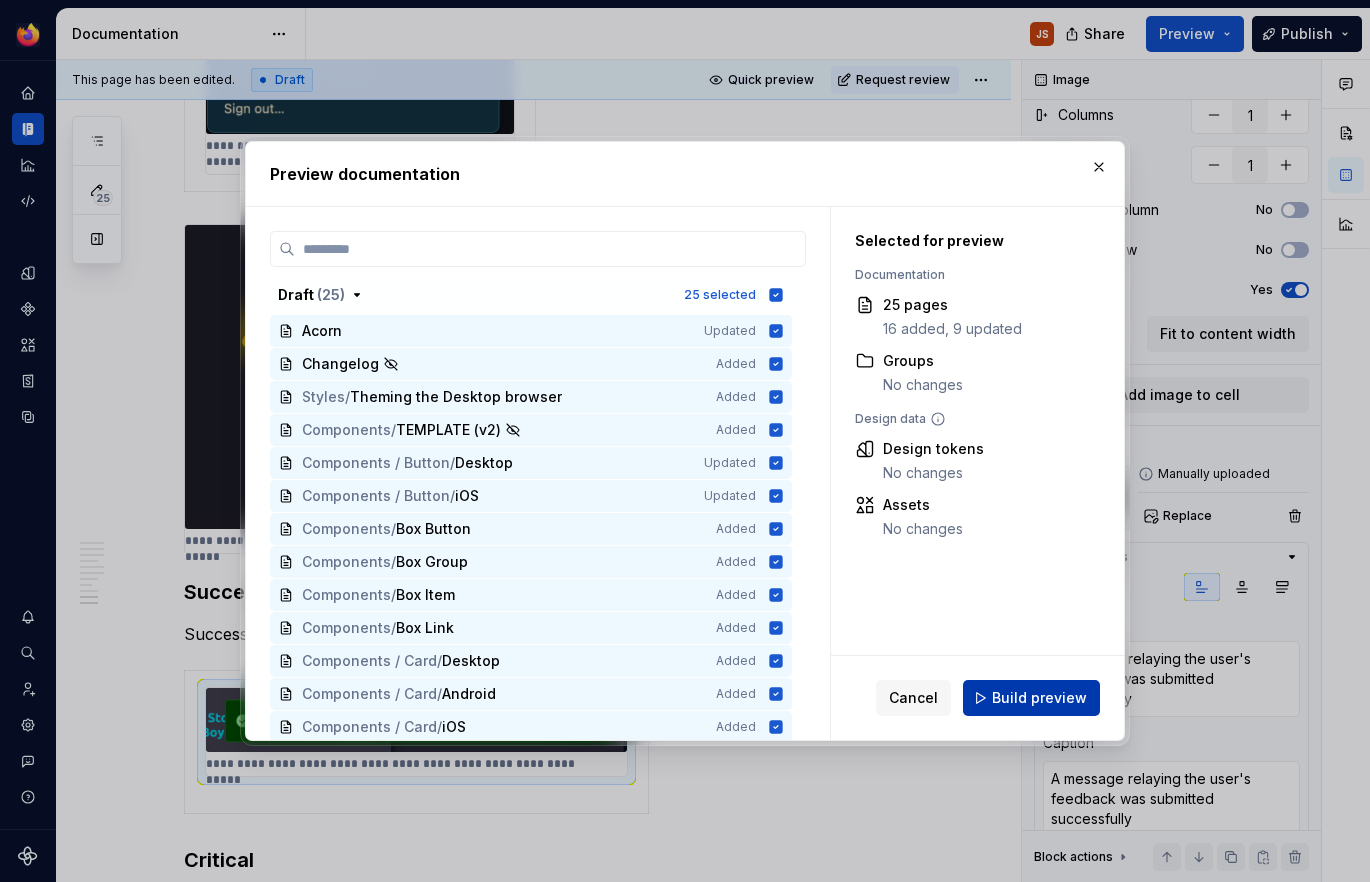 click on "Build preview" at bounding box center (1039, 698) 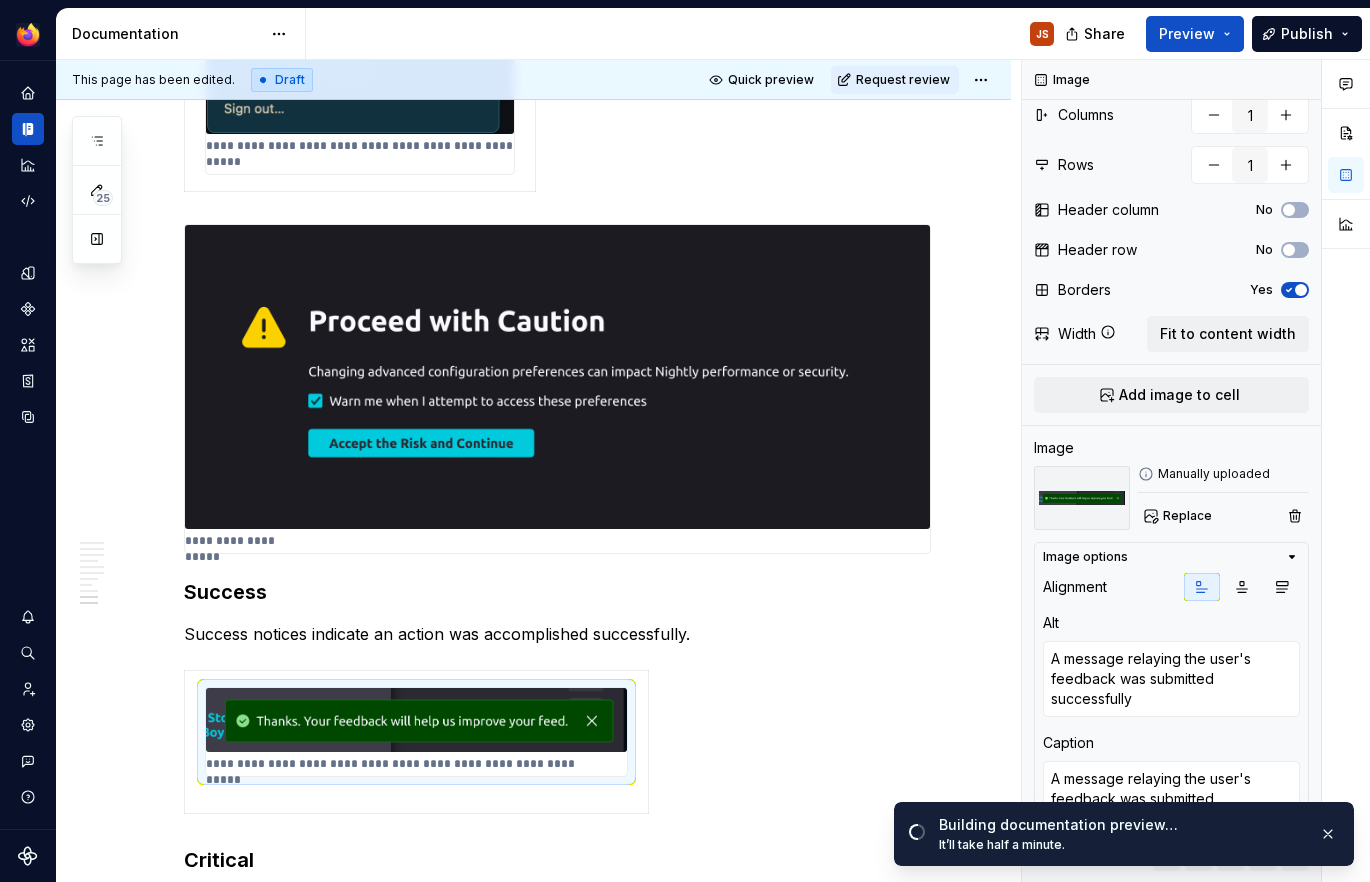 scroll, scrollTop: 3630, scrollLeft: 0, axis: vertical 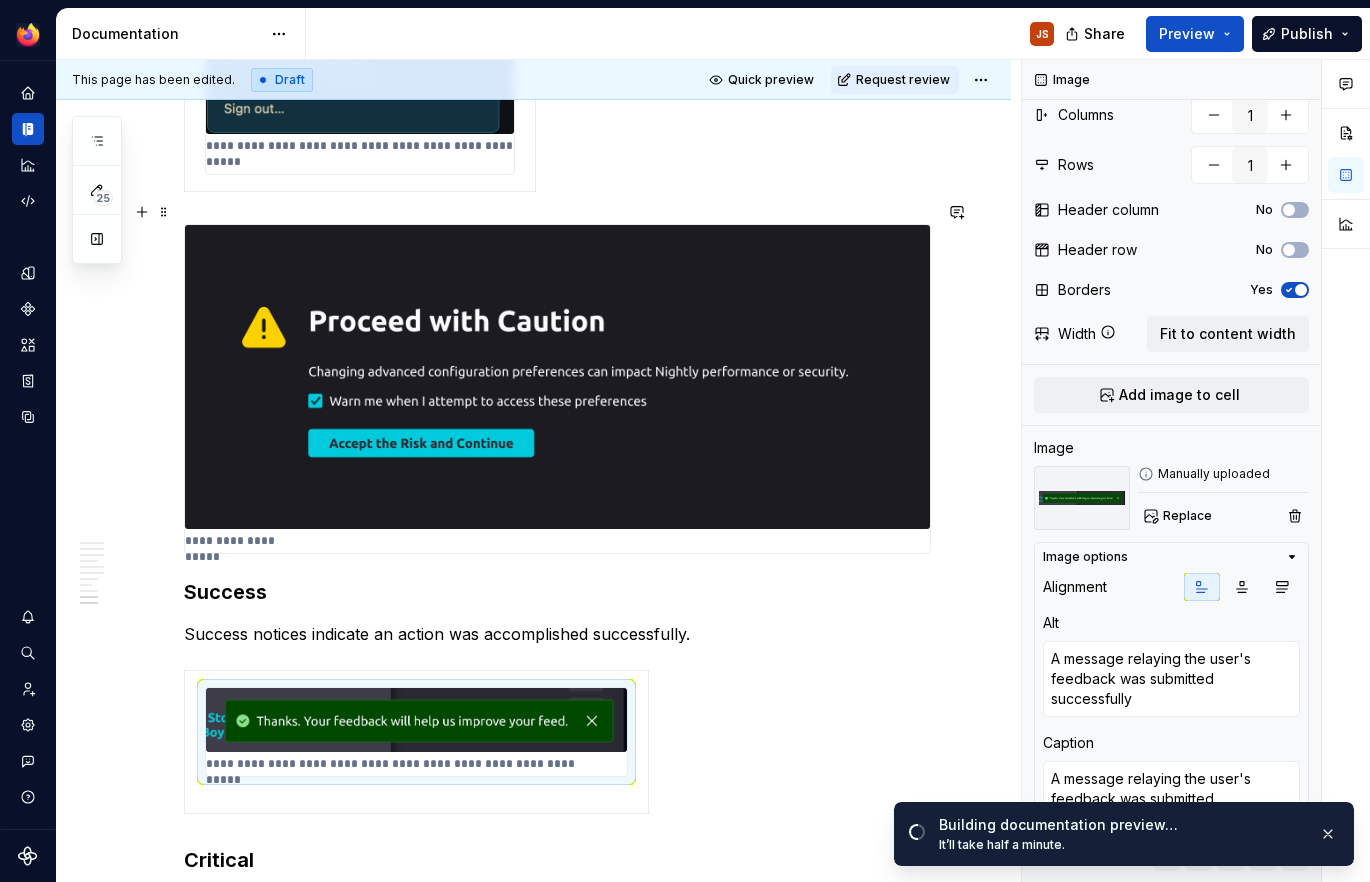click at bounding box center (557, 377) 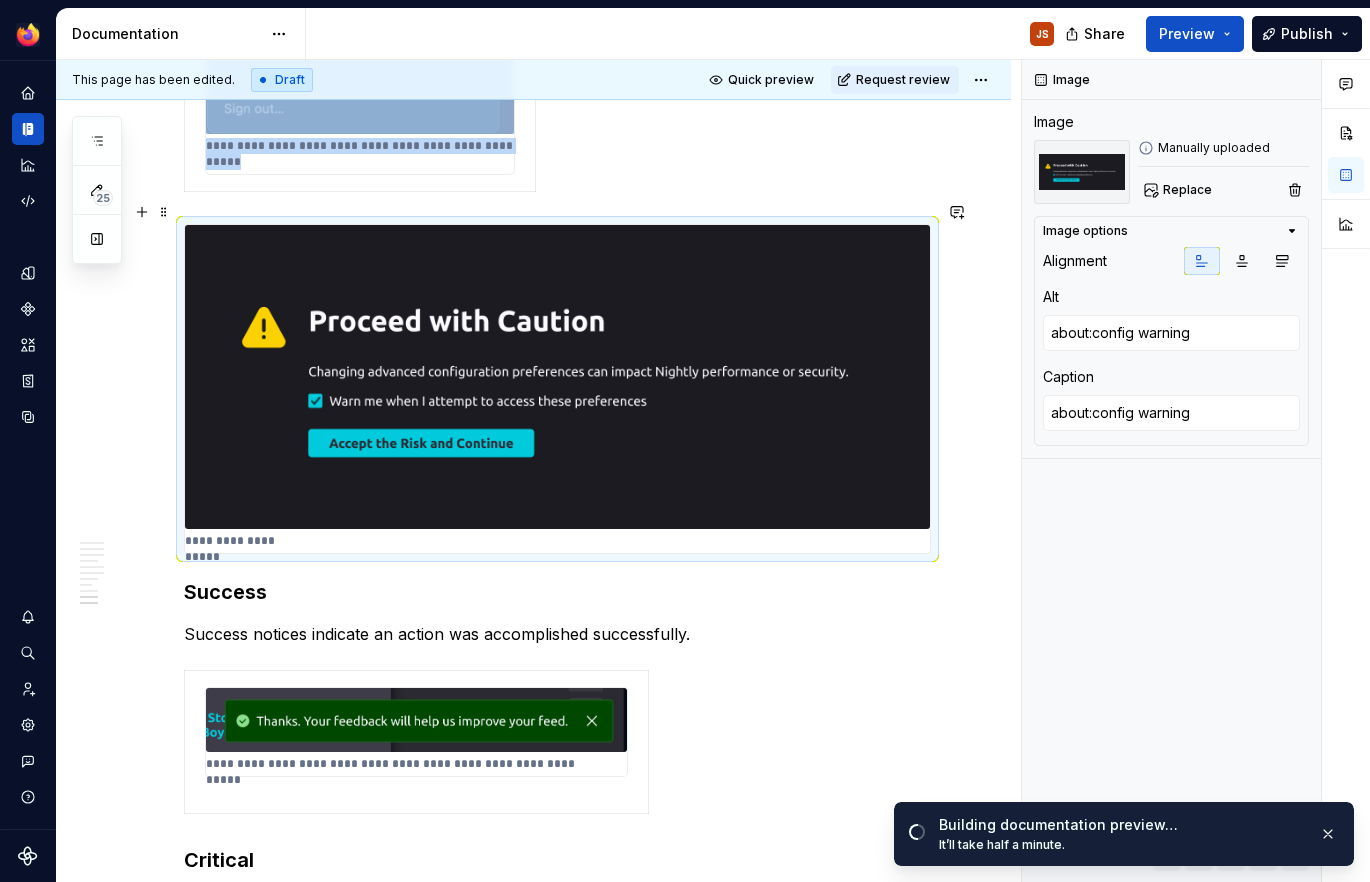 scroll, scrollTop: 0, scrollLeft: 0, axis: both 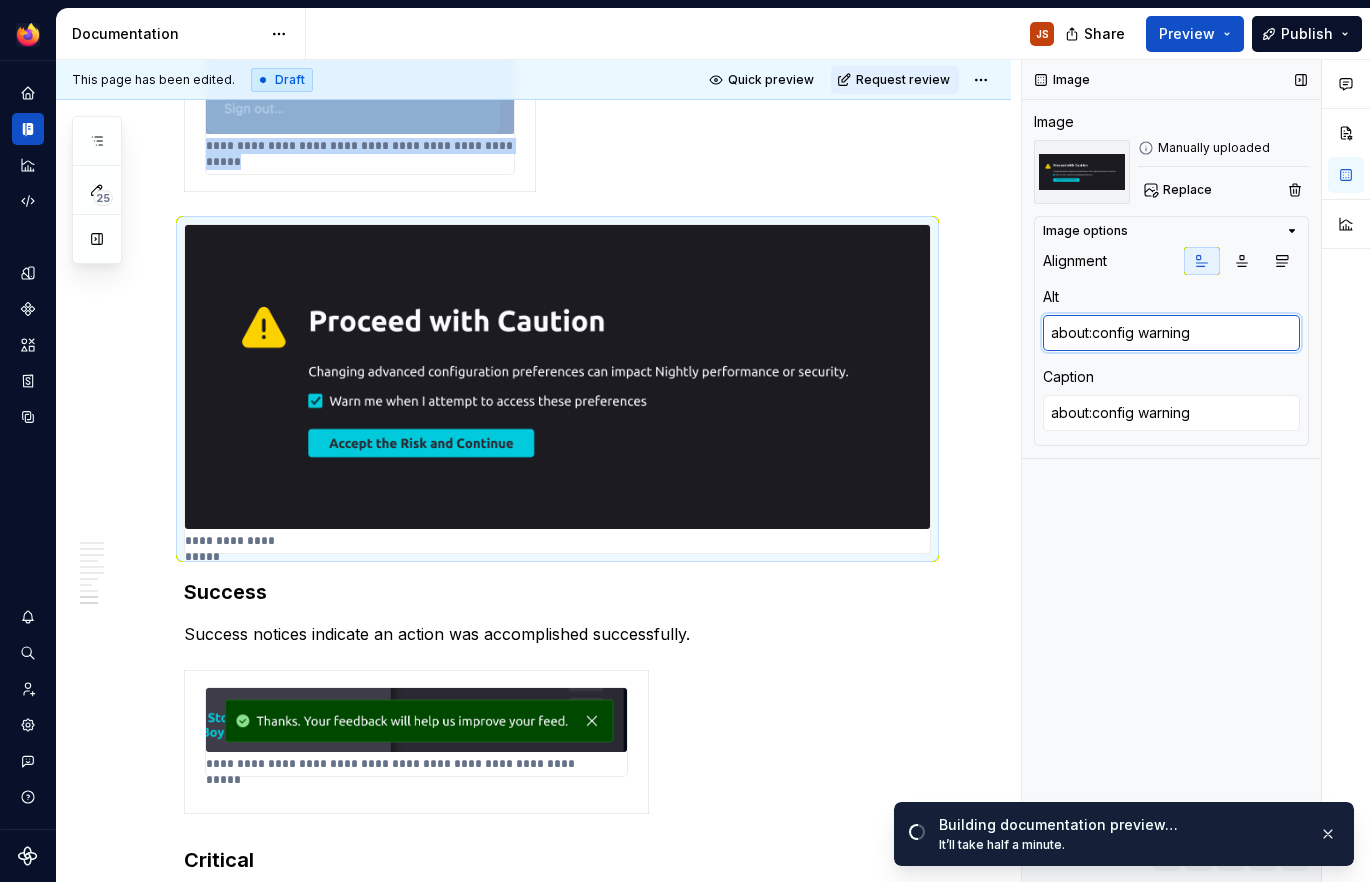 click on "about:config warning" at bounding box center (1171, 333) 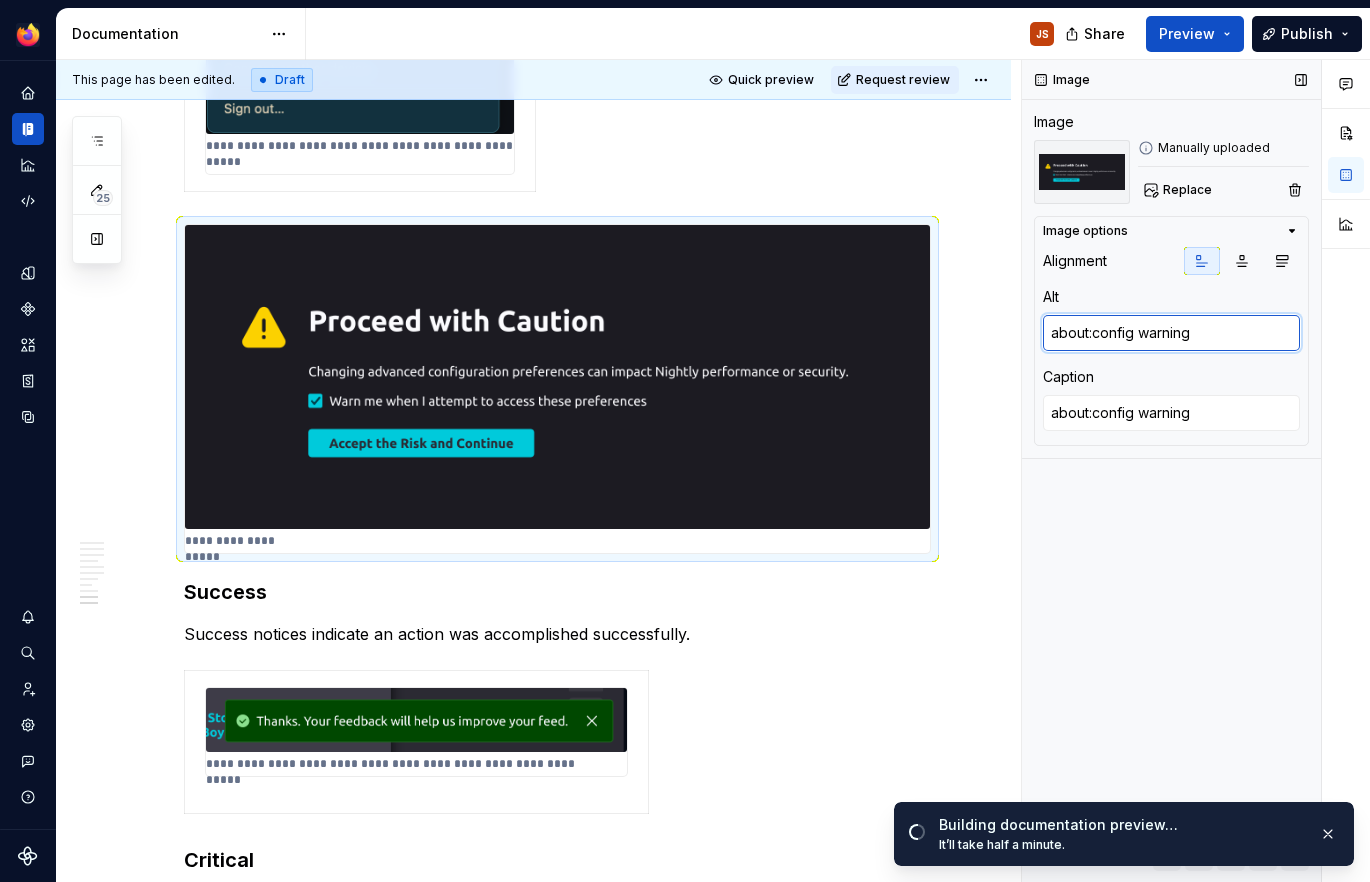 click on "about:config warning" at bounding box center [1171, 333] 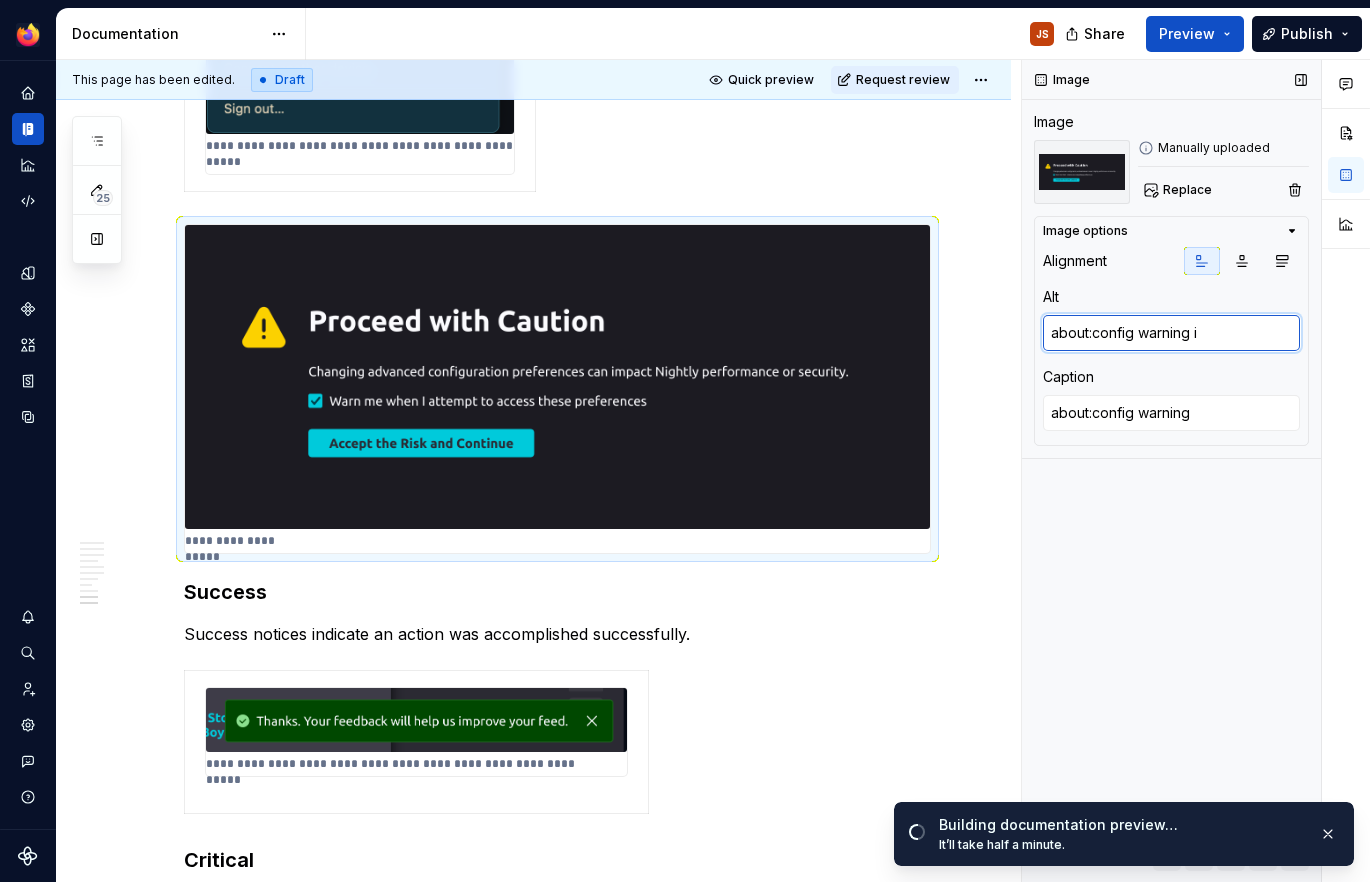 type on "*" 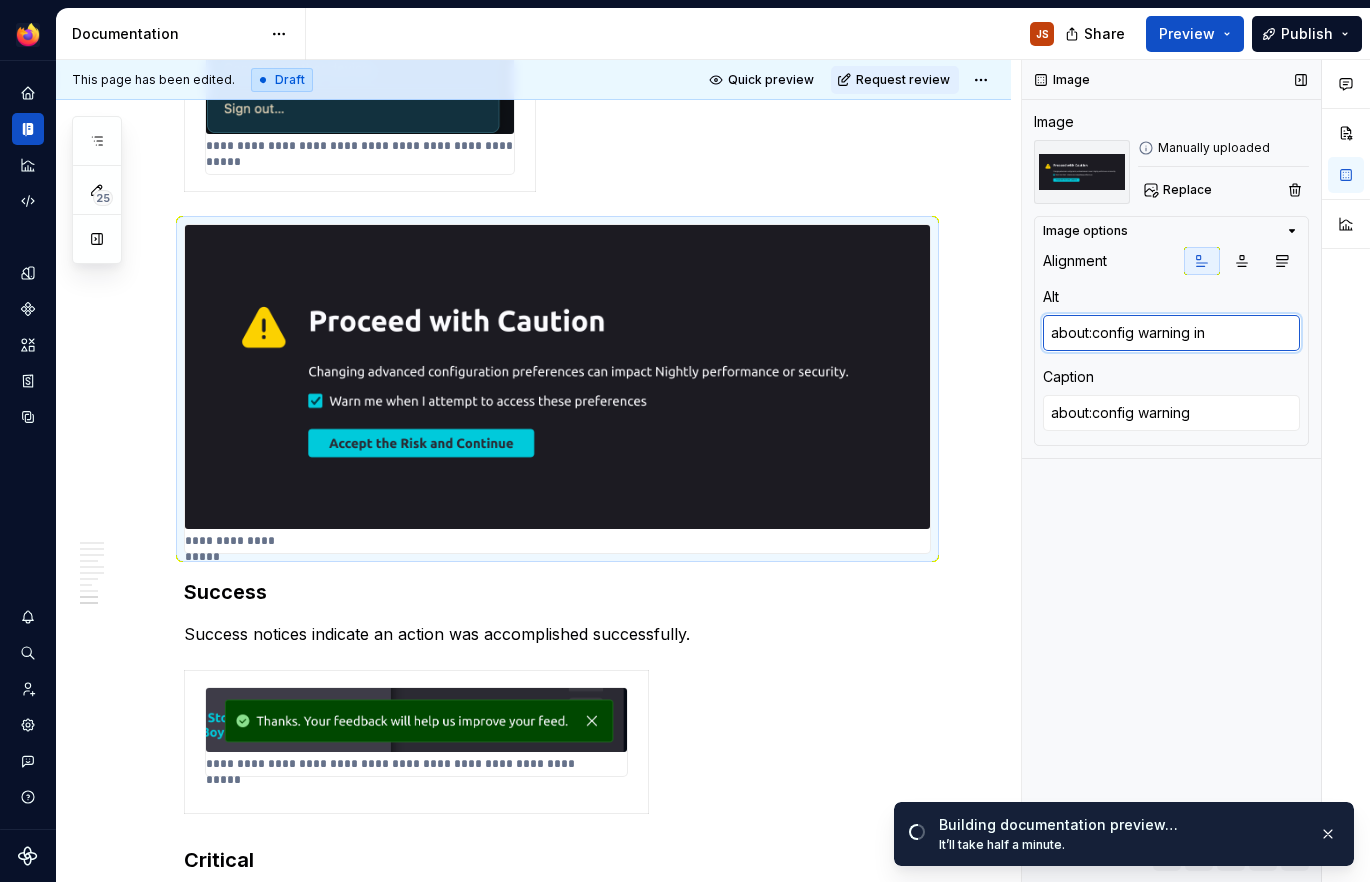 type on "about:config warning in" 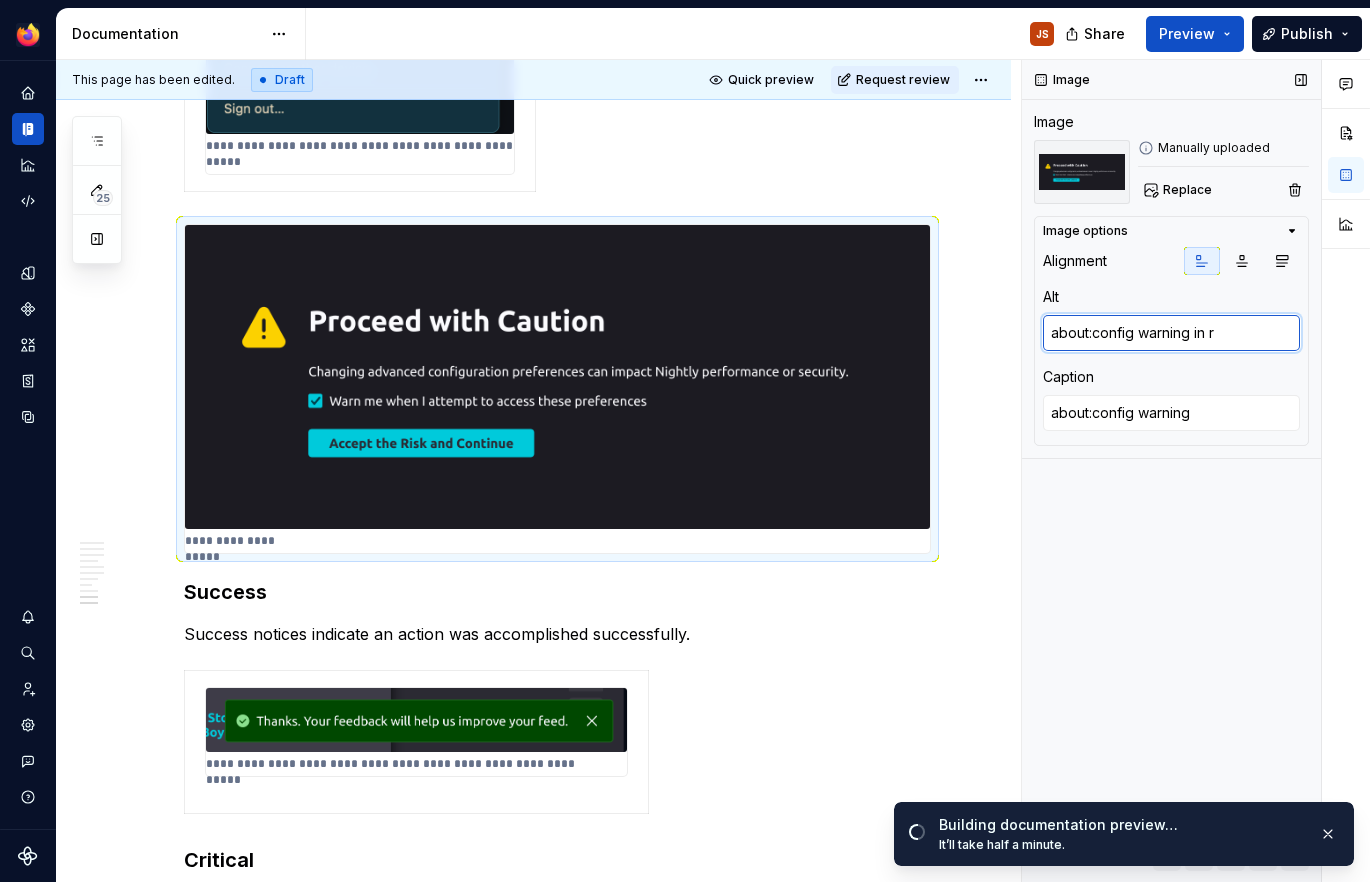 type on "*" 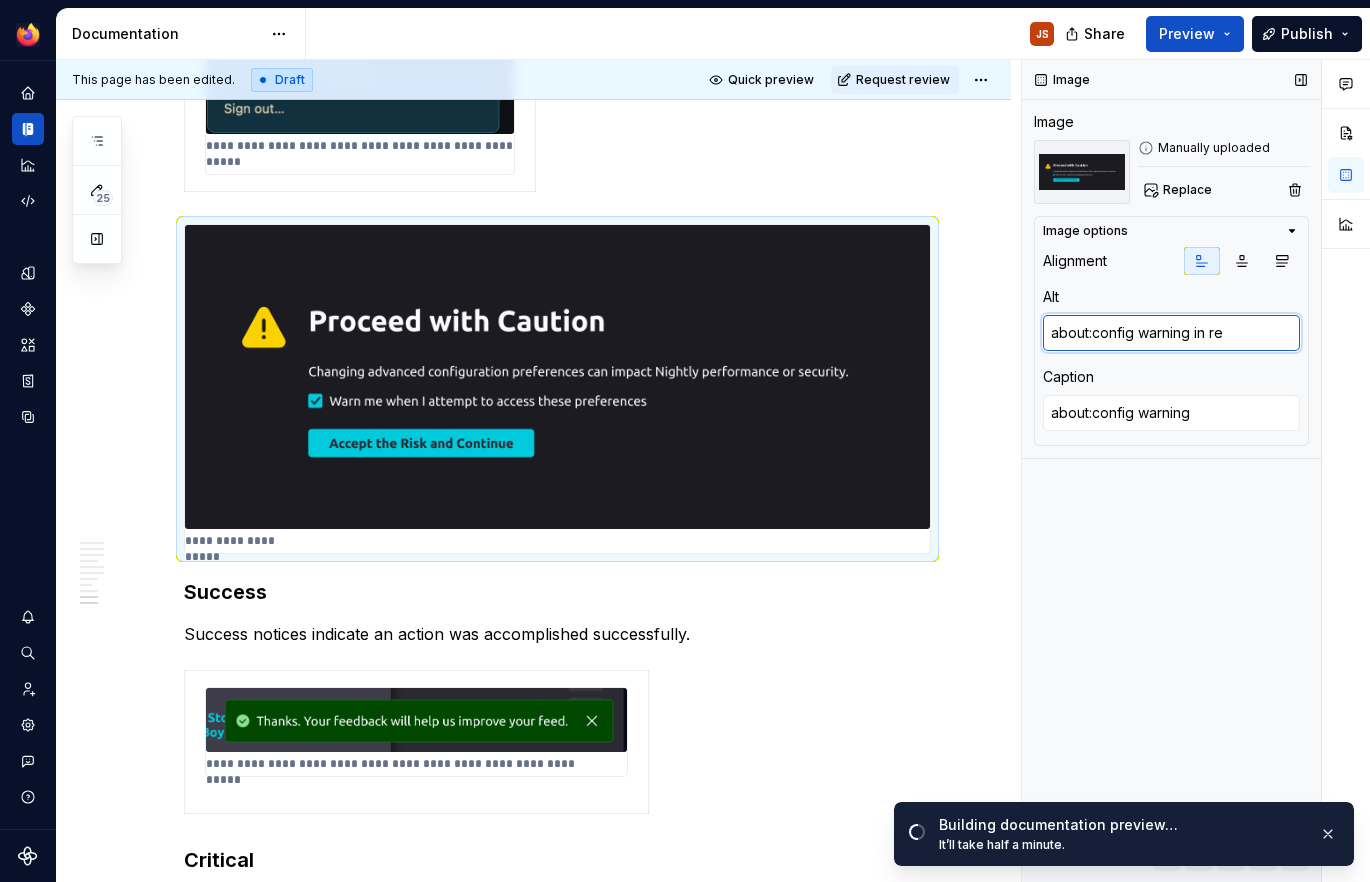 type on "*" 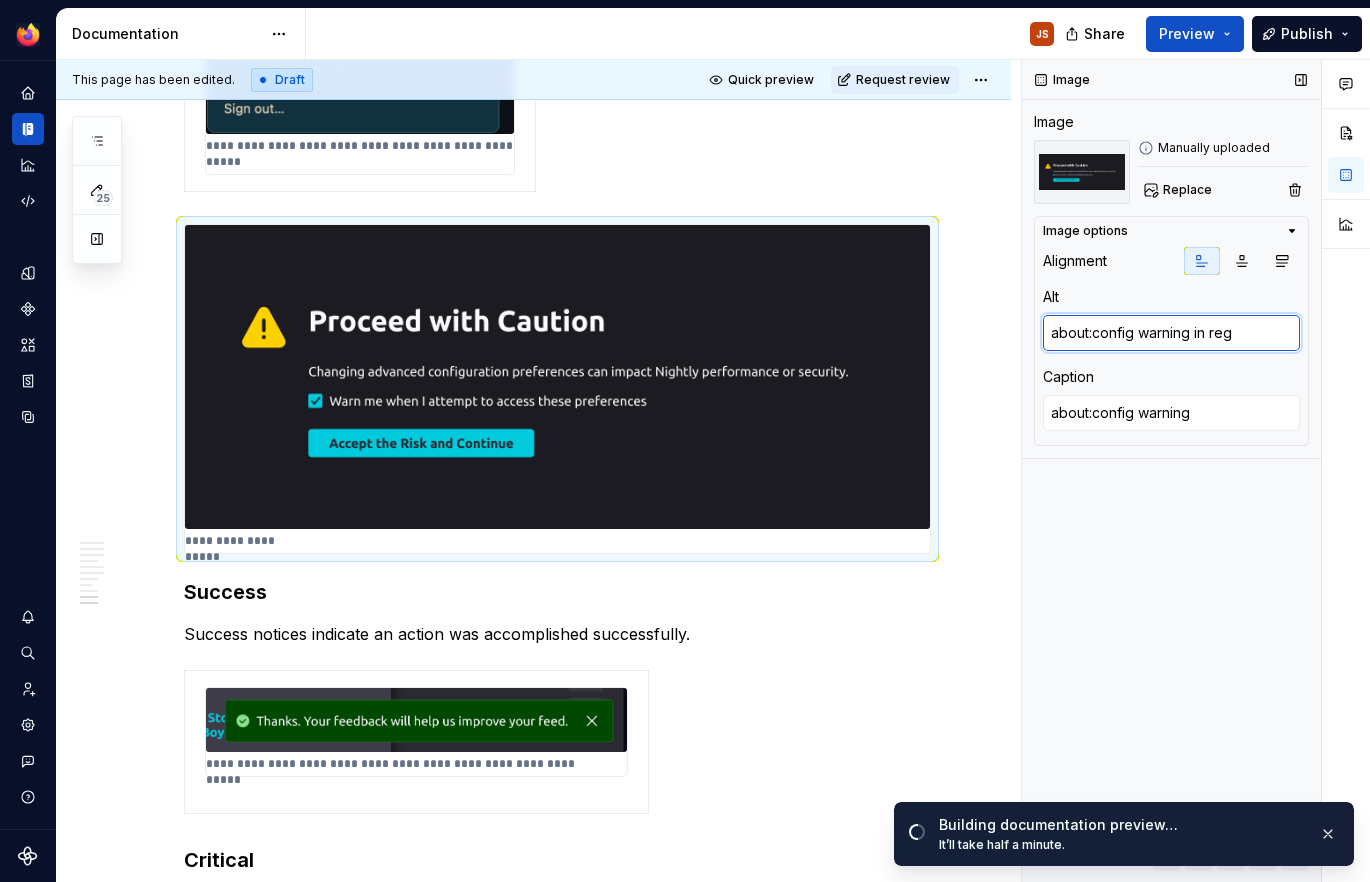 type on "*" 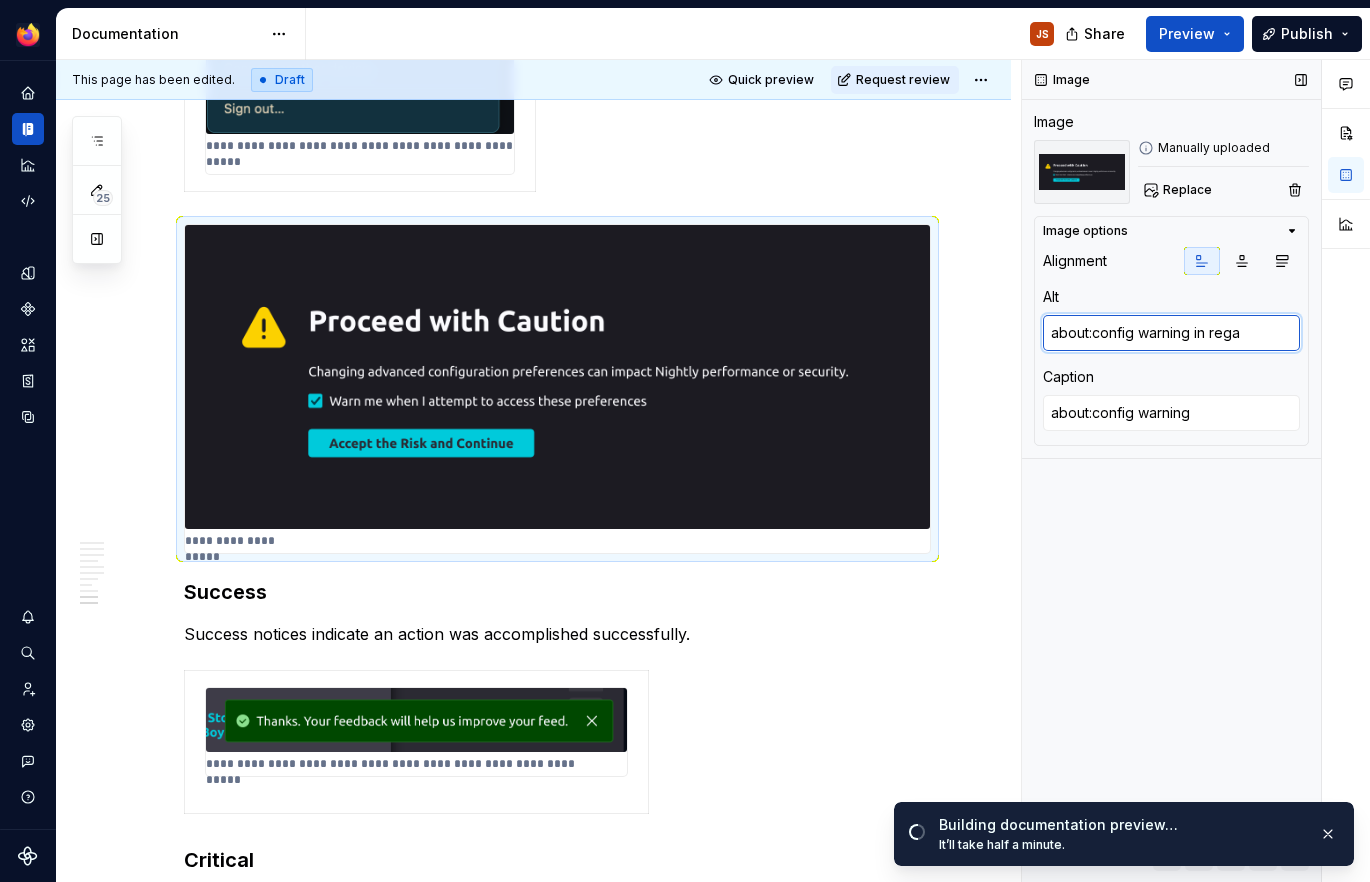 type on "*" 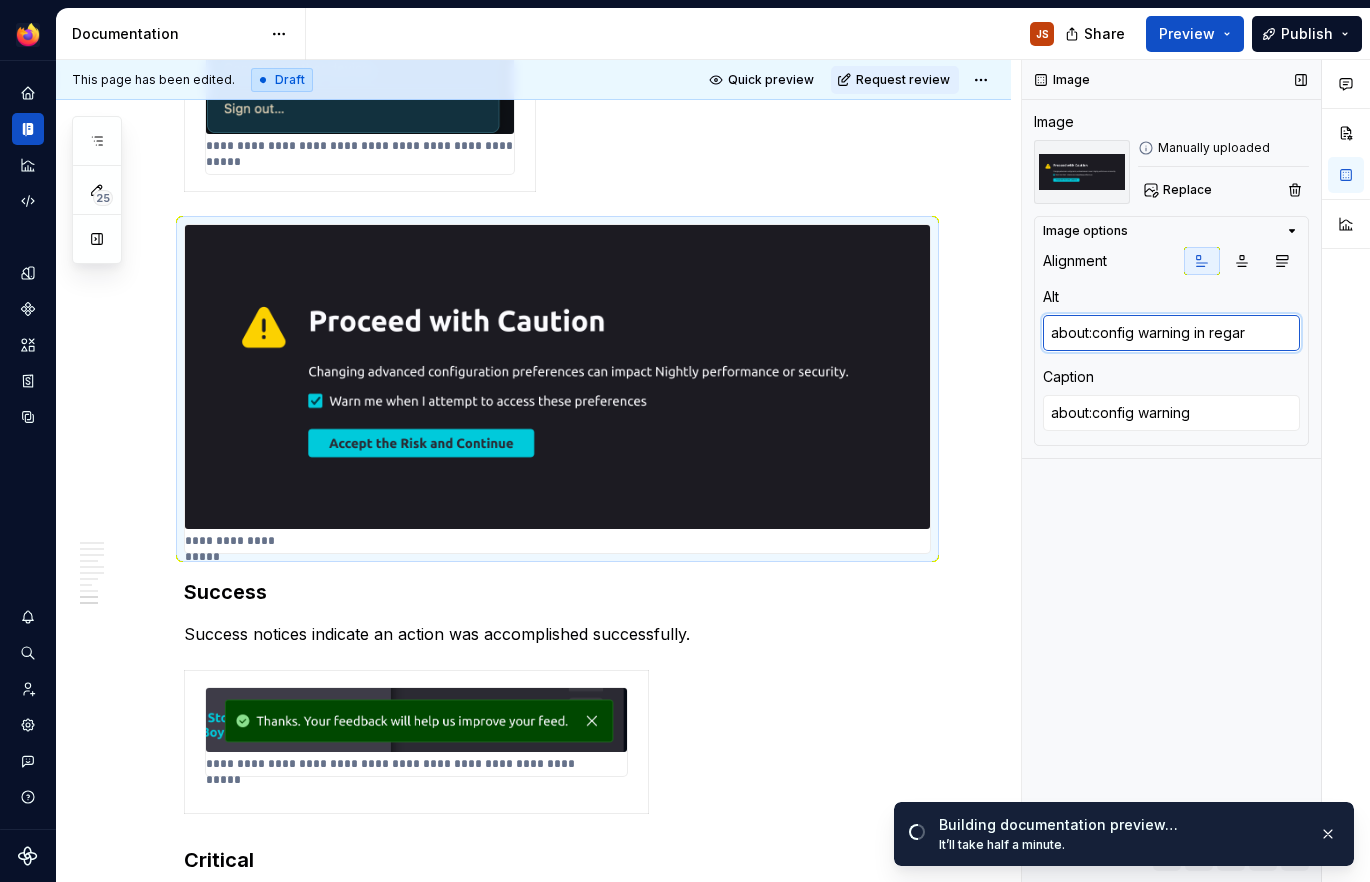 type on "*" 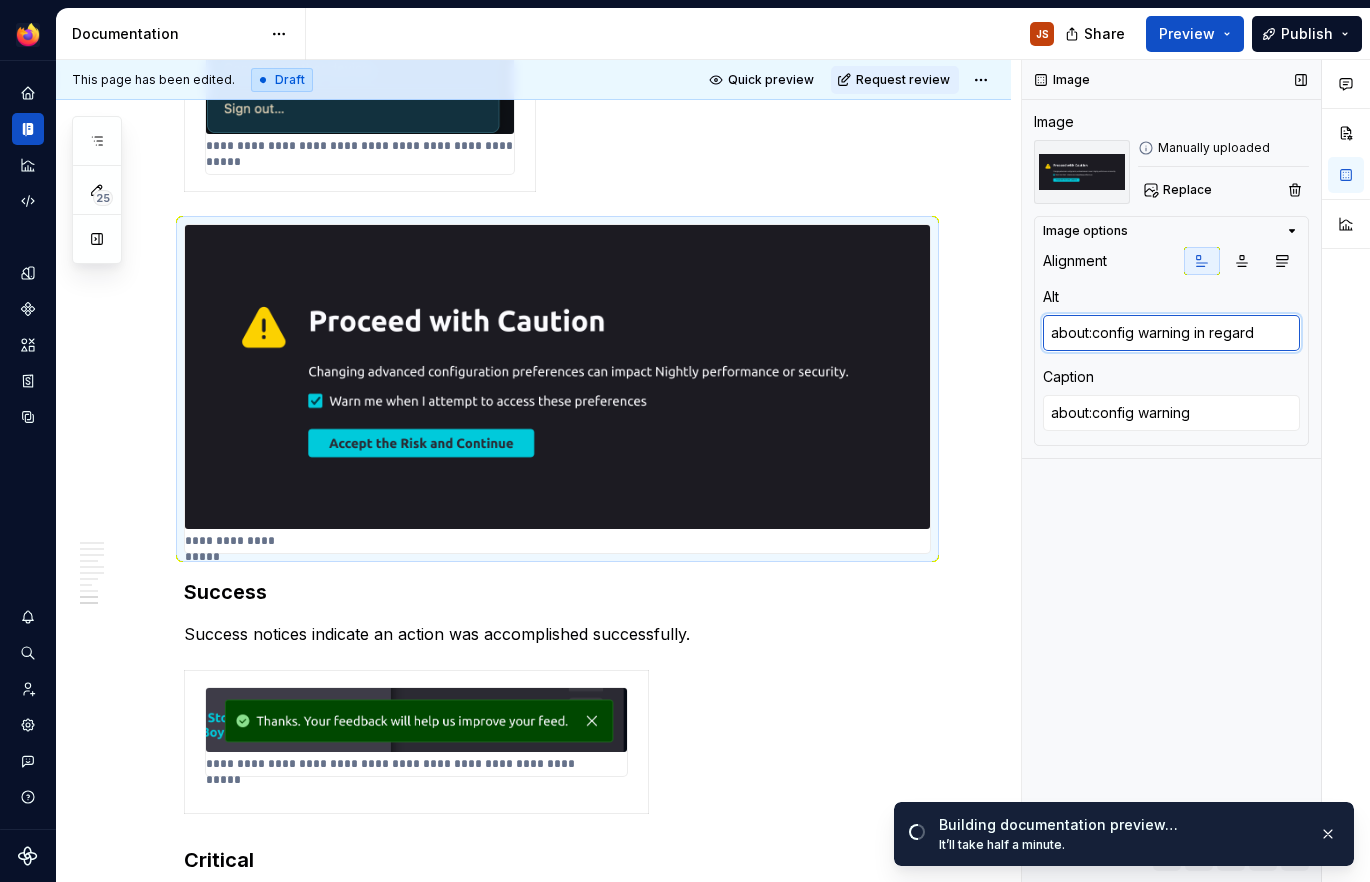 type on "*" 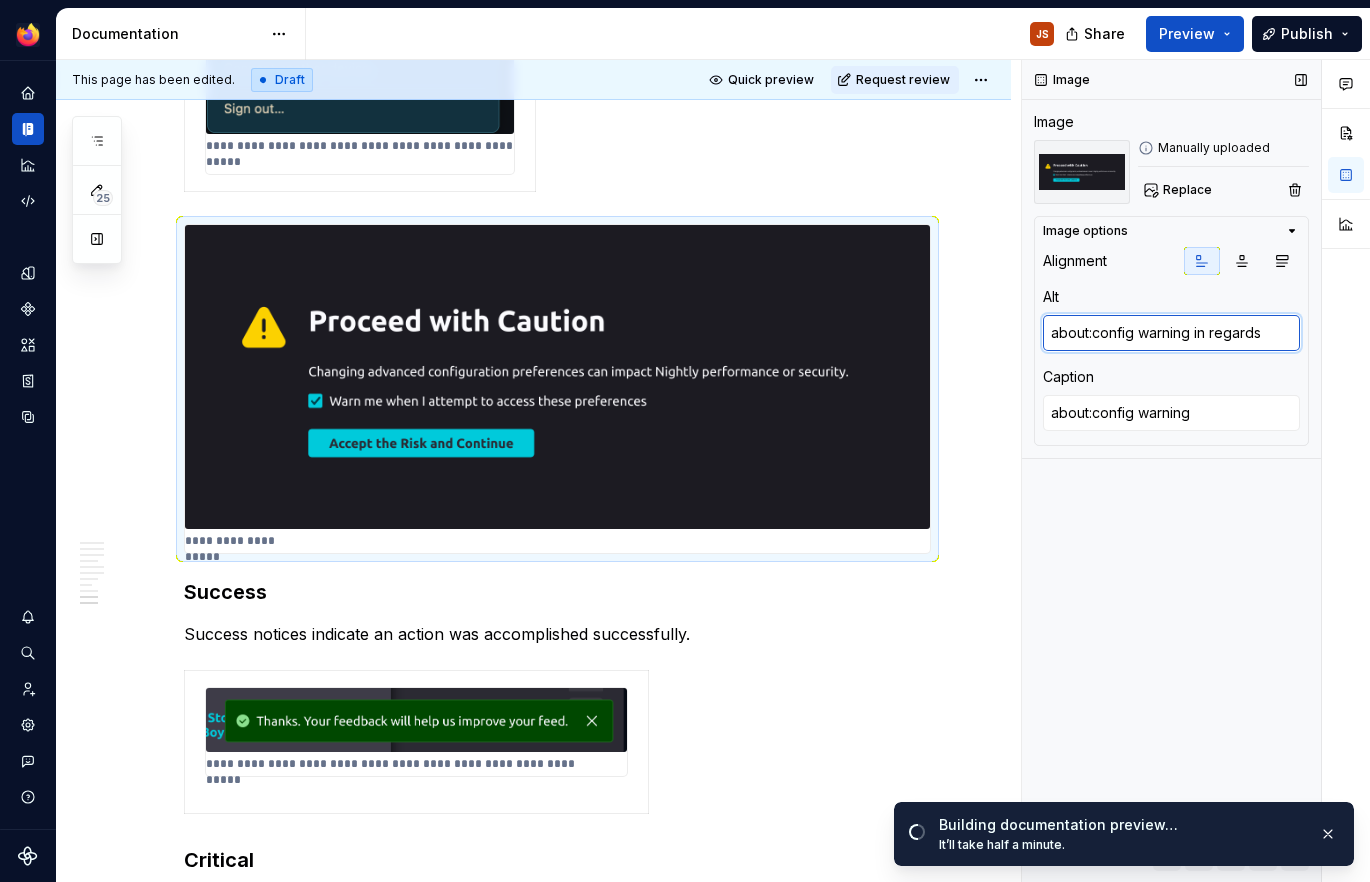 type on "about:config warning in regards" 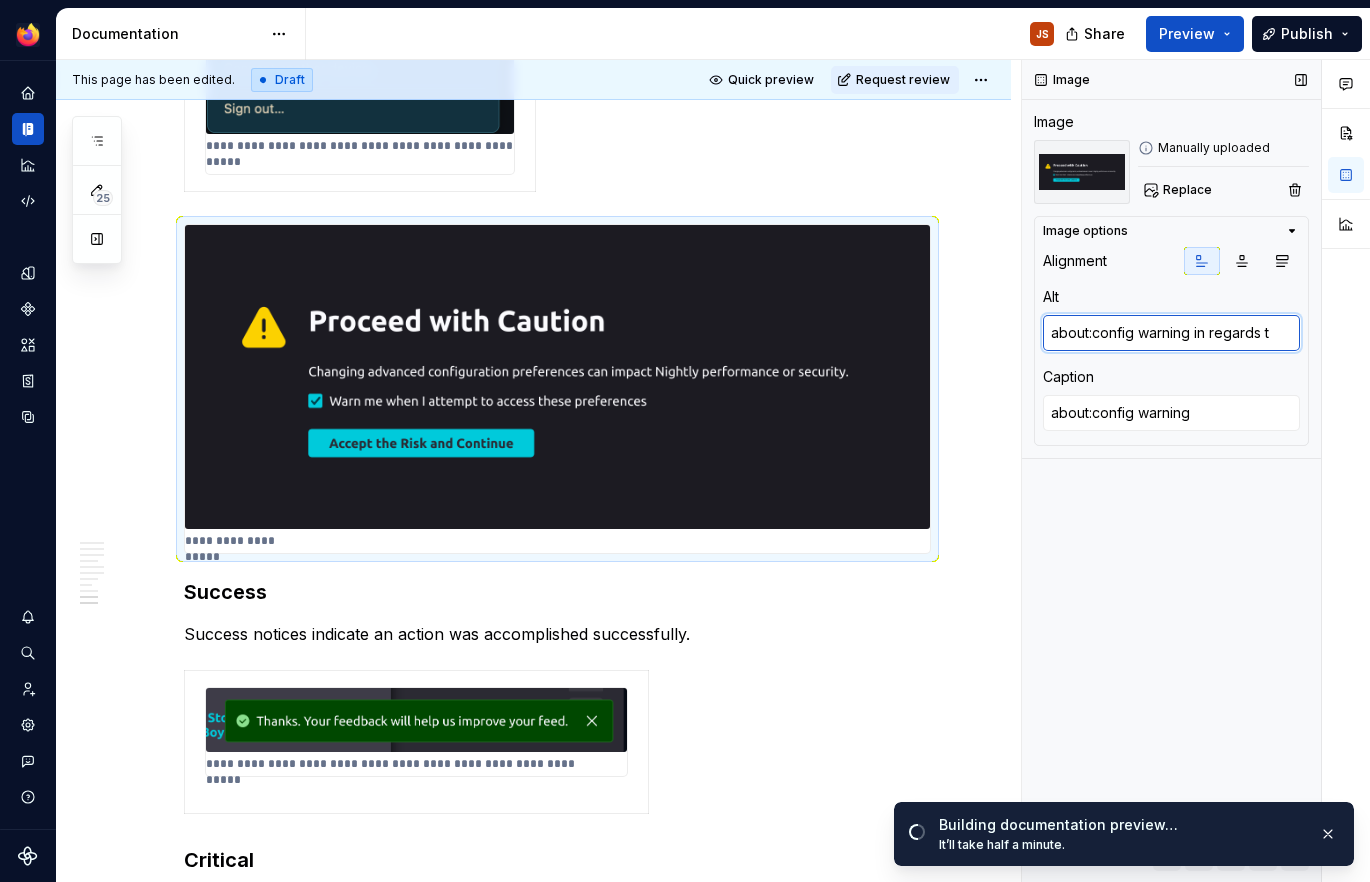 type on "*" 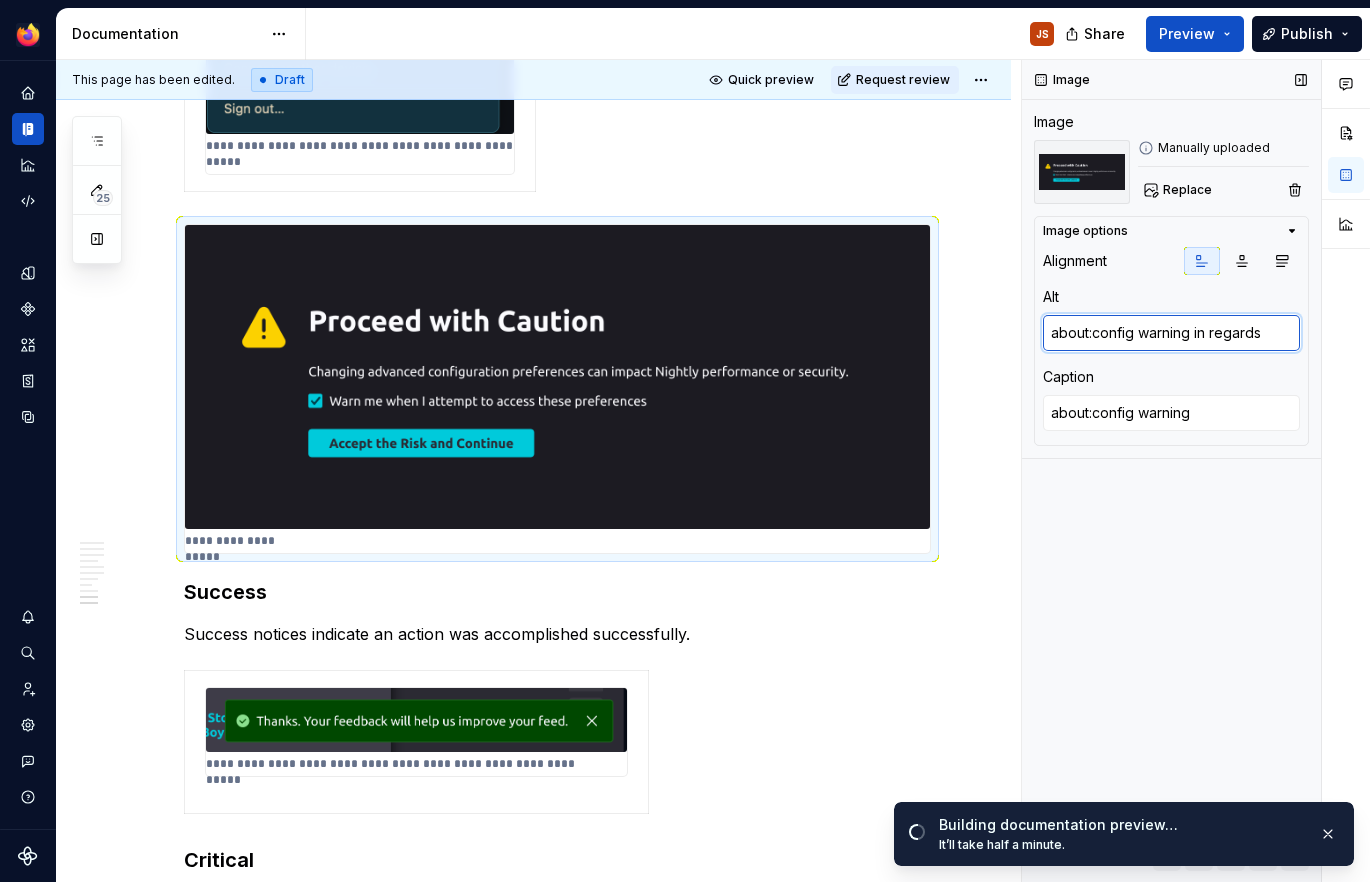 type on "*" 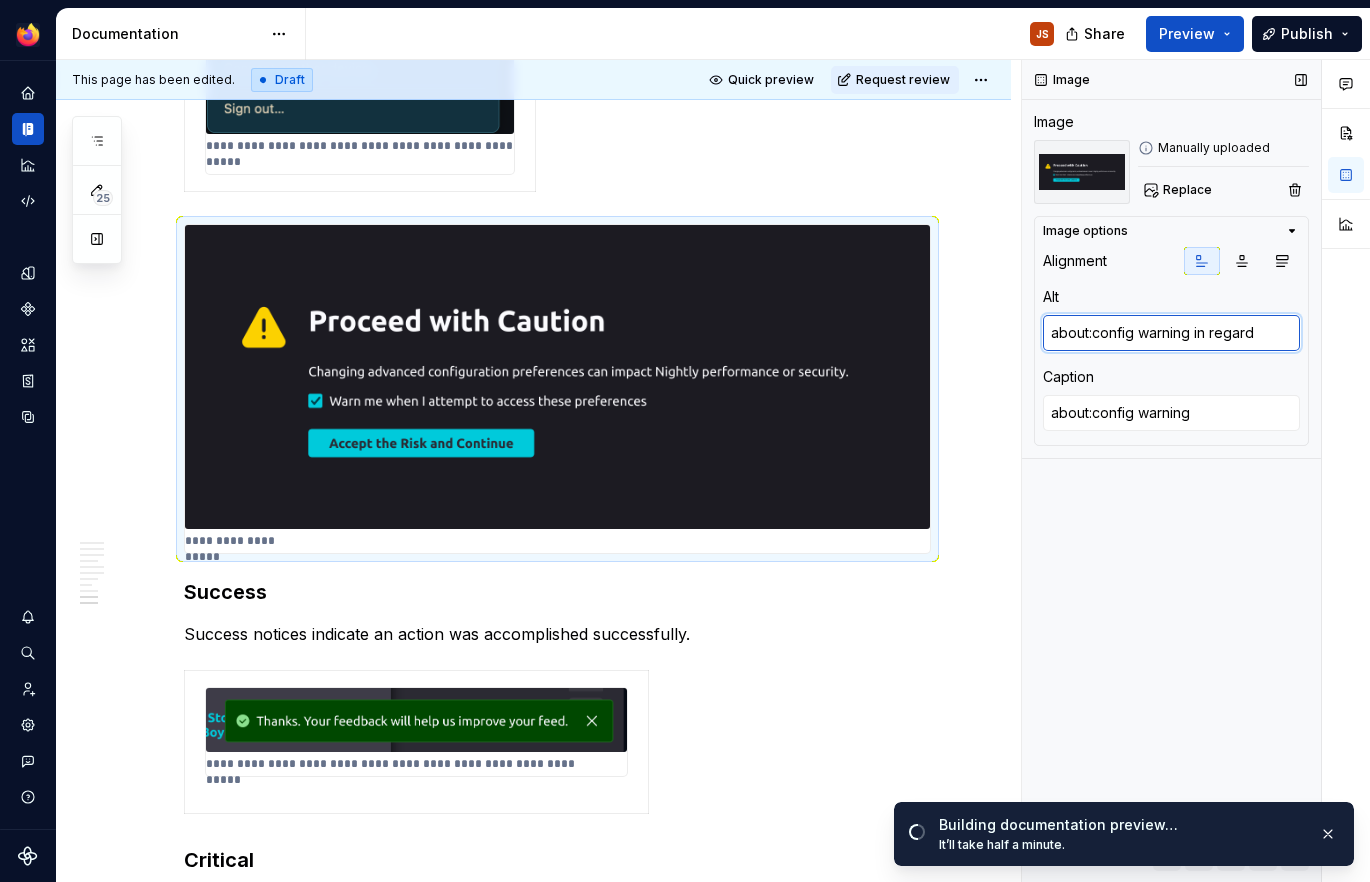 type on "*" 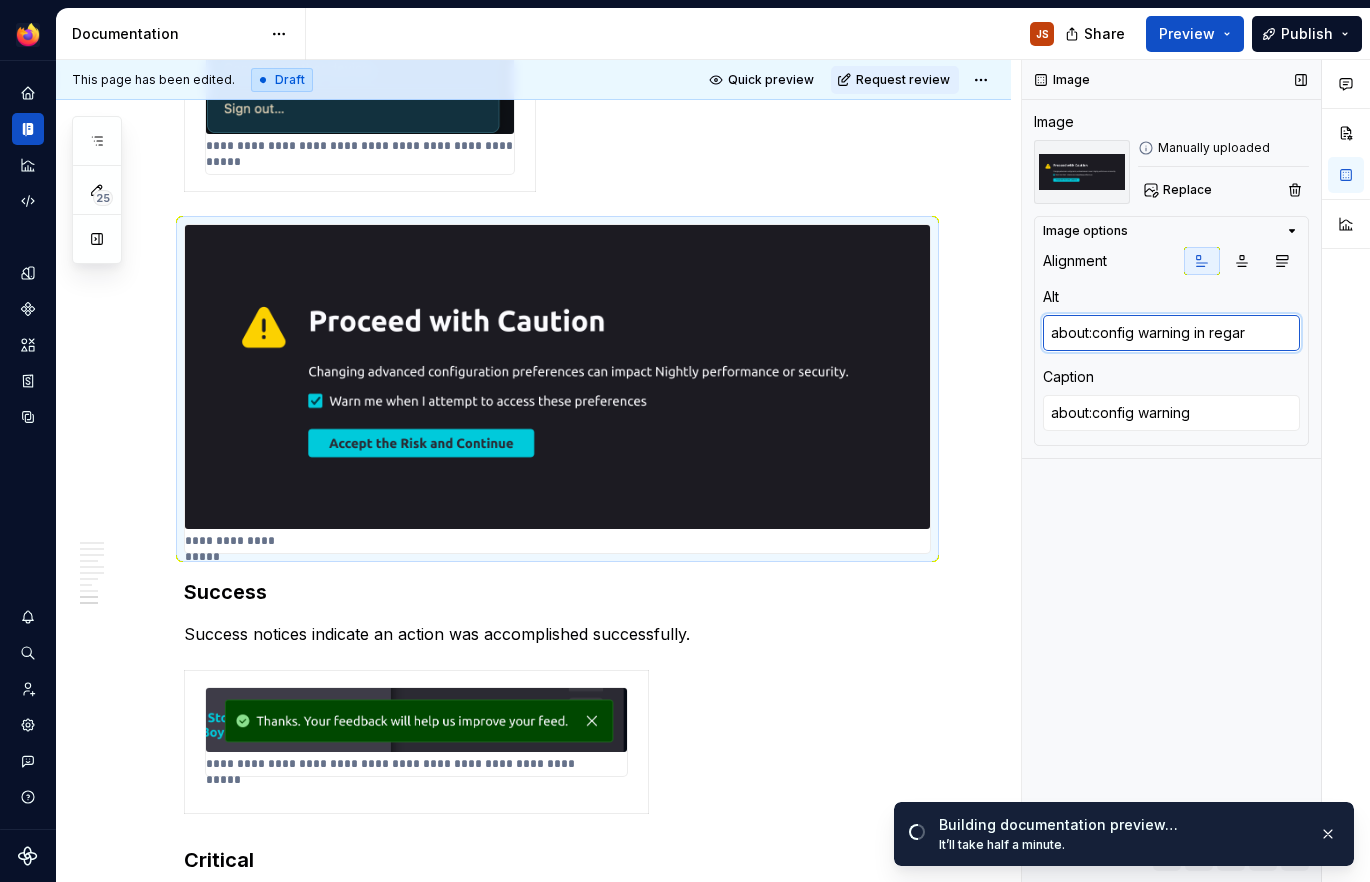 type on "*" 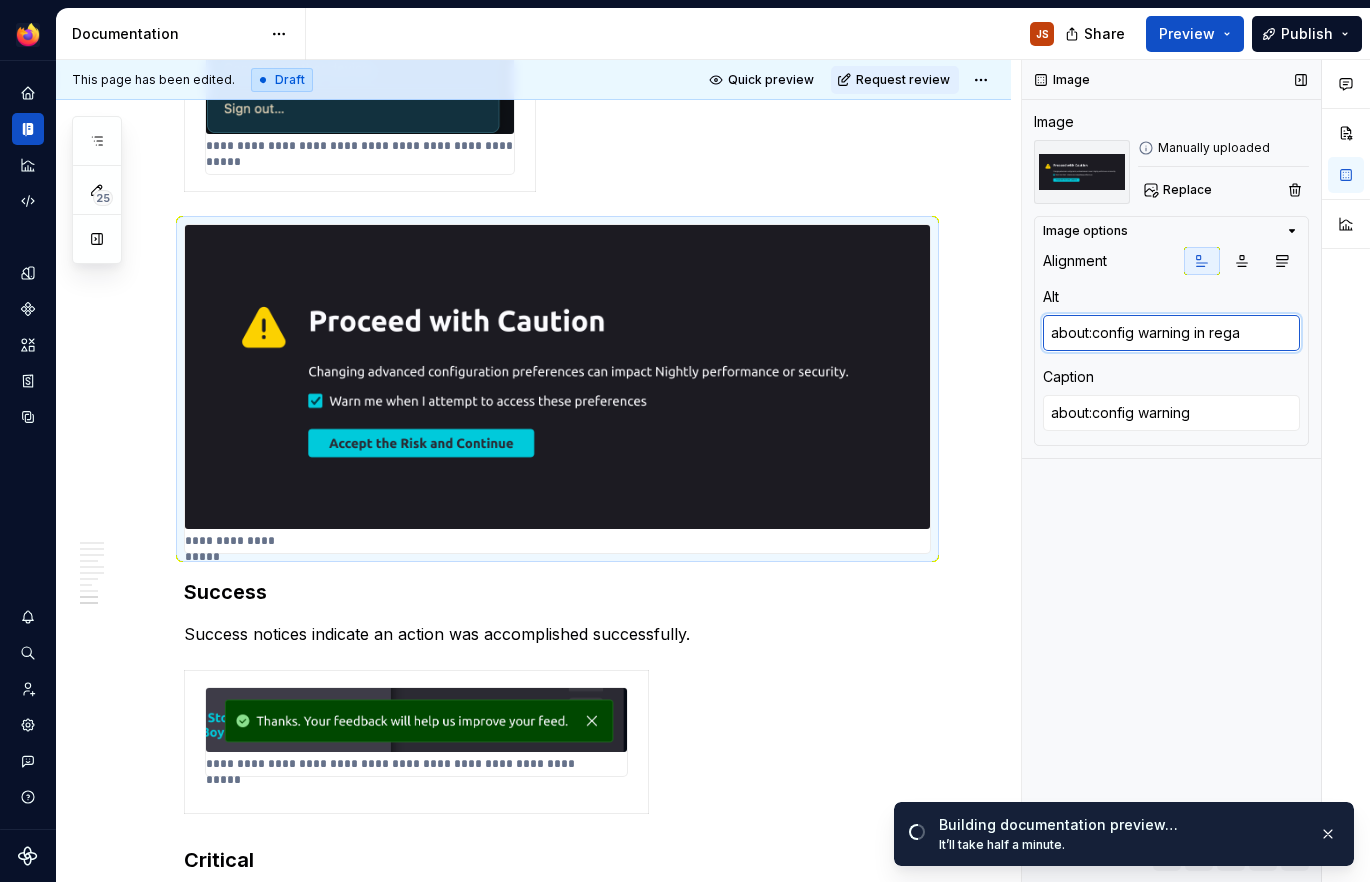 type on "*" 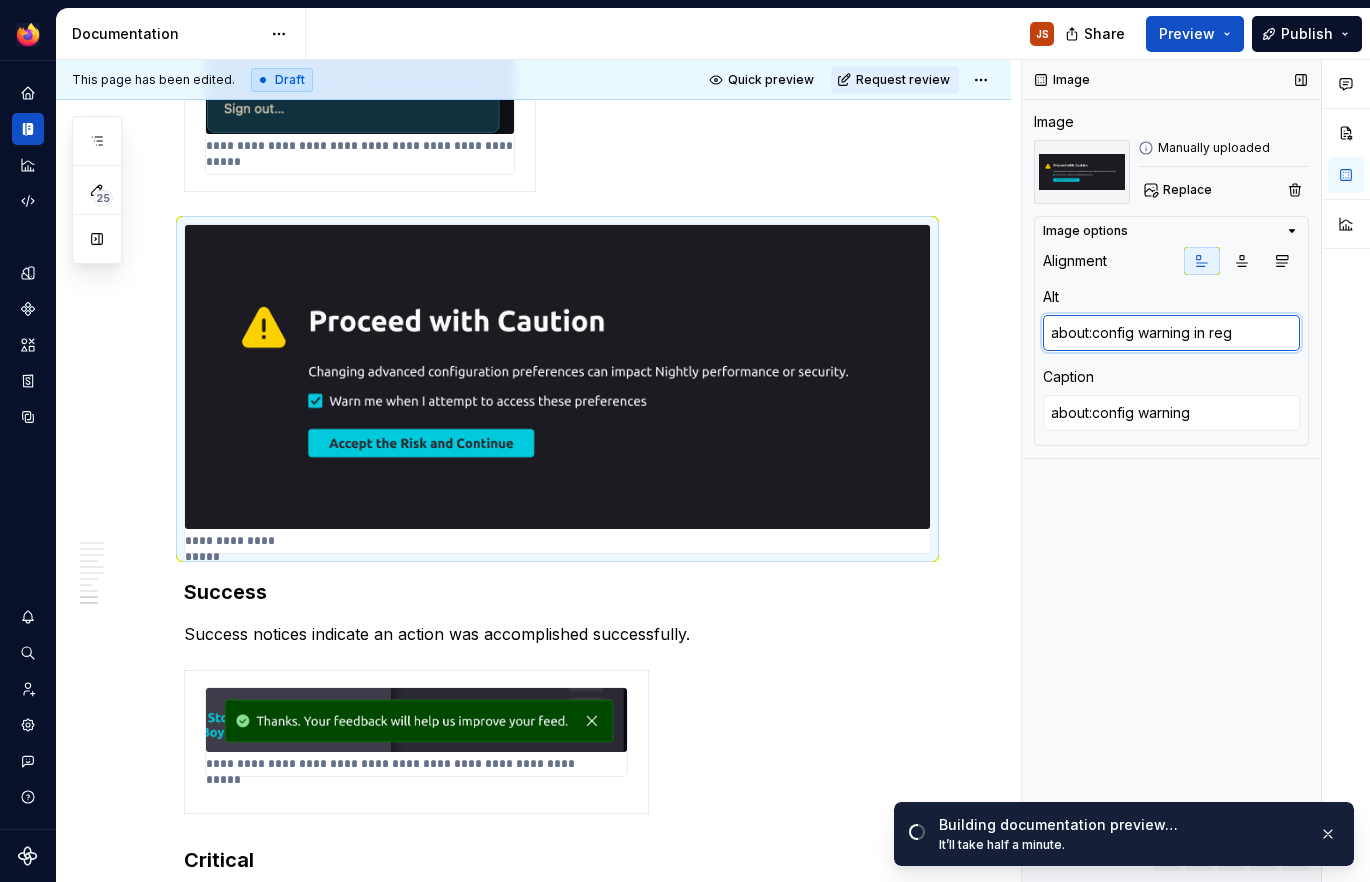 type on "*" 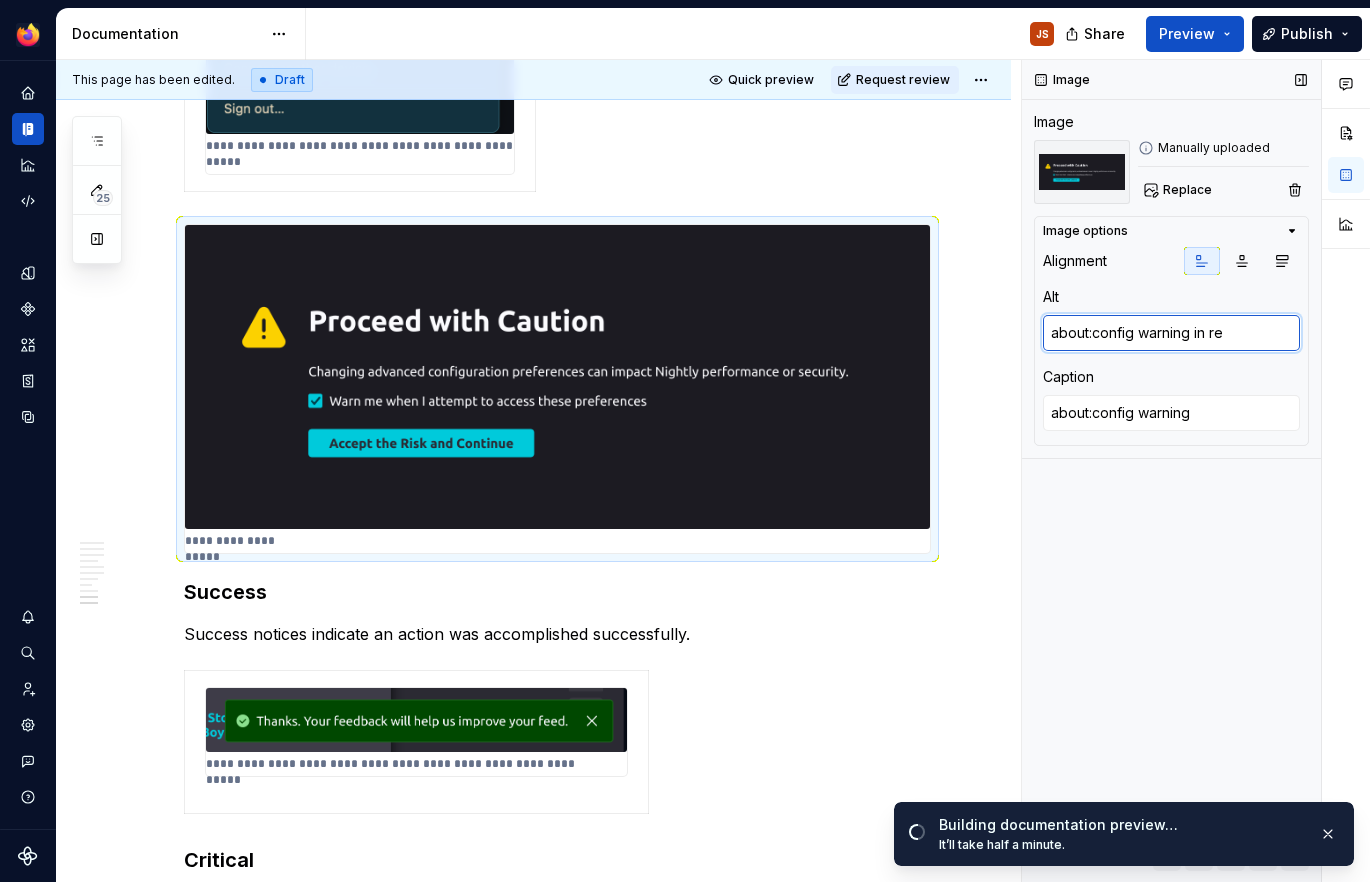 type on "*" 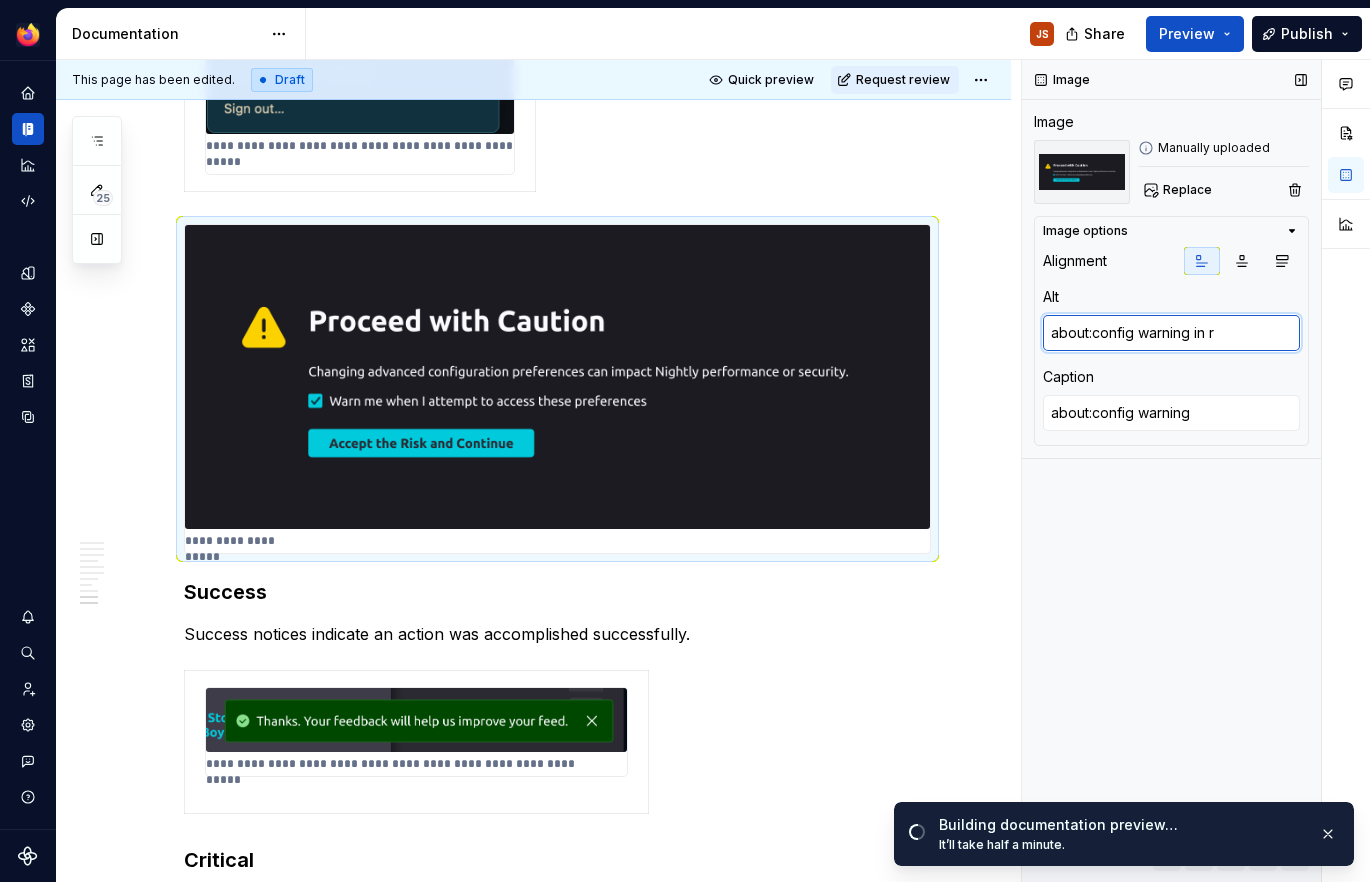 type on "*" 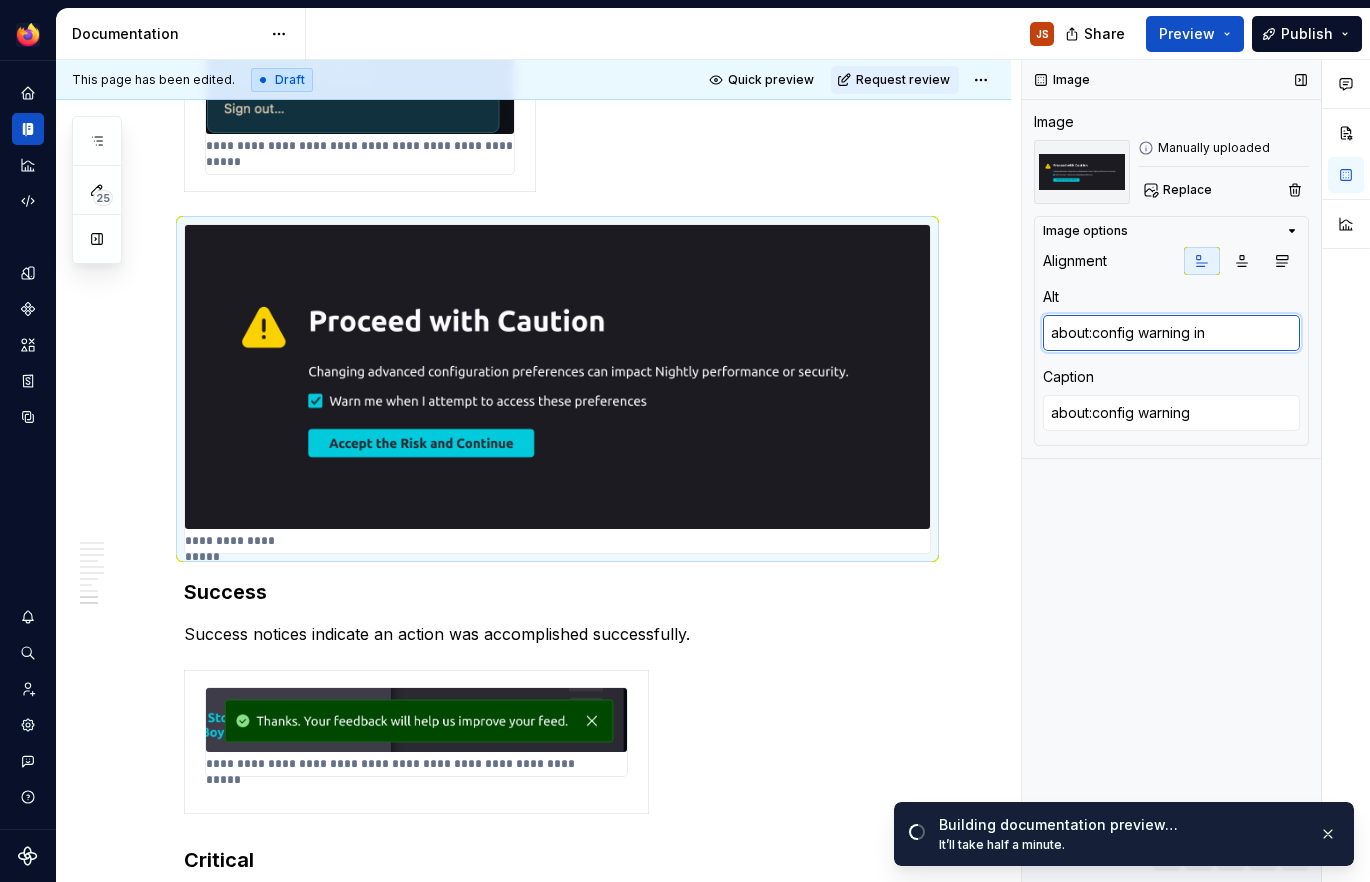 type on "*" 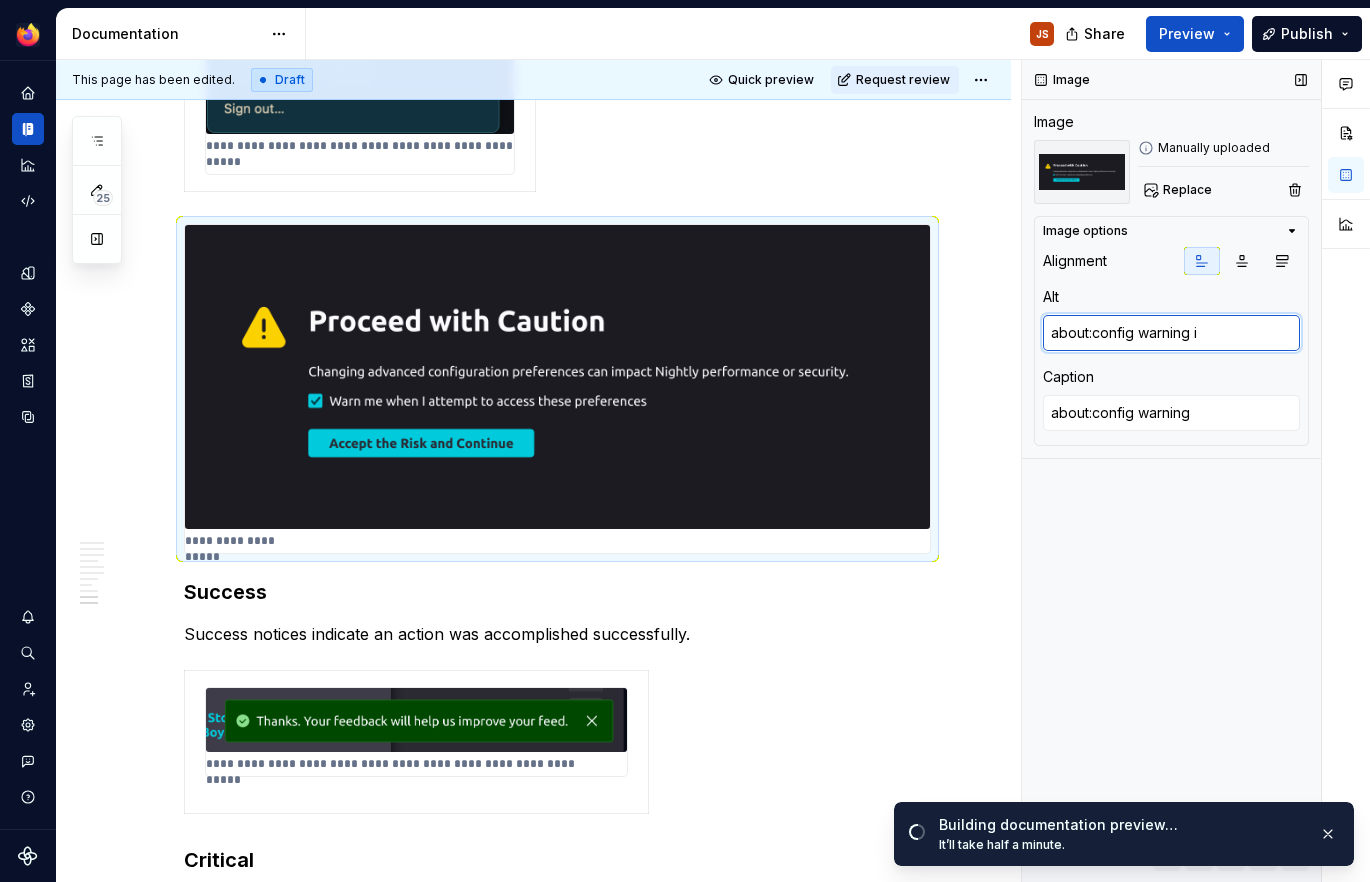 type on "*" 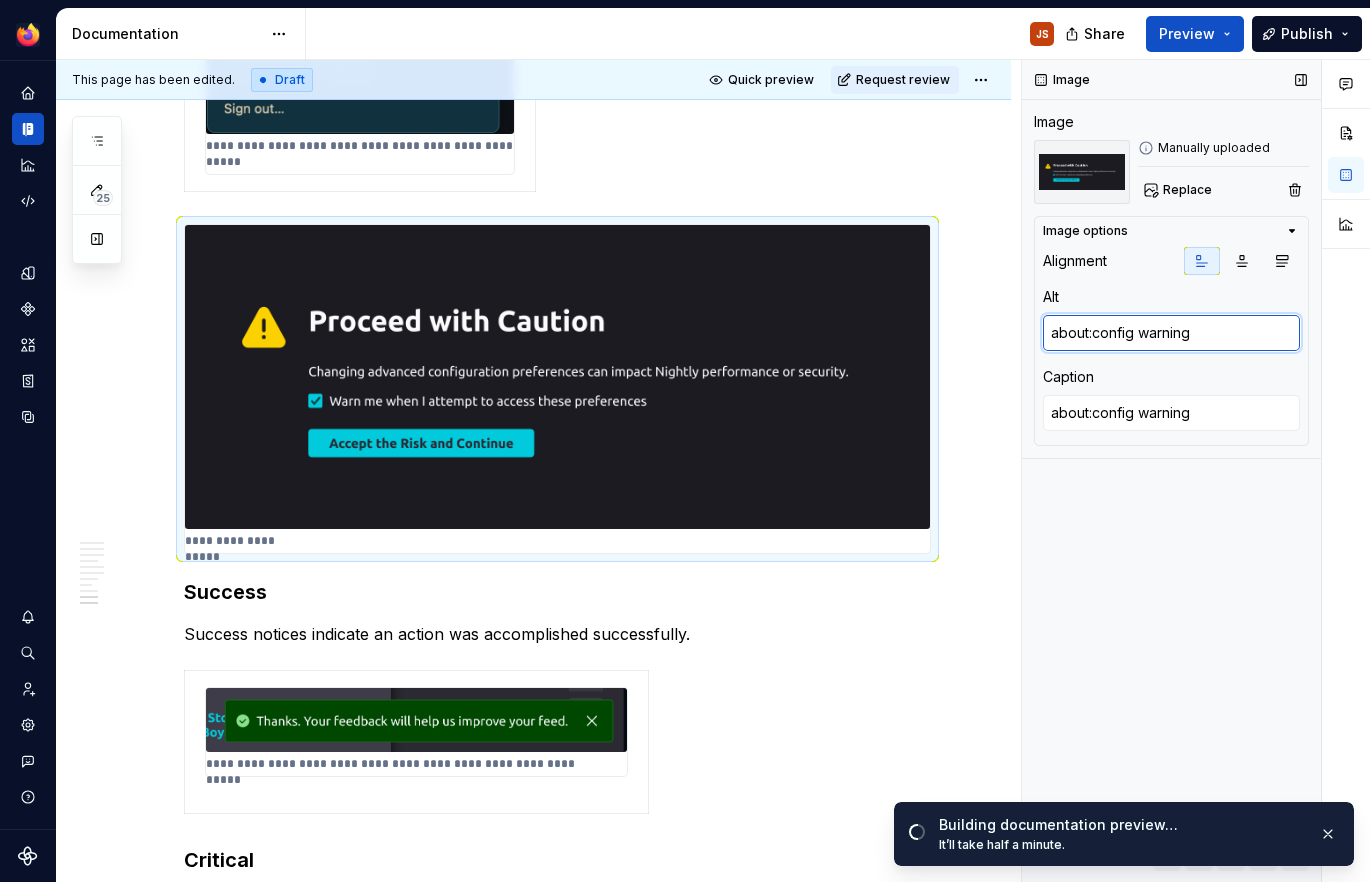 type on "*" 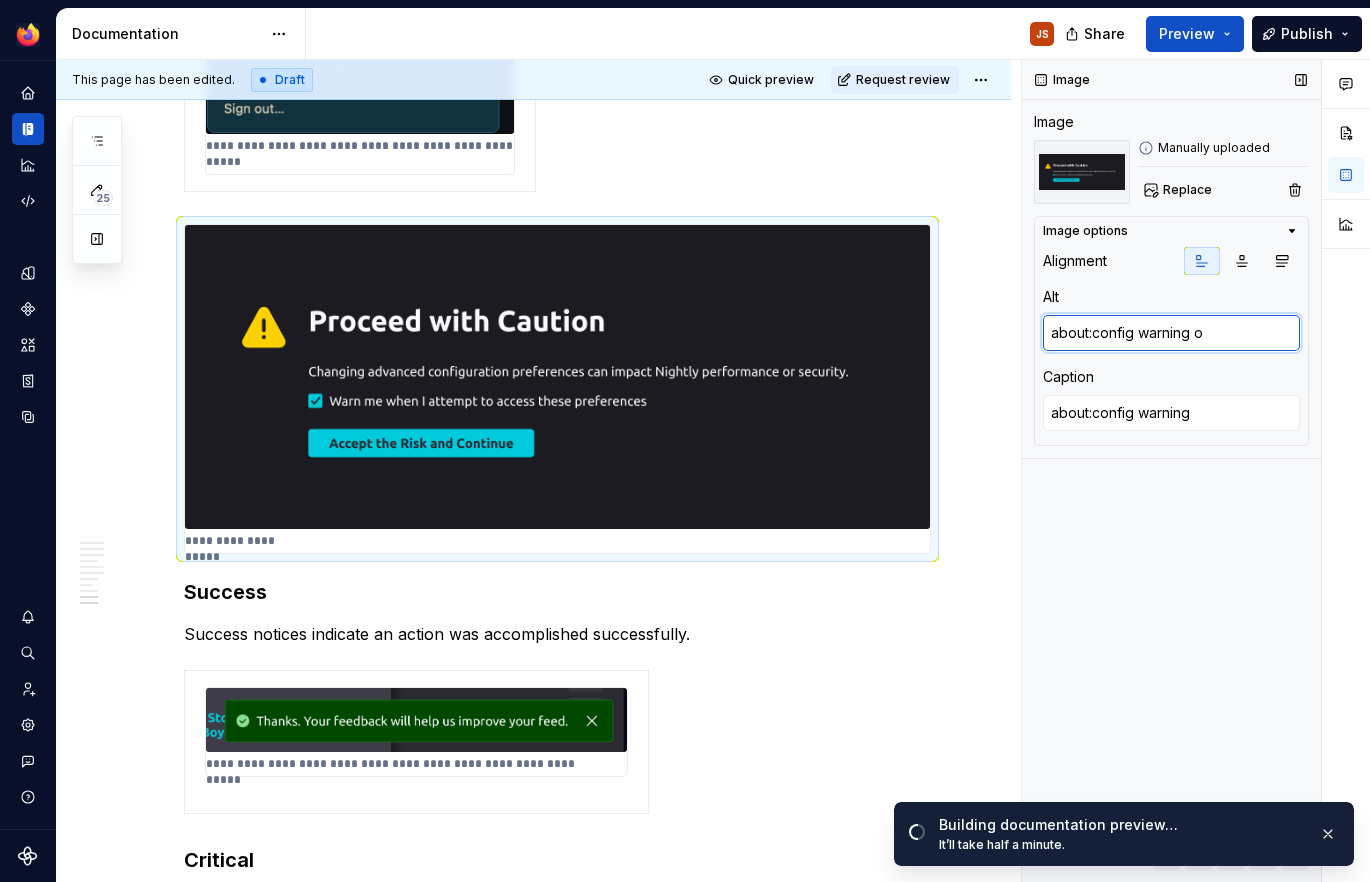 type on "*" 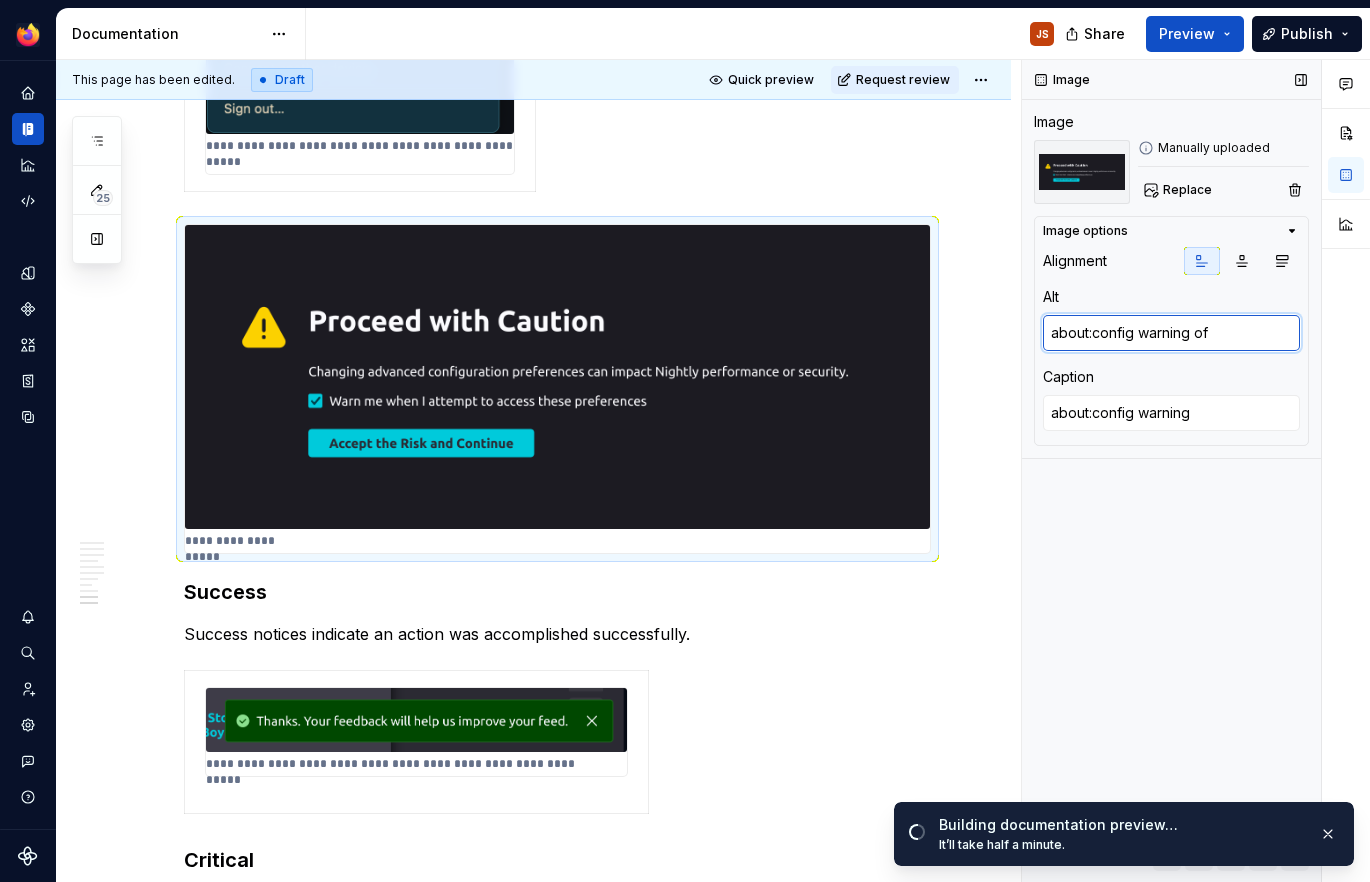 type on "about:config warning of" 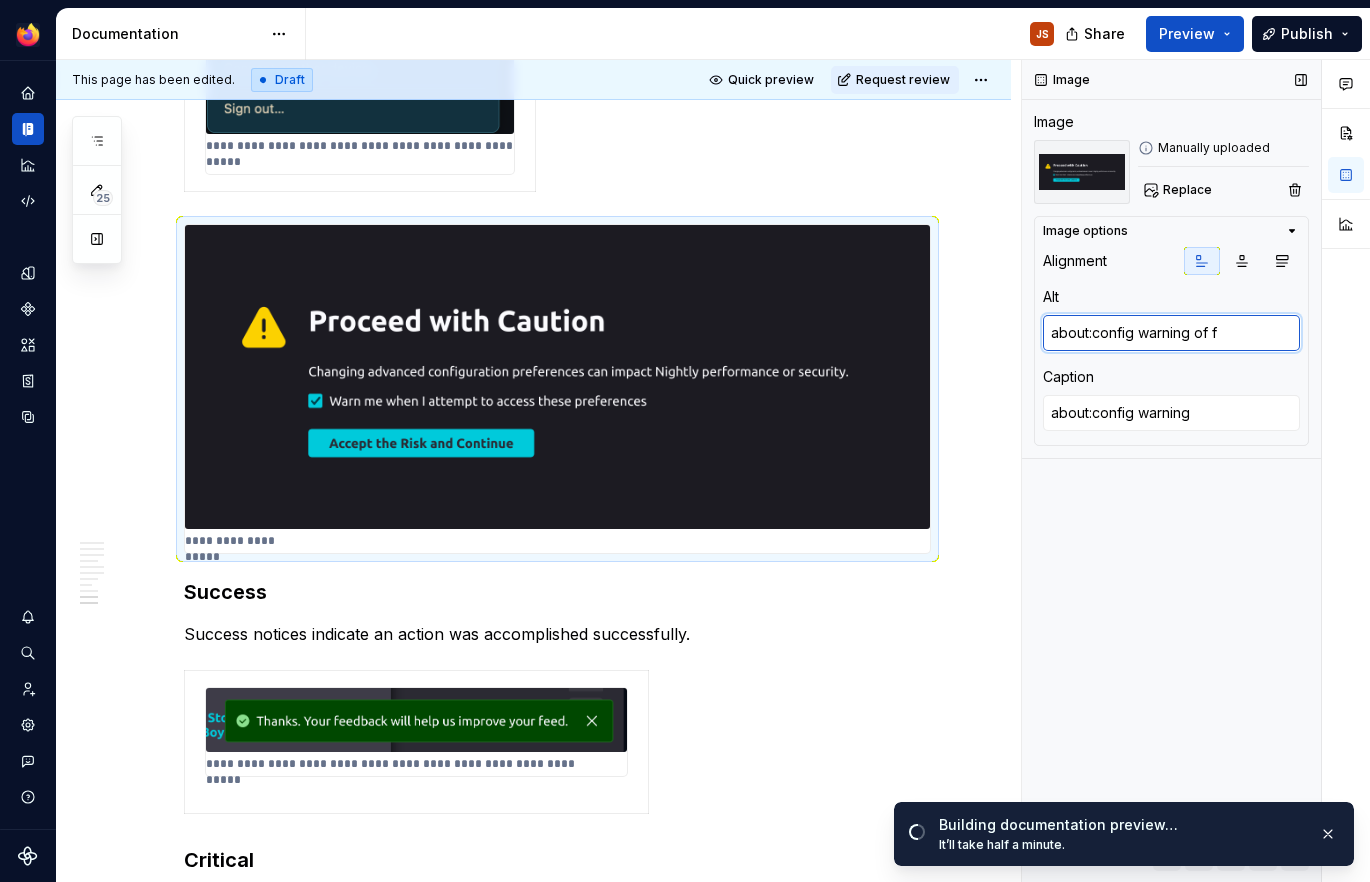 type on "about:config warning of fu" 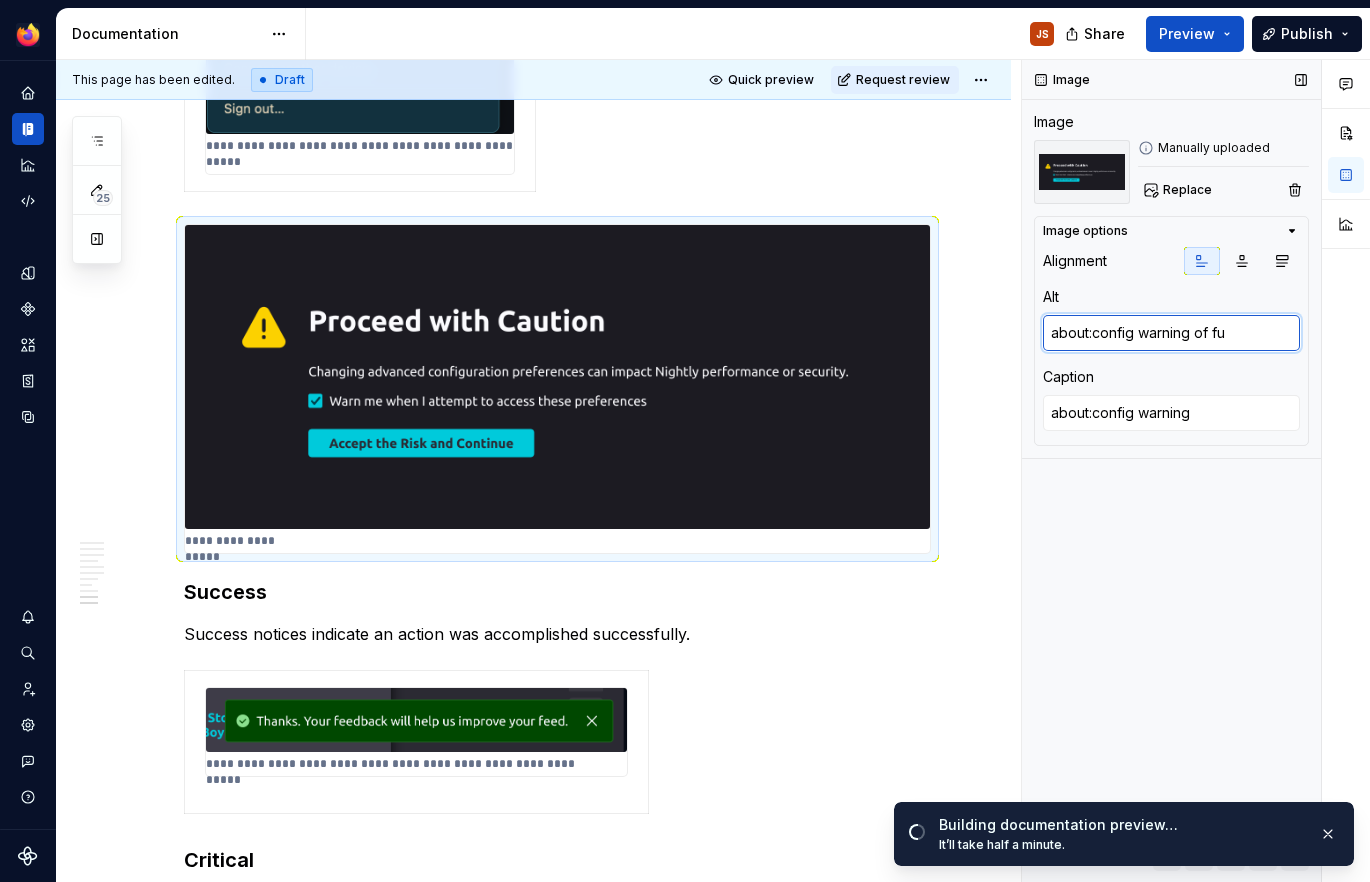 type on "*" 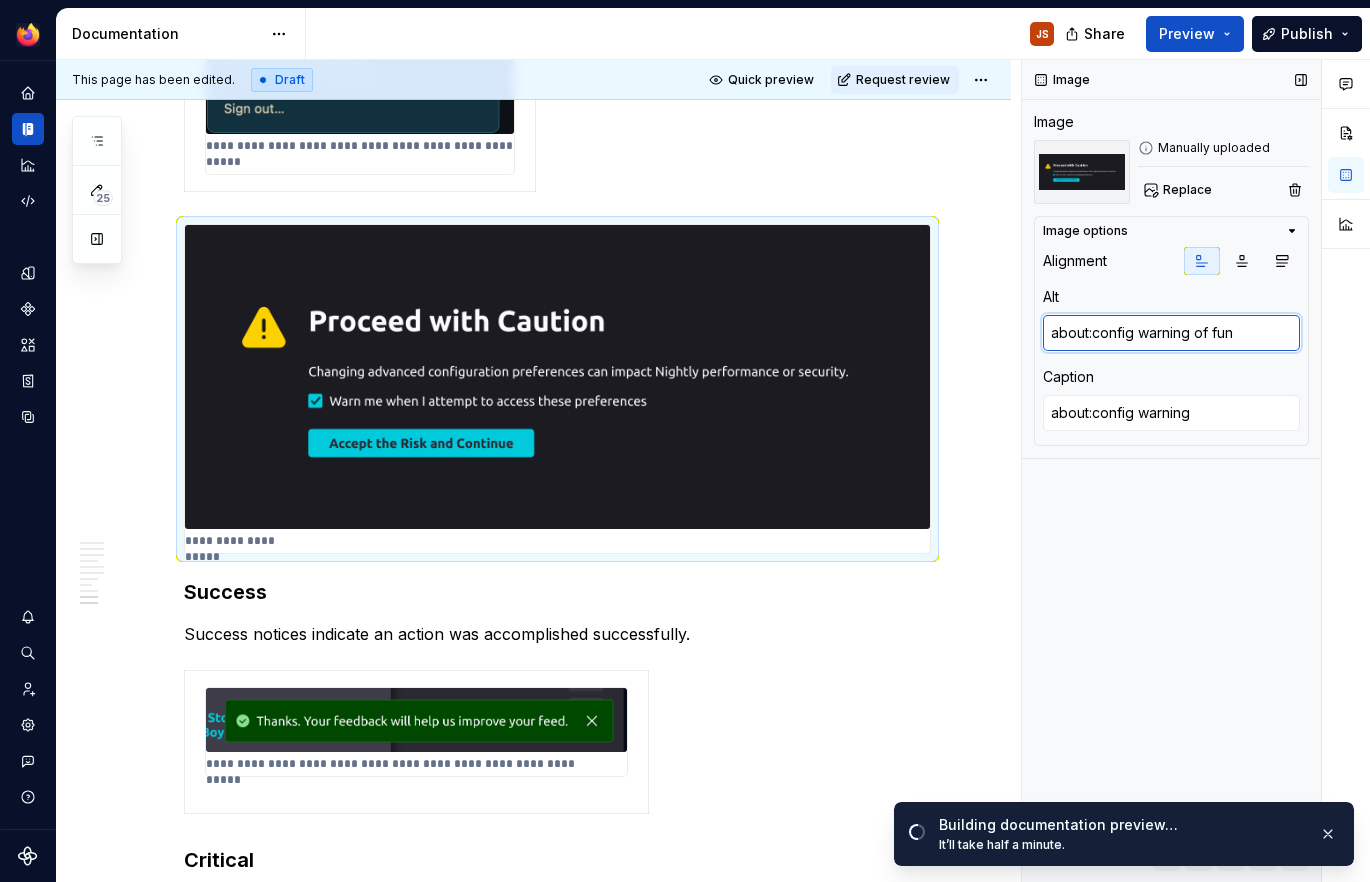 type on "about:config warning of func" 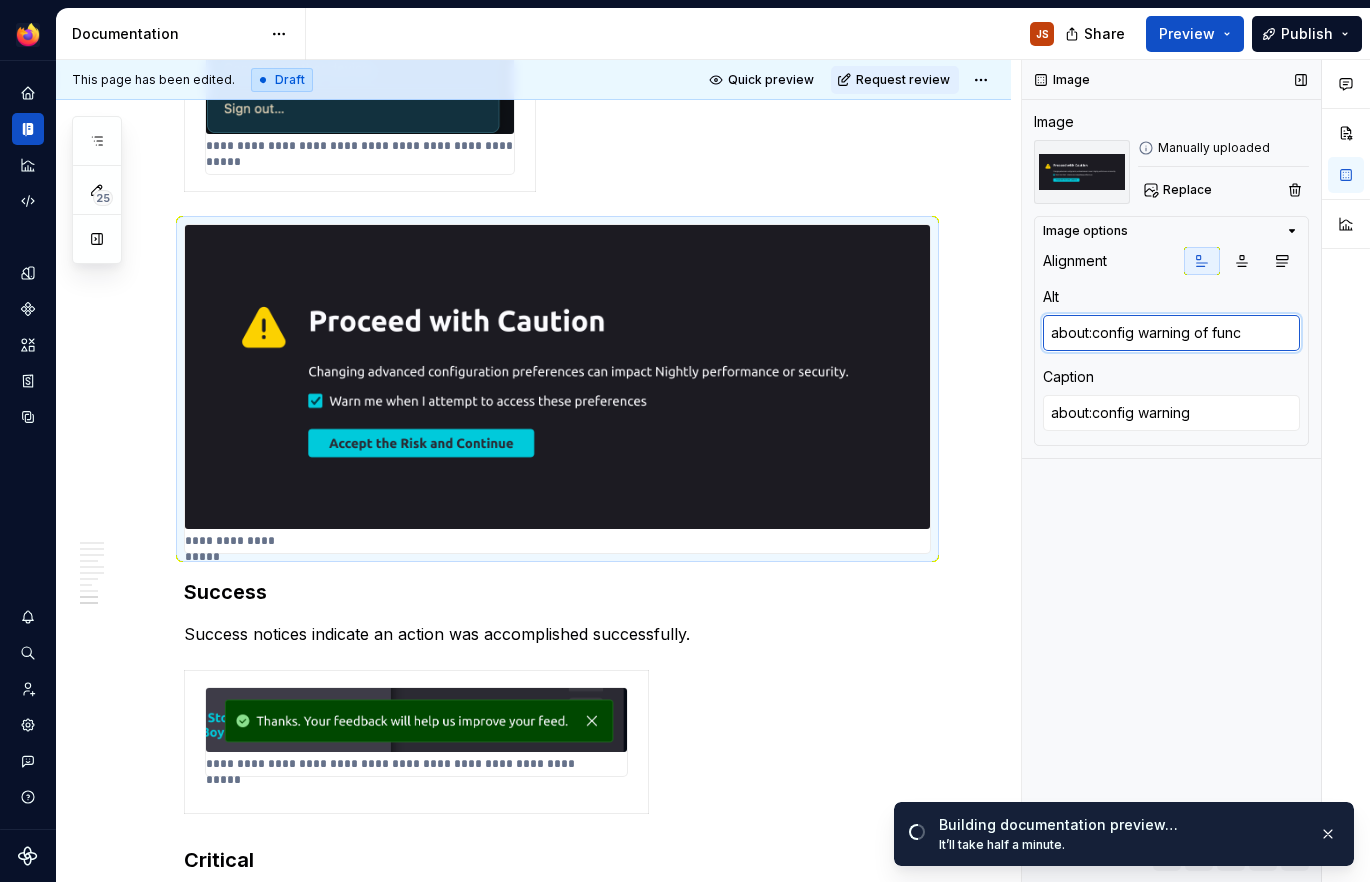 type on "*" 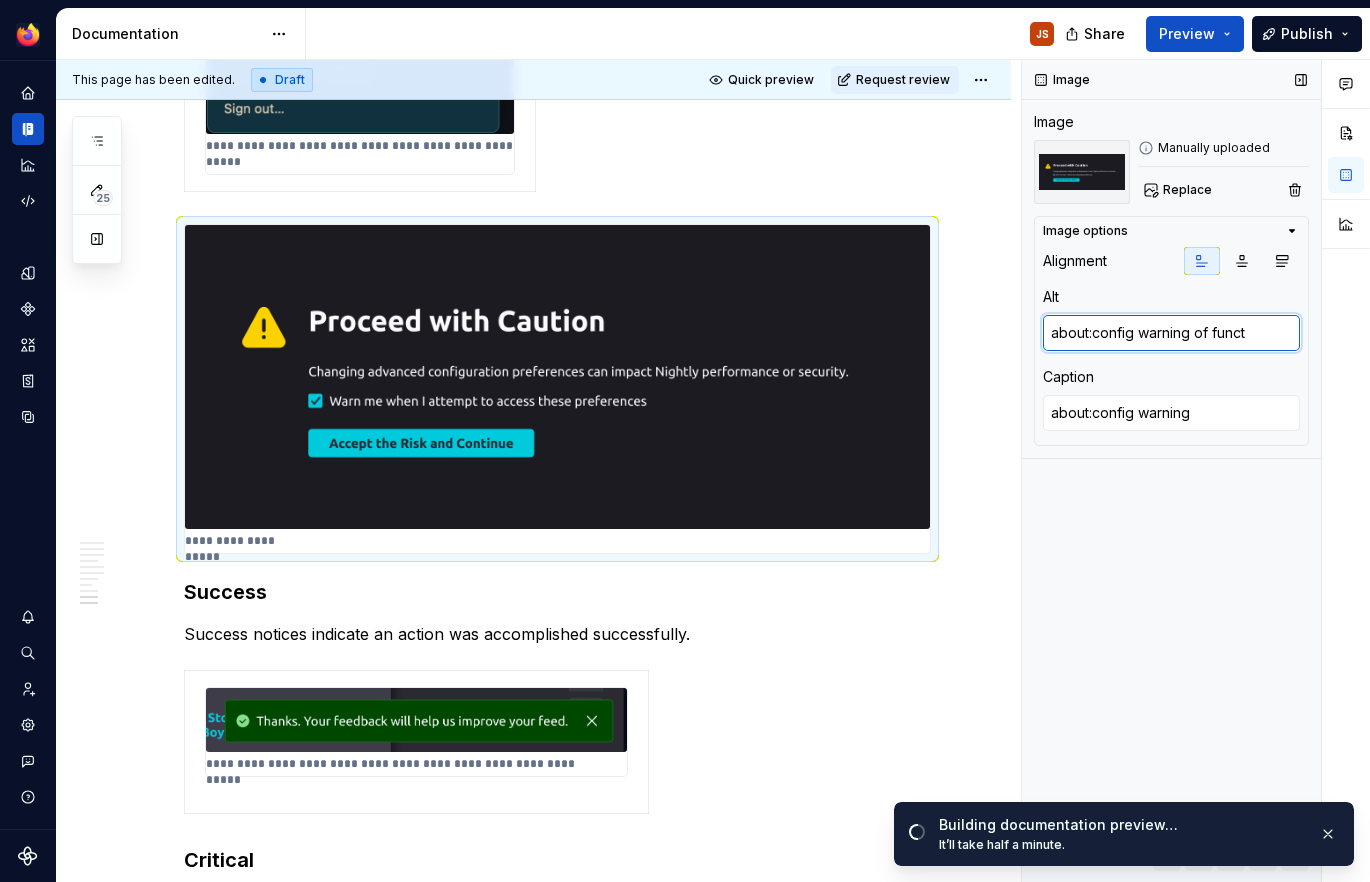 type on "*" 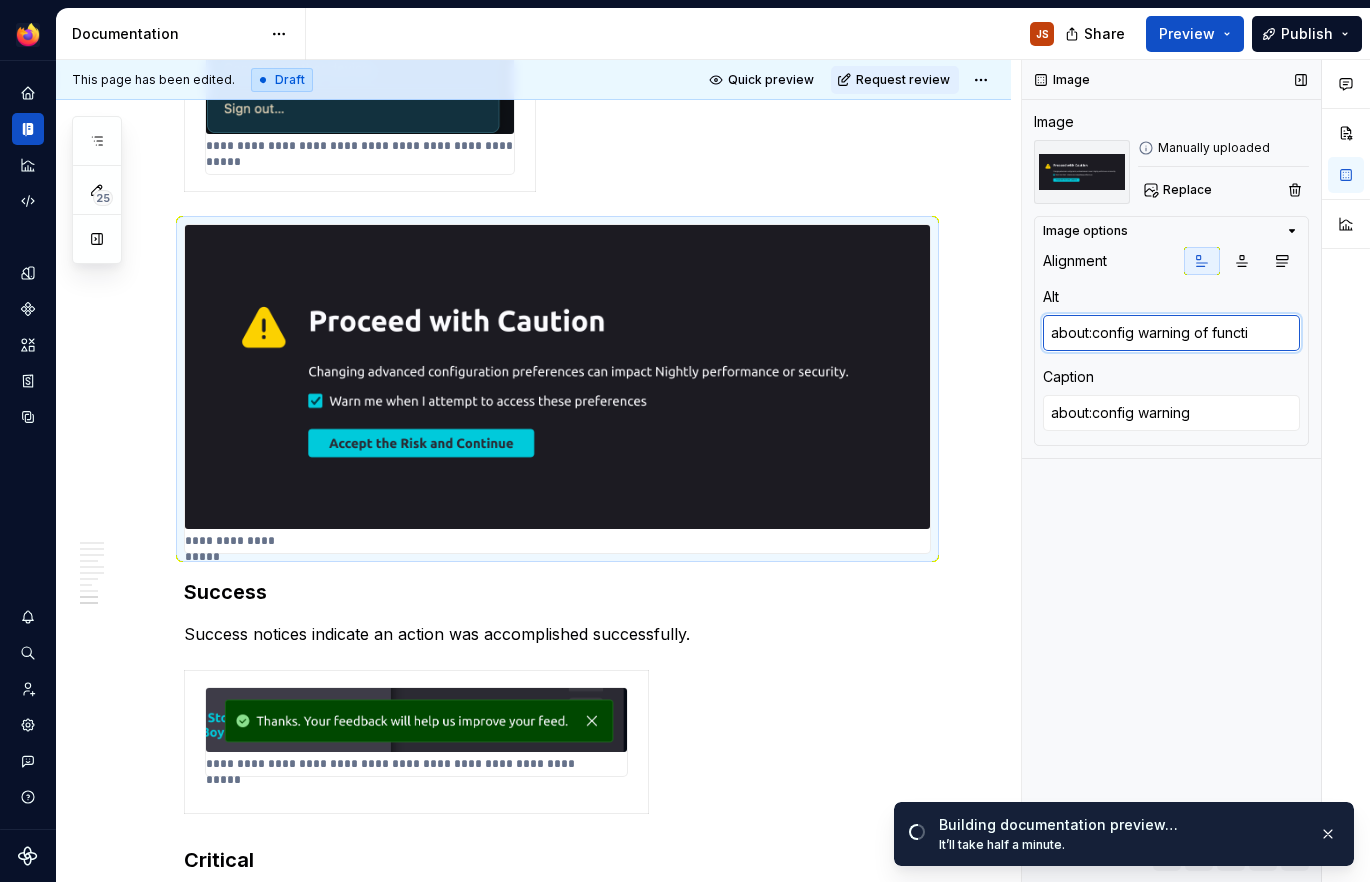 type on "*" 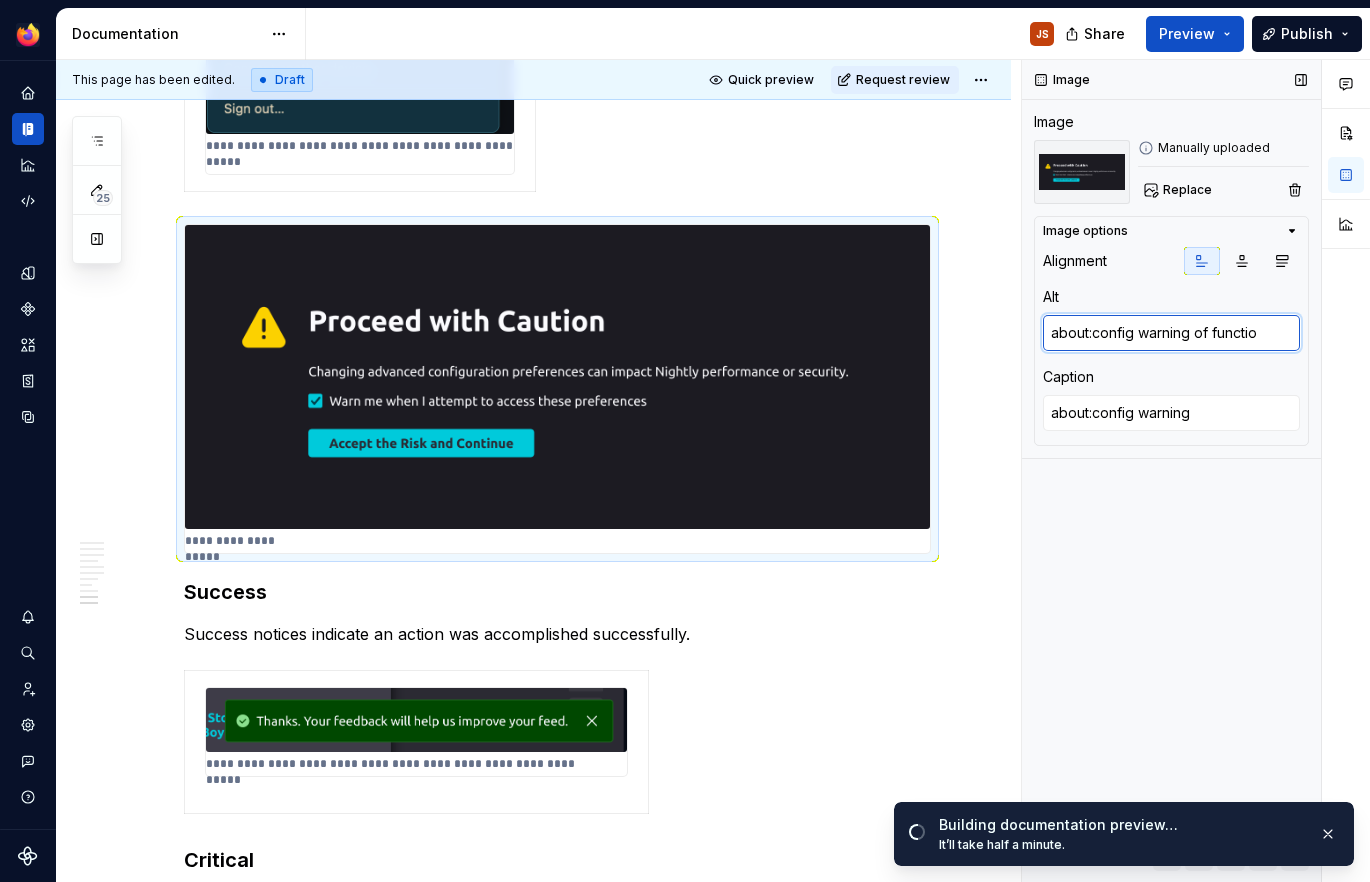 type on "*" 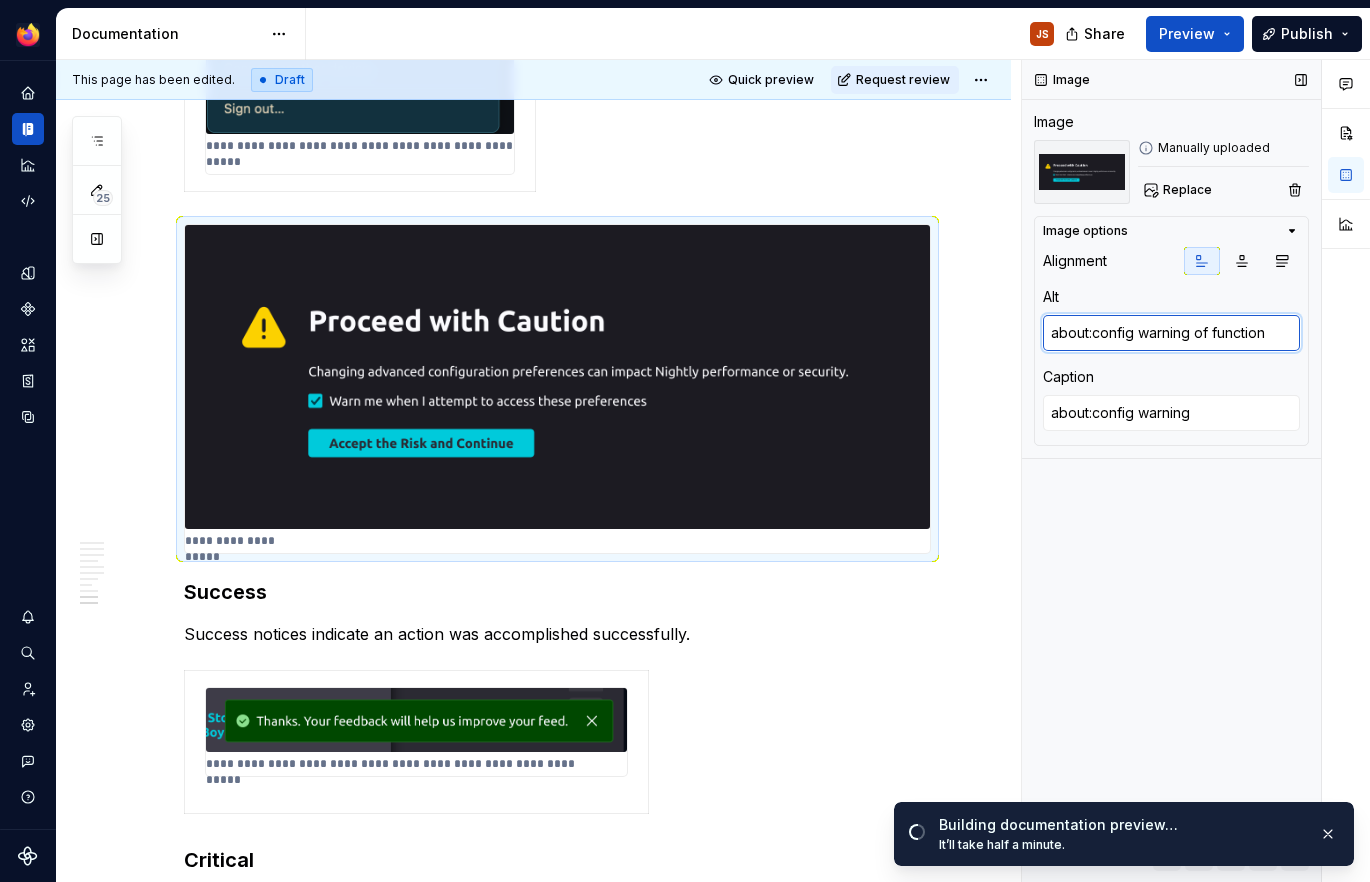 type on "*" 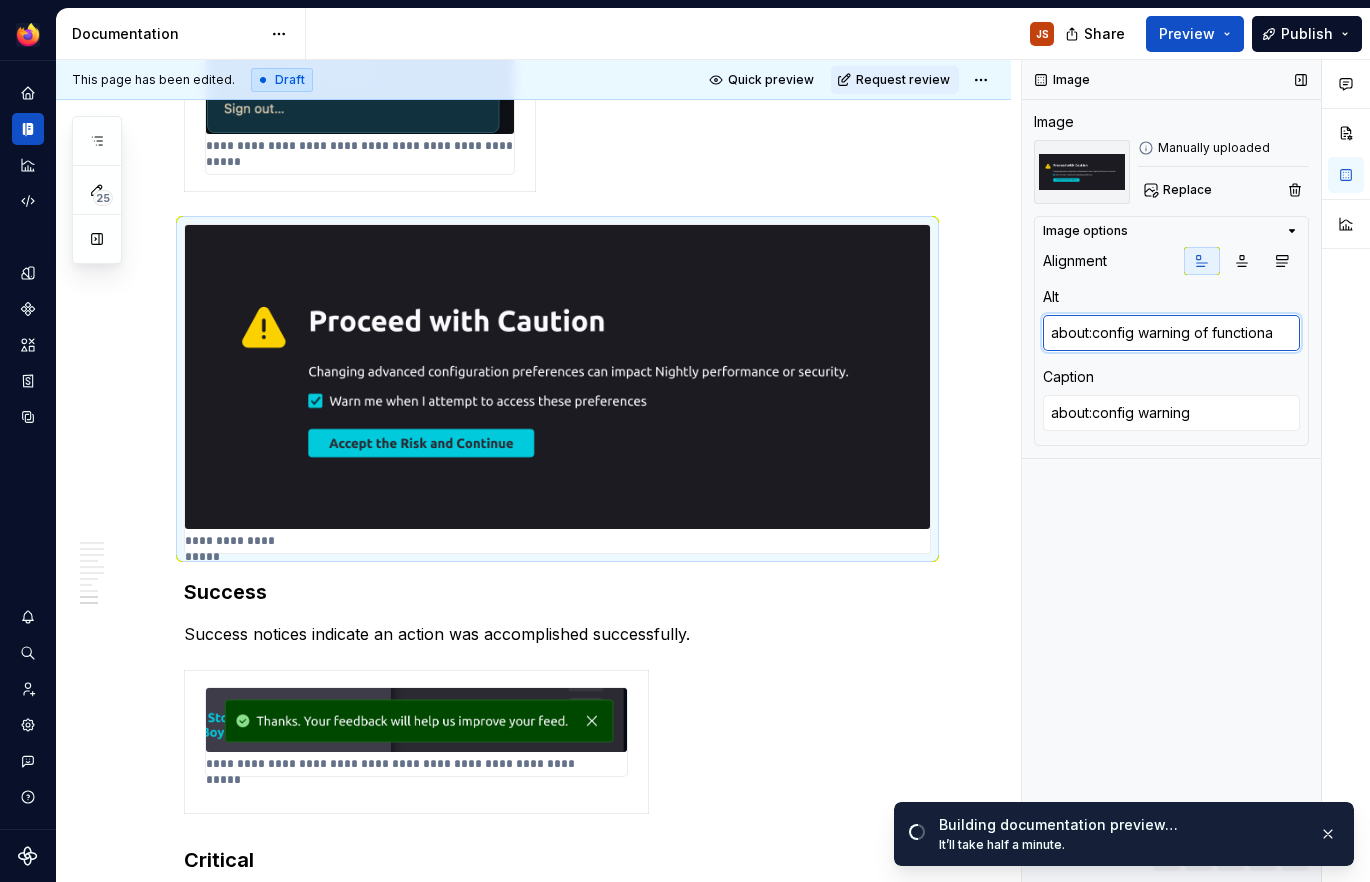 type on "about:config warning of functional" 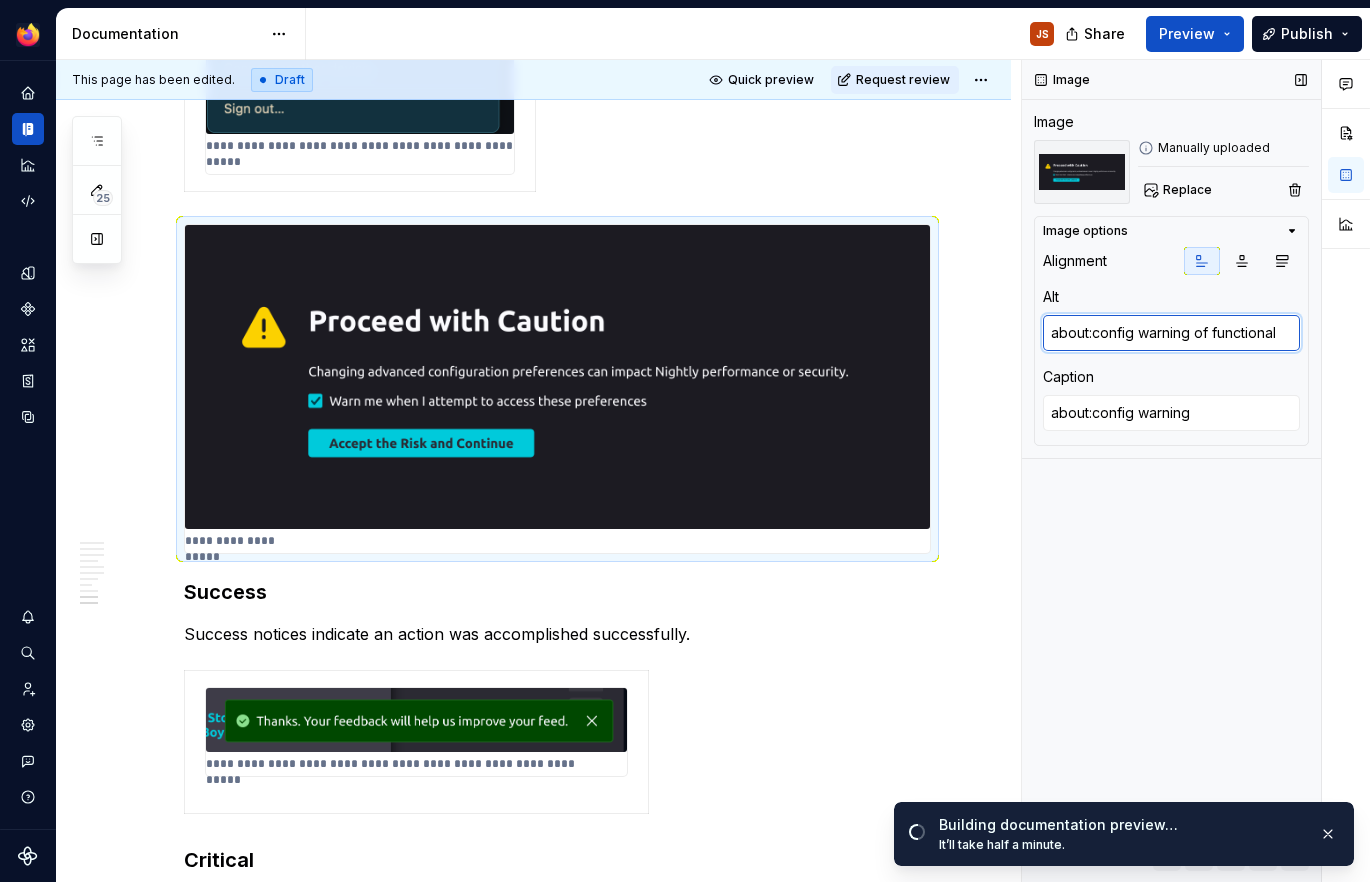 type on "*" 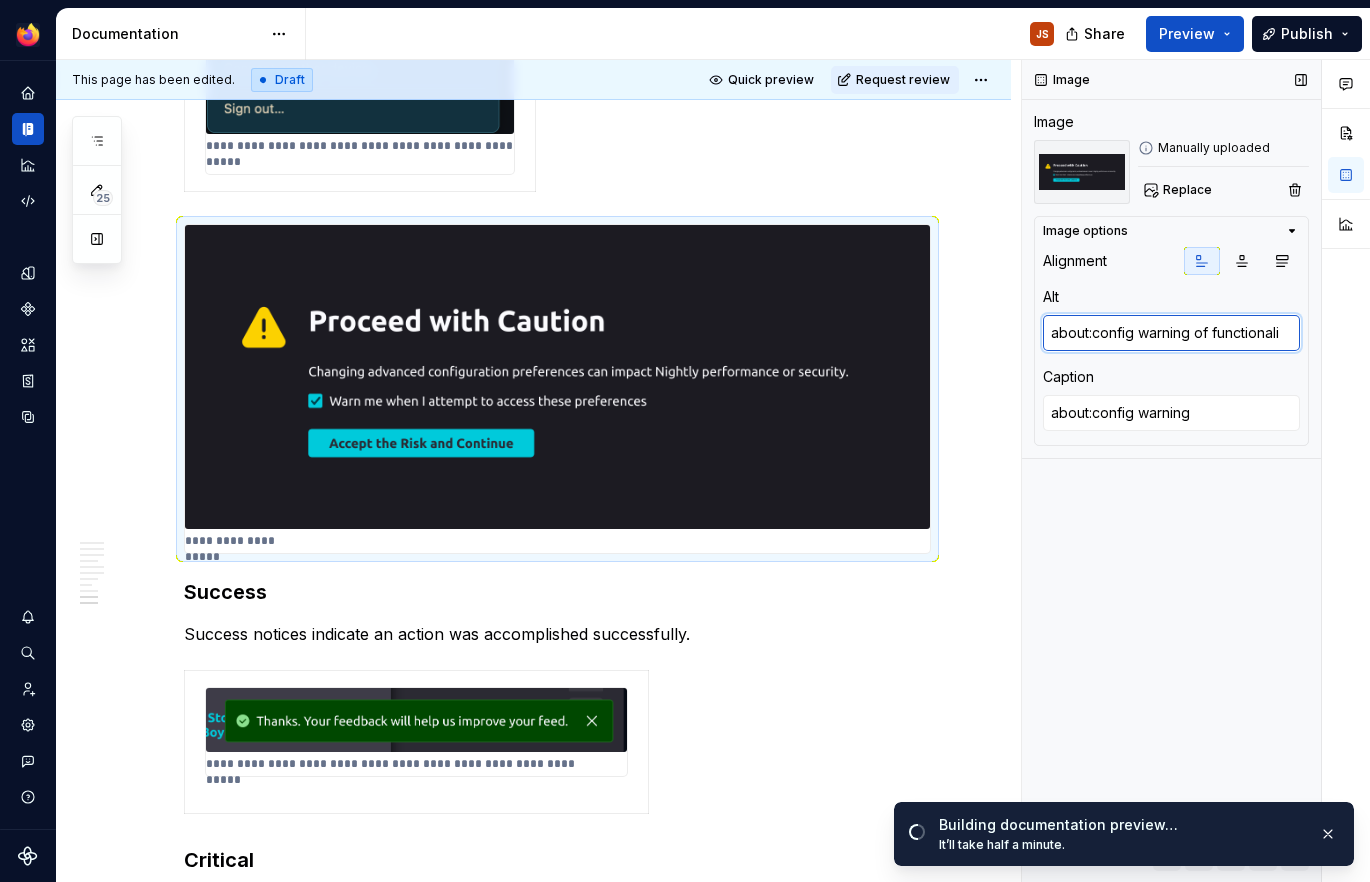 type on "*" 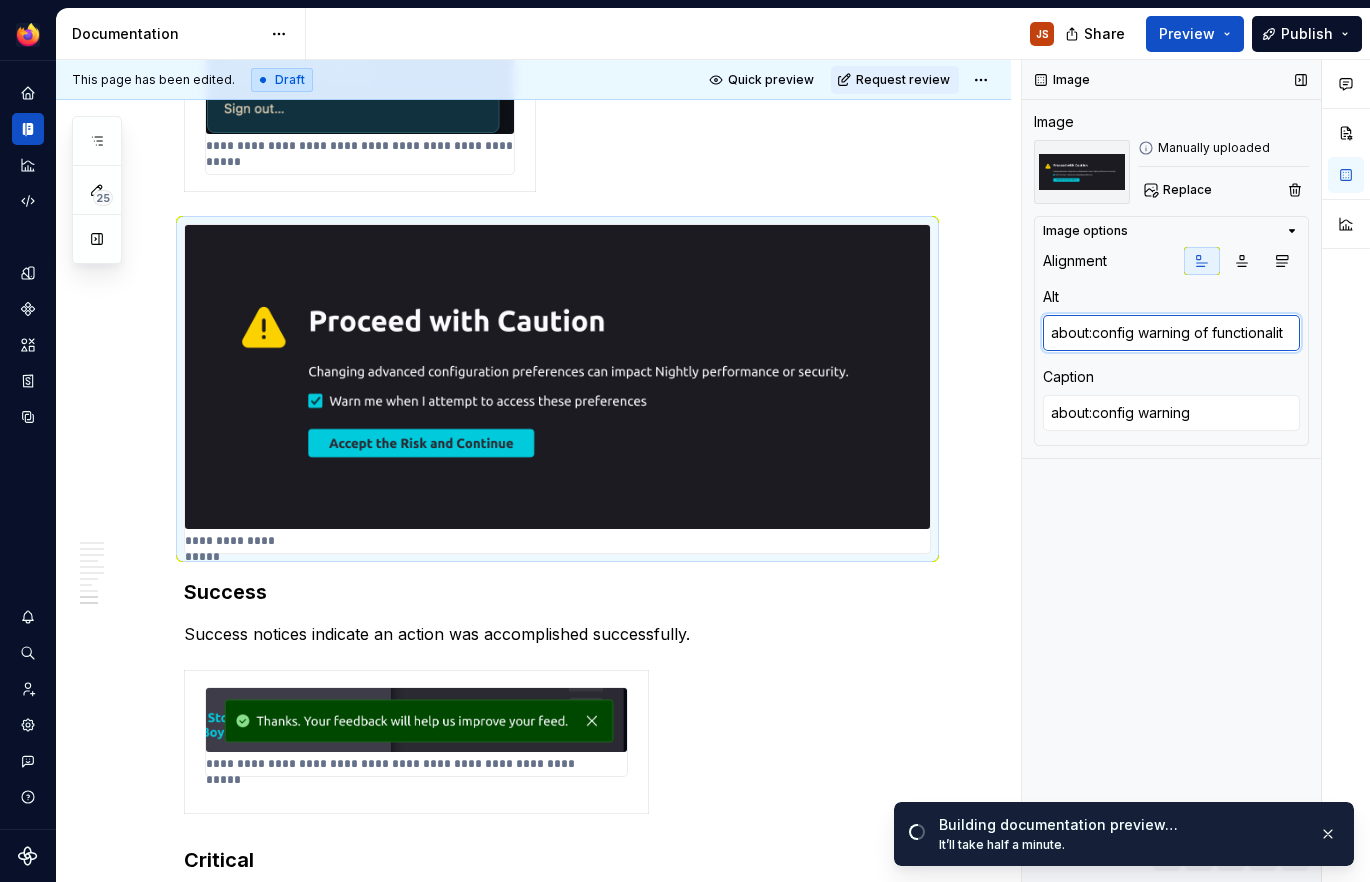 type on "about:config warning of functionality" 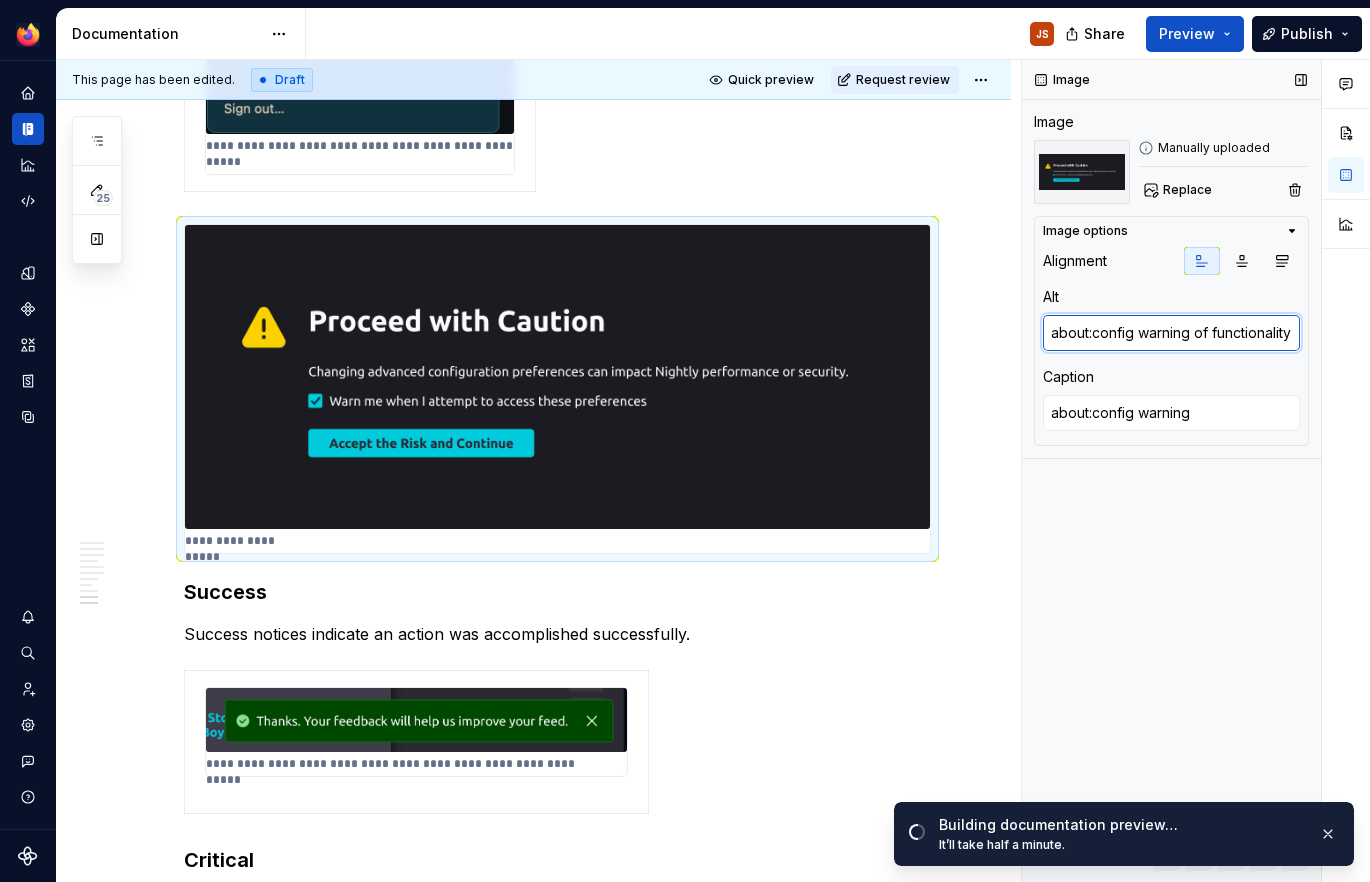 type on "*" 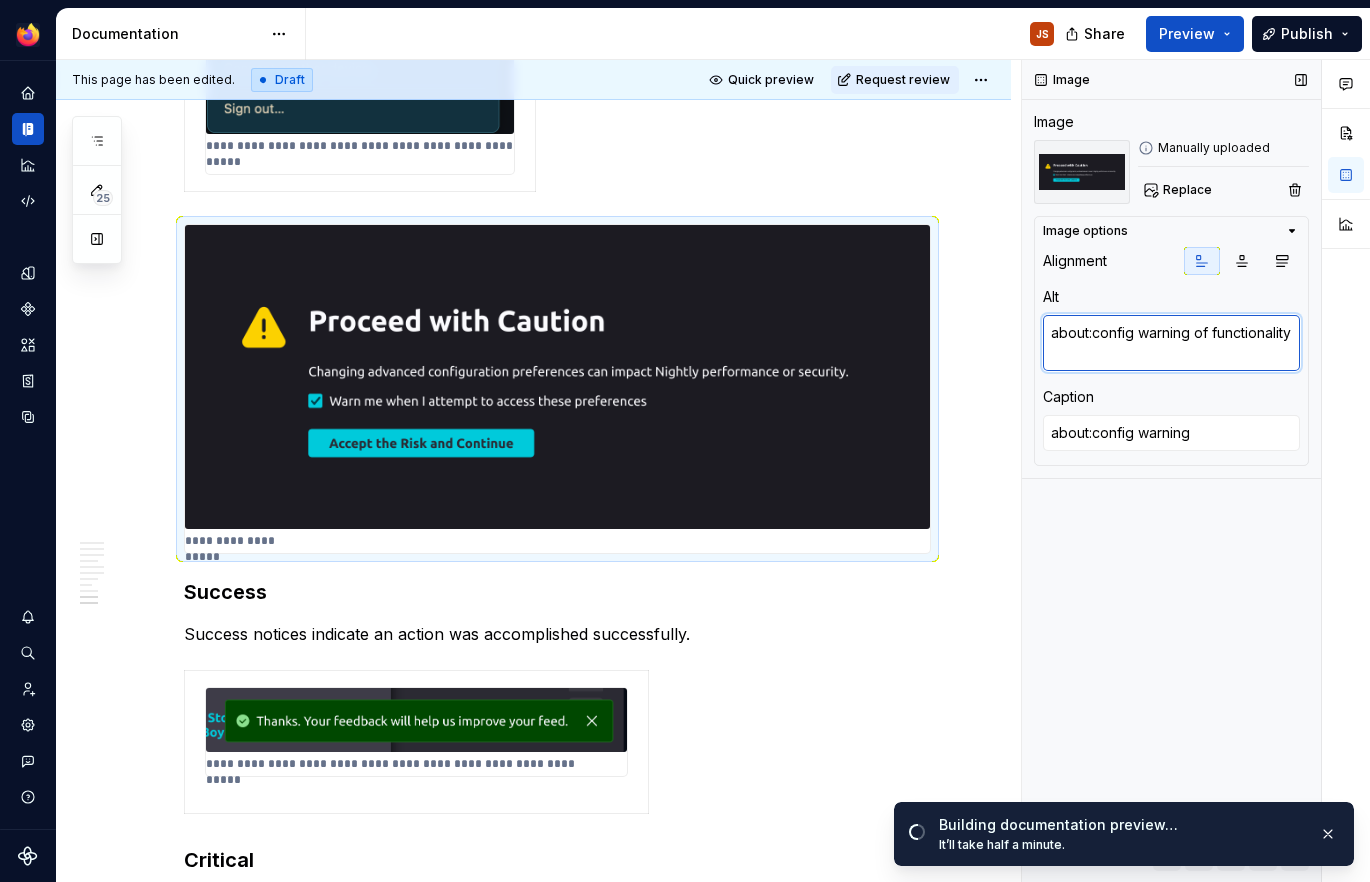 type on "*" 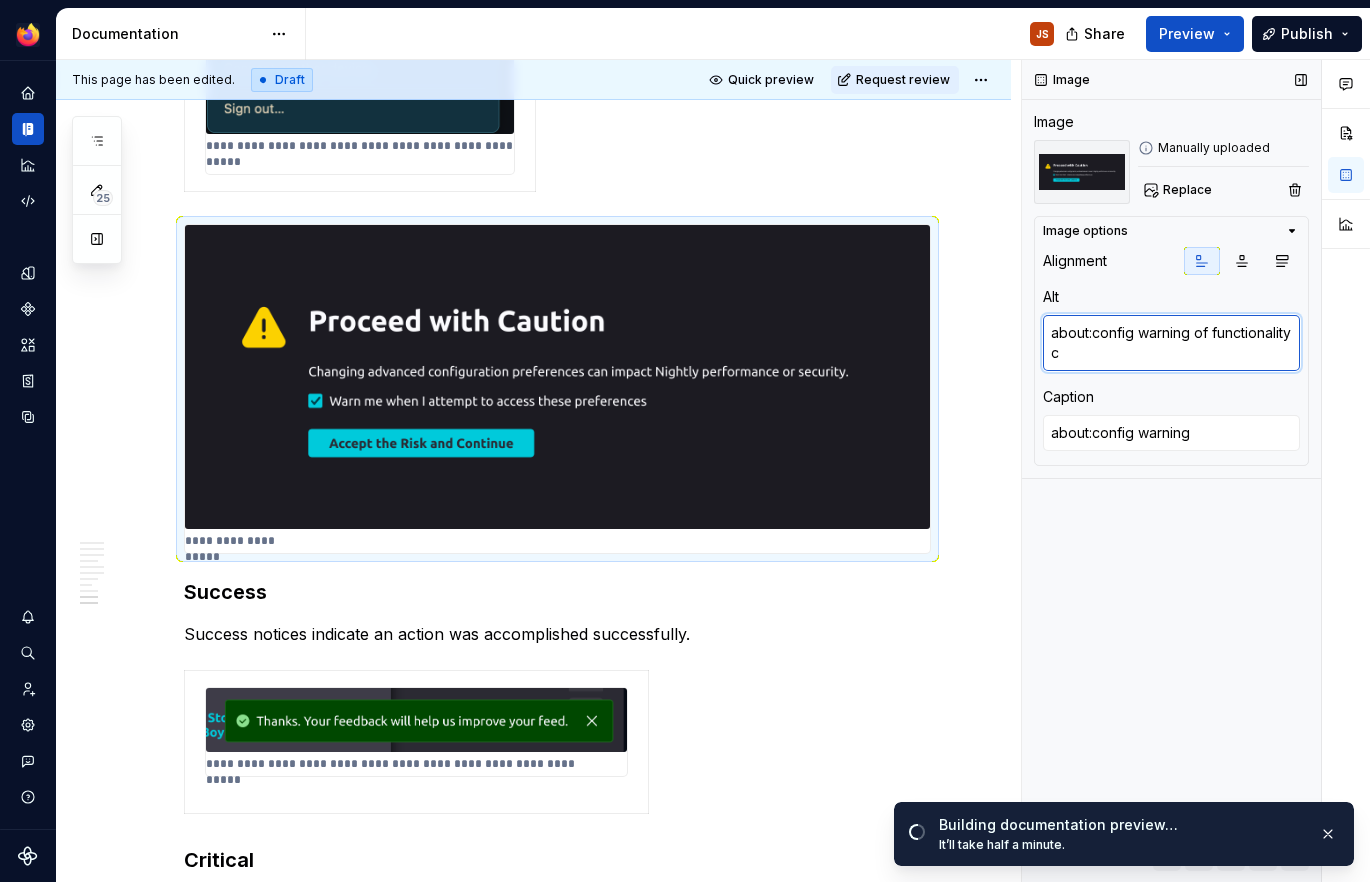 type on "*" 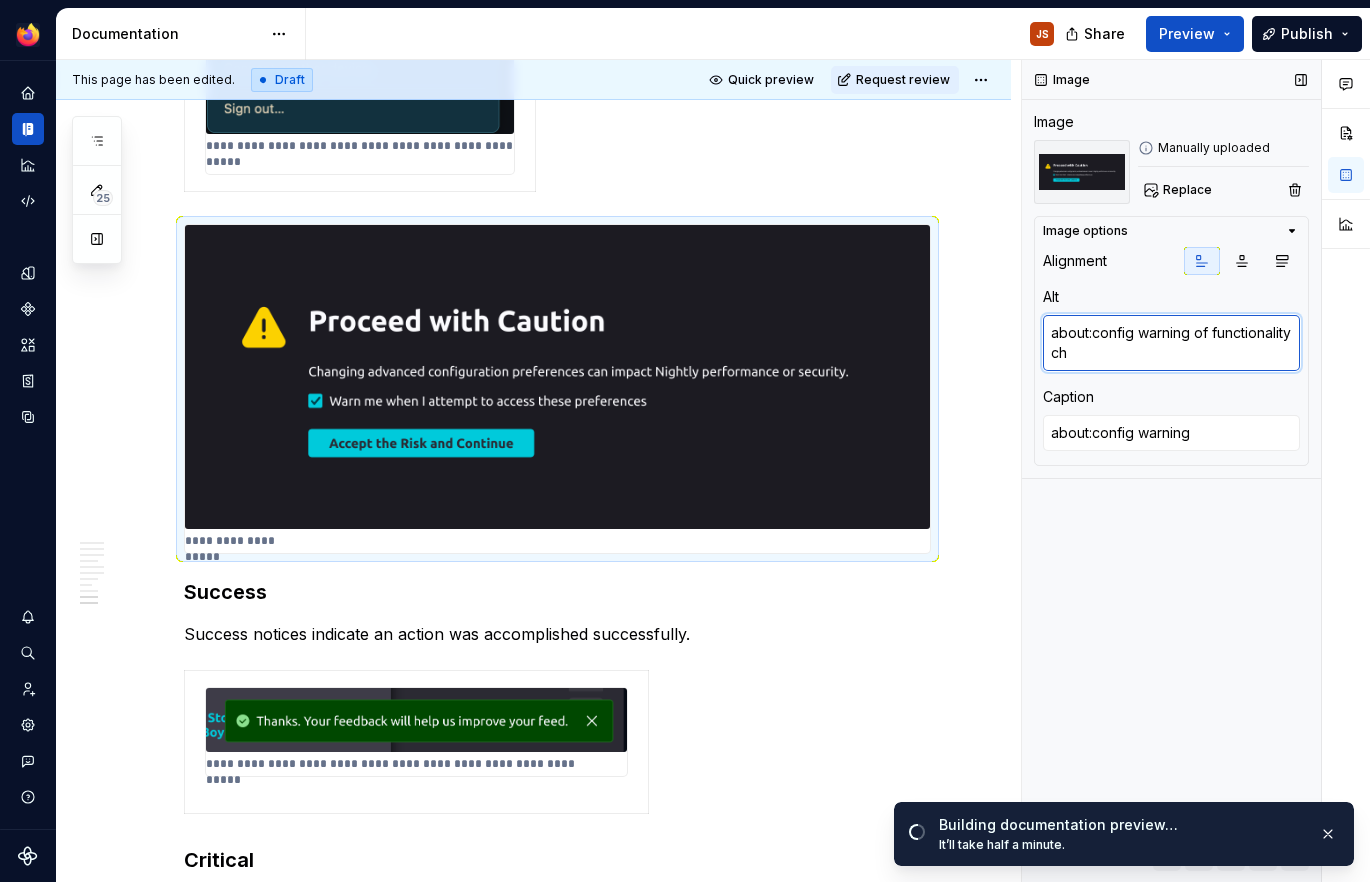 type on "*" 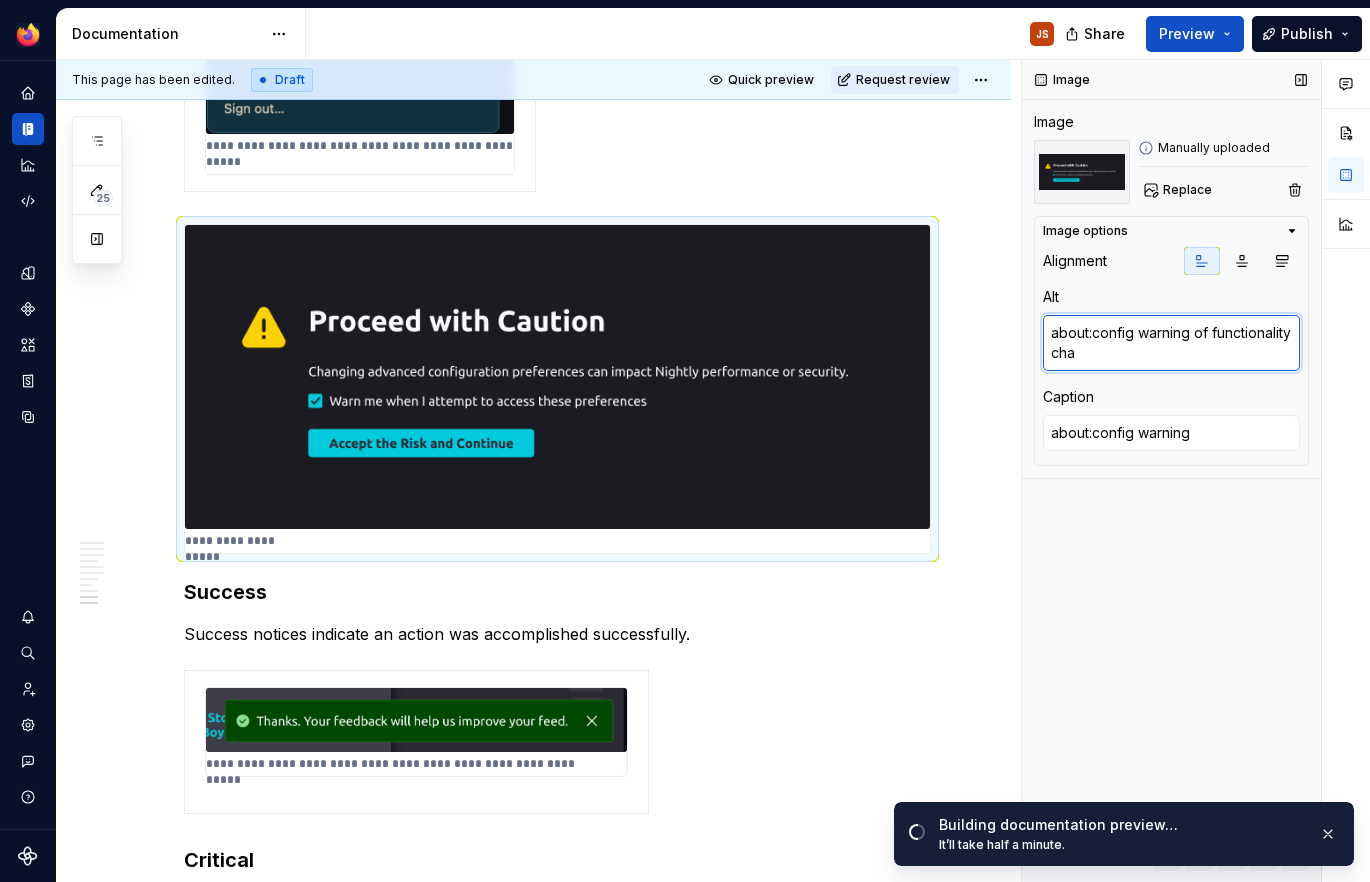type on "*" 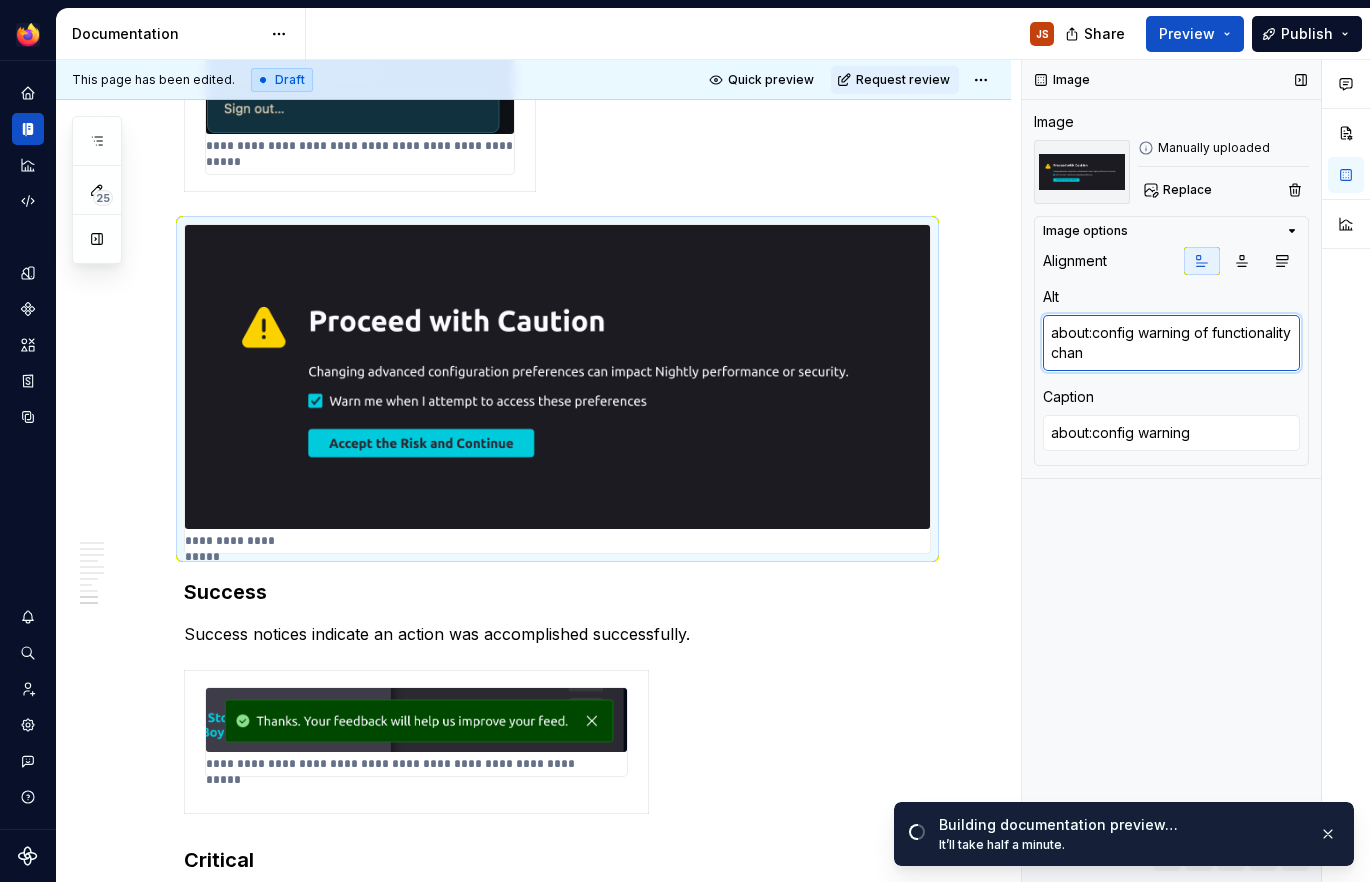 type on "*" 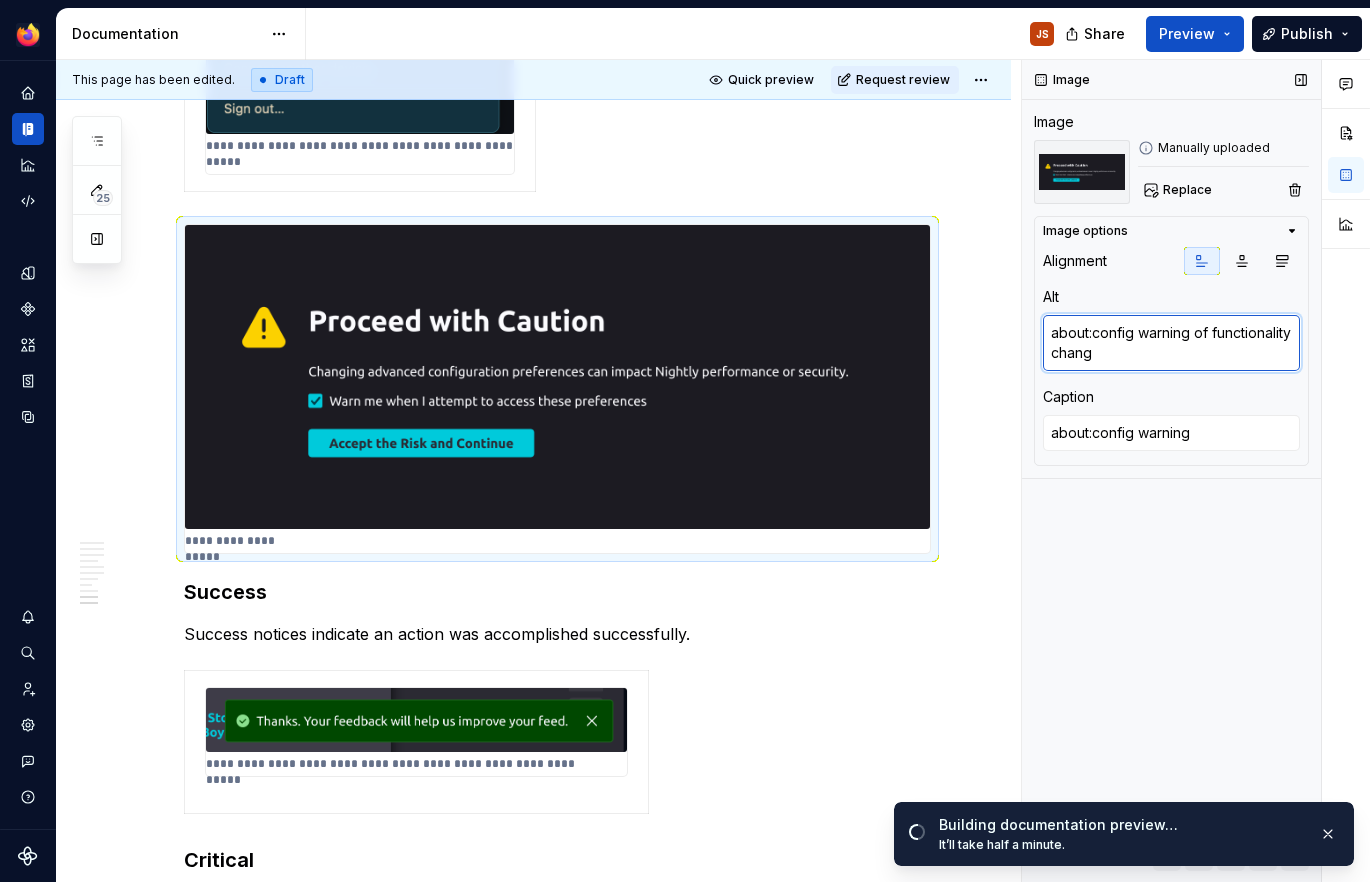 type on "*" 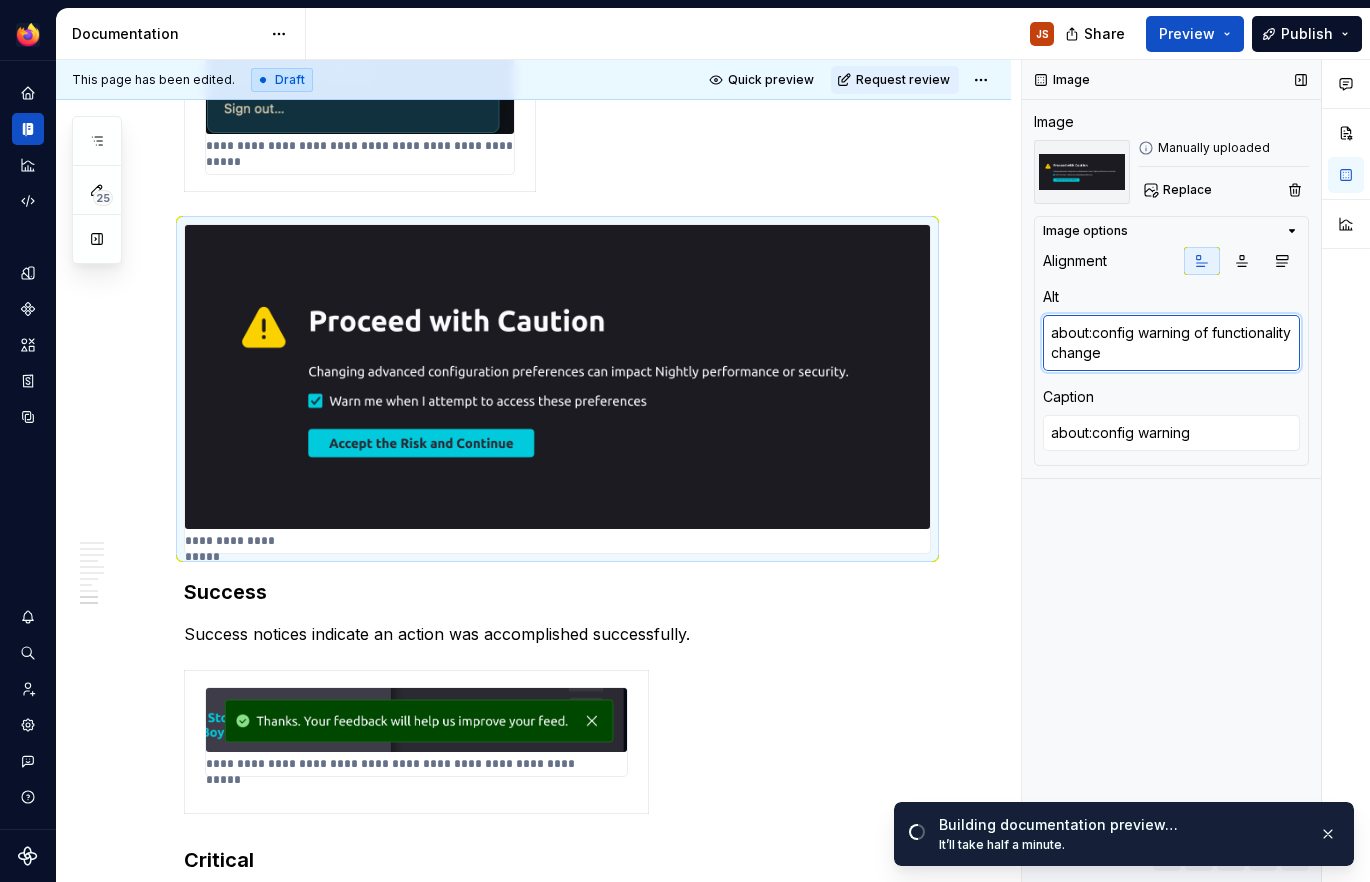type on "*" 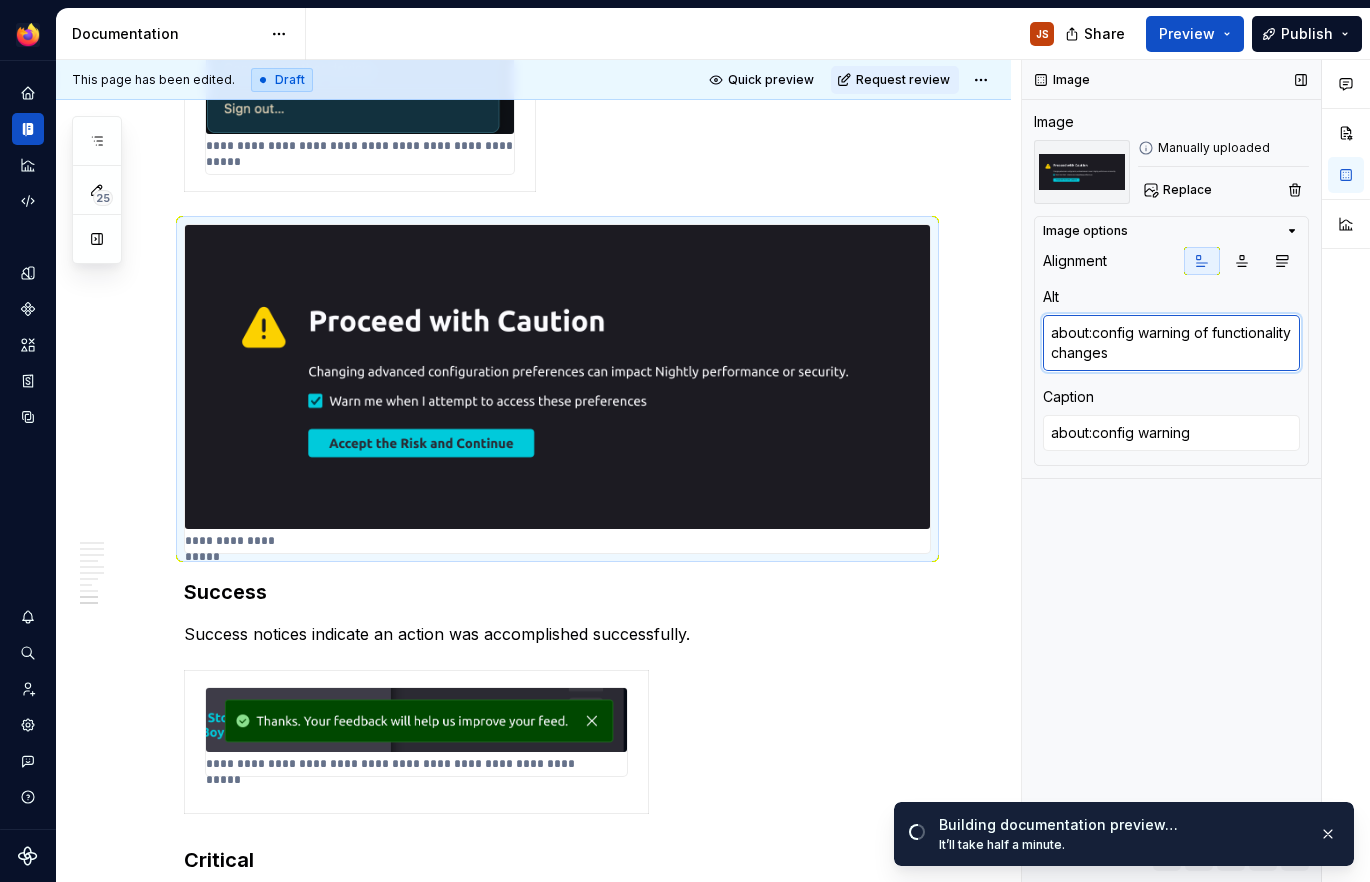 type on "about:config warning of functionality changes" 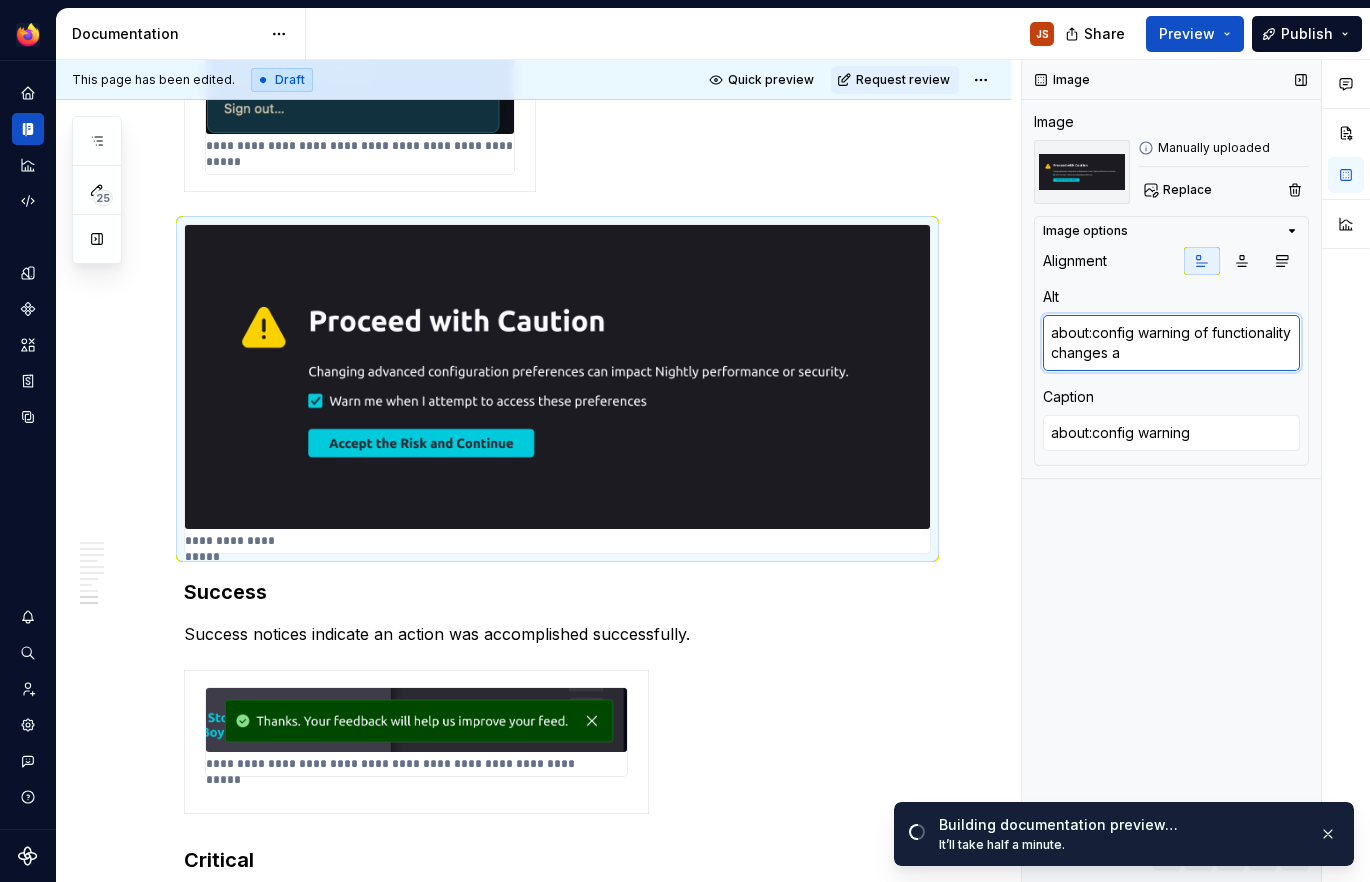 type on "*" 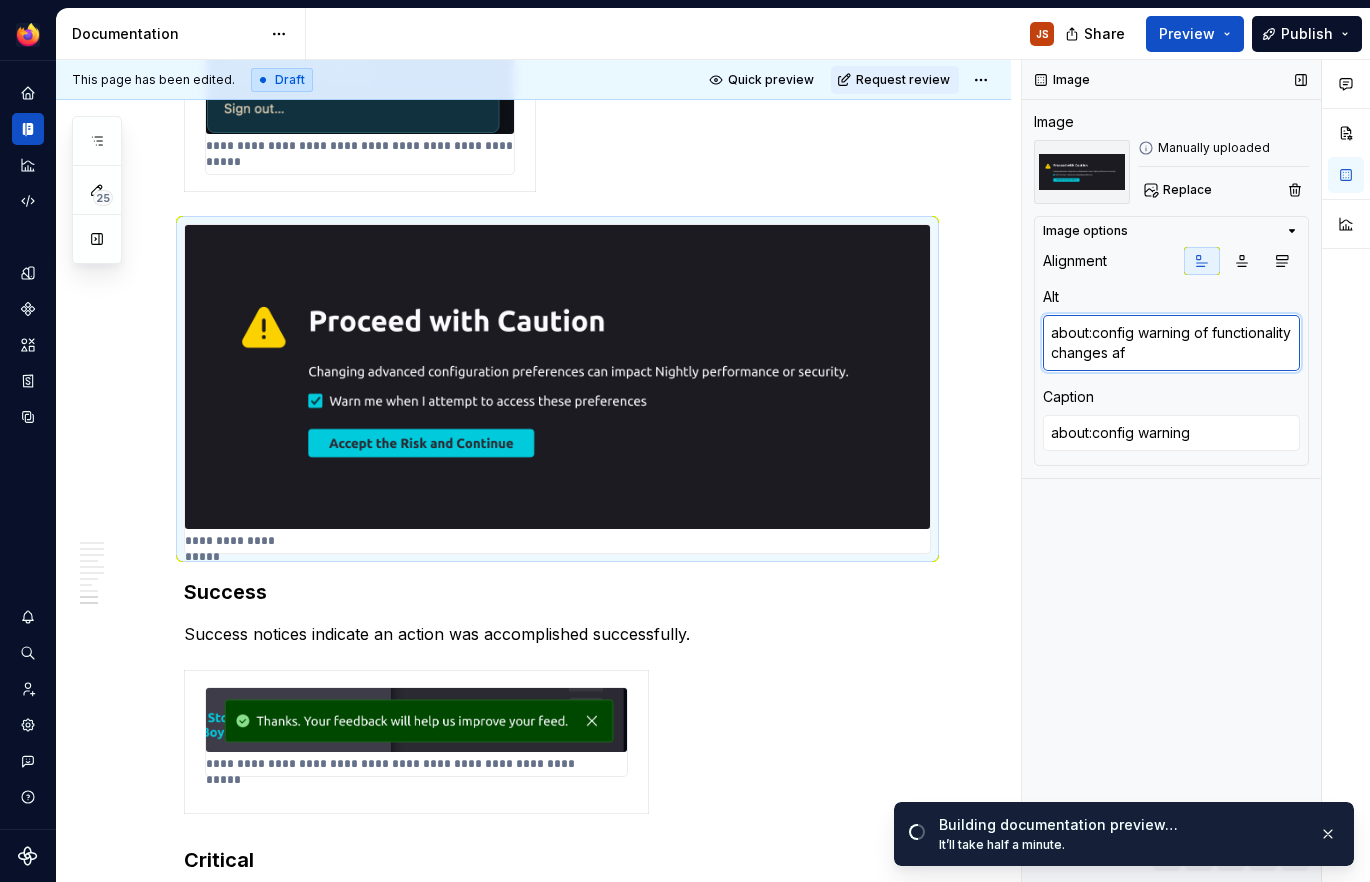 type on "*" 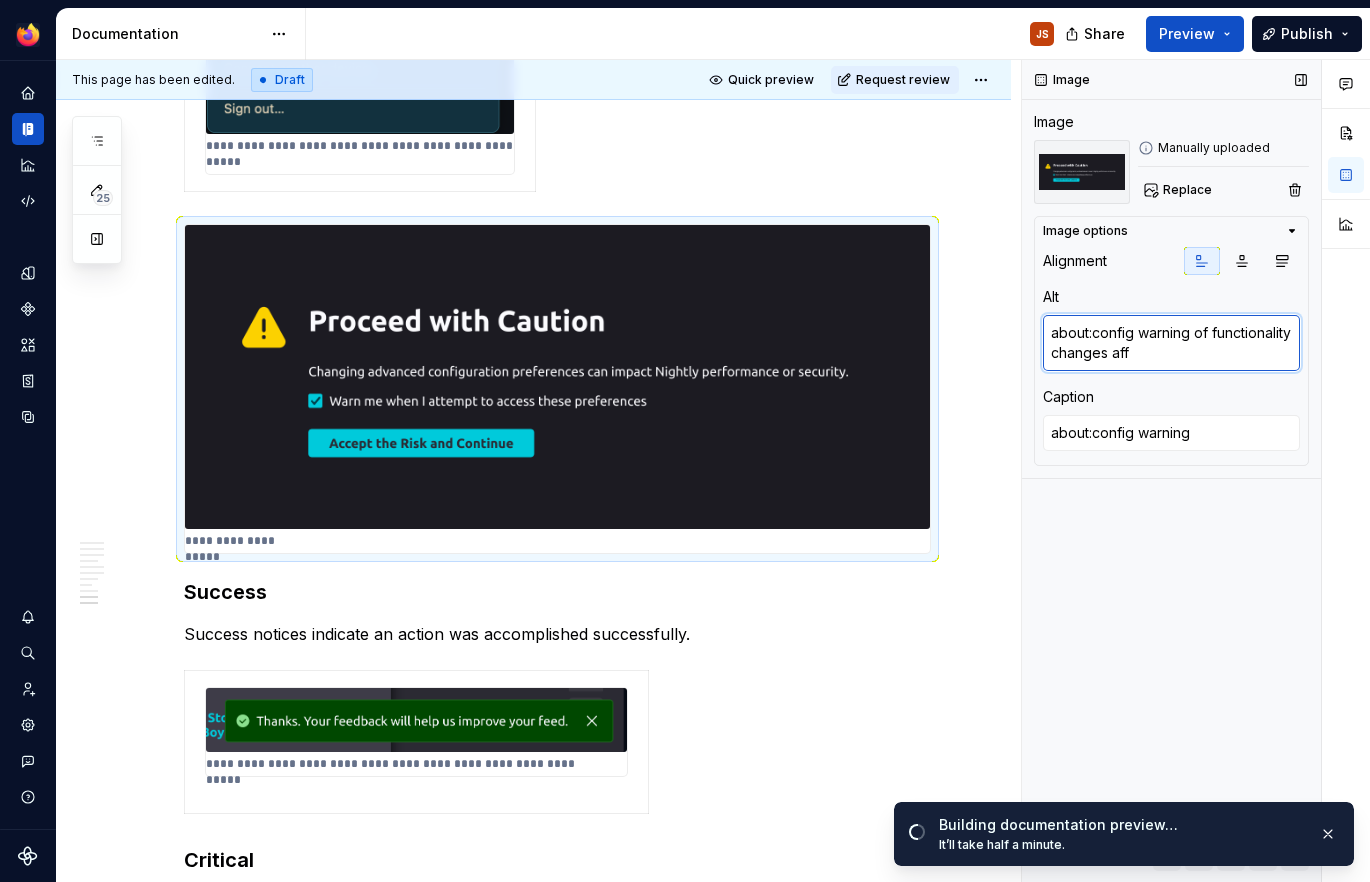 type on "*" 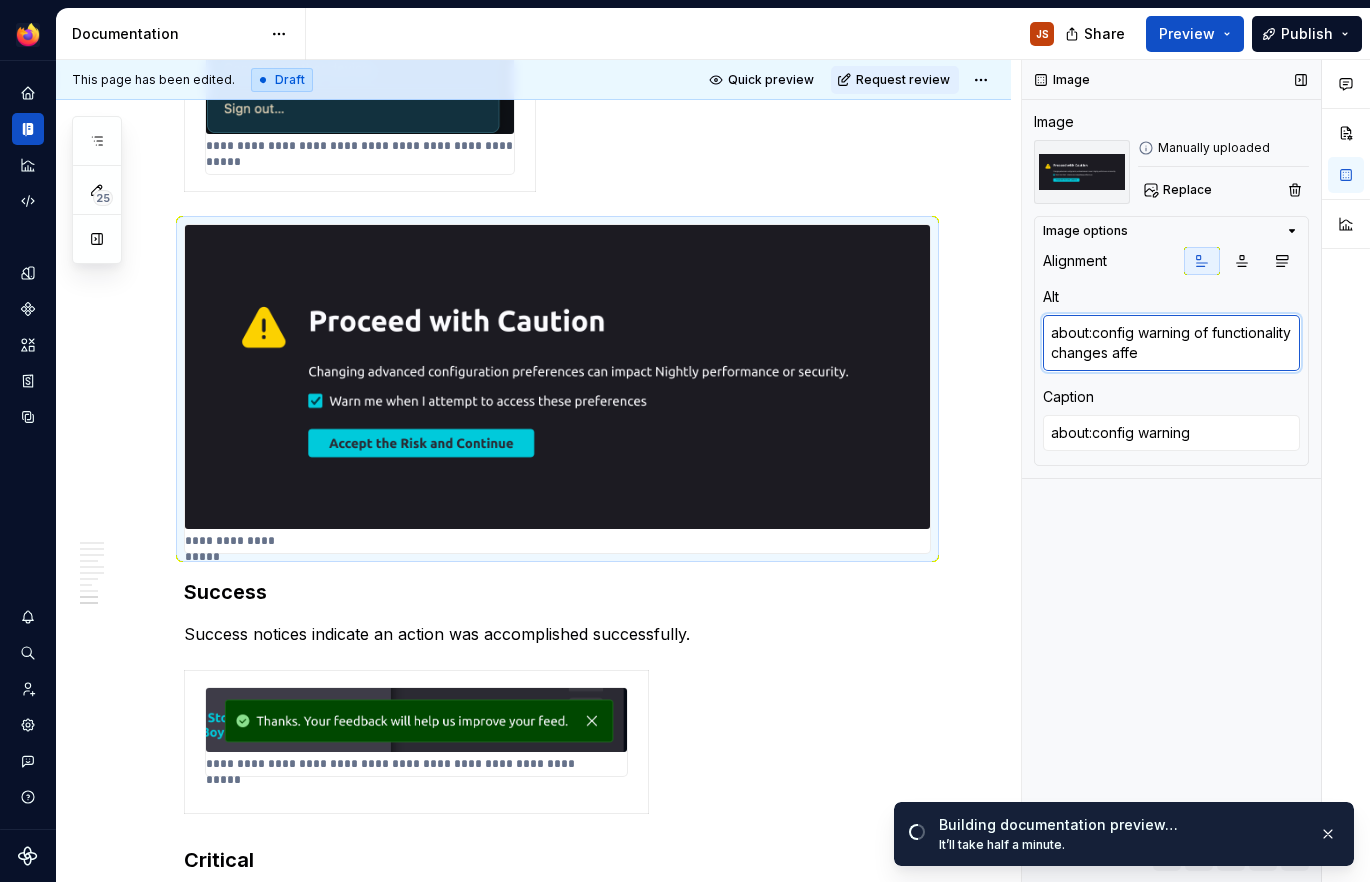 type on "*" 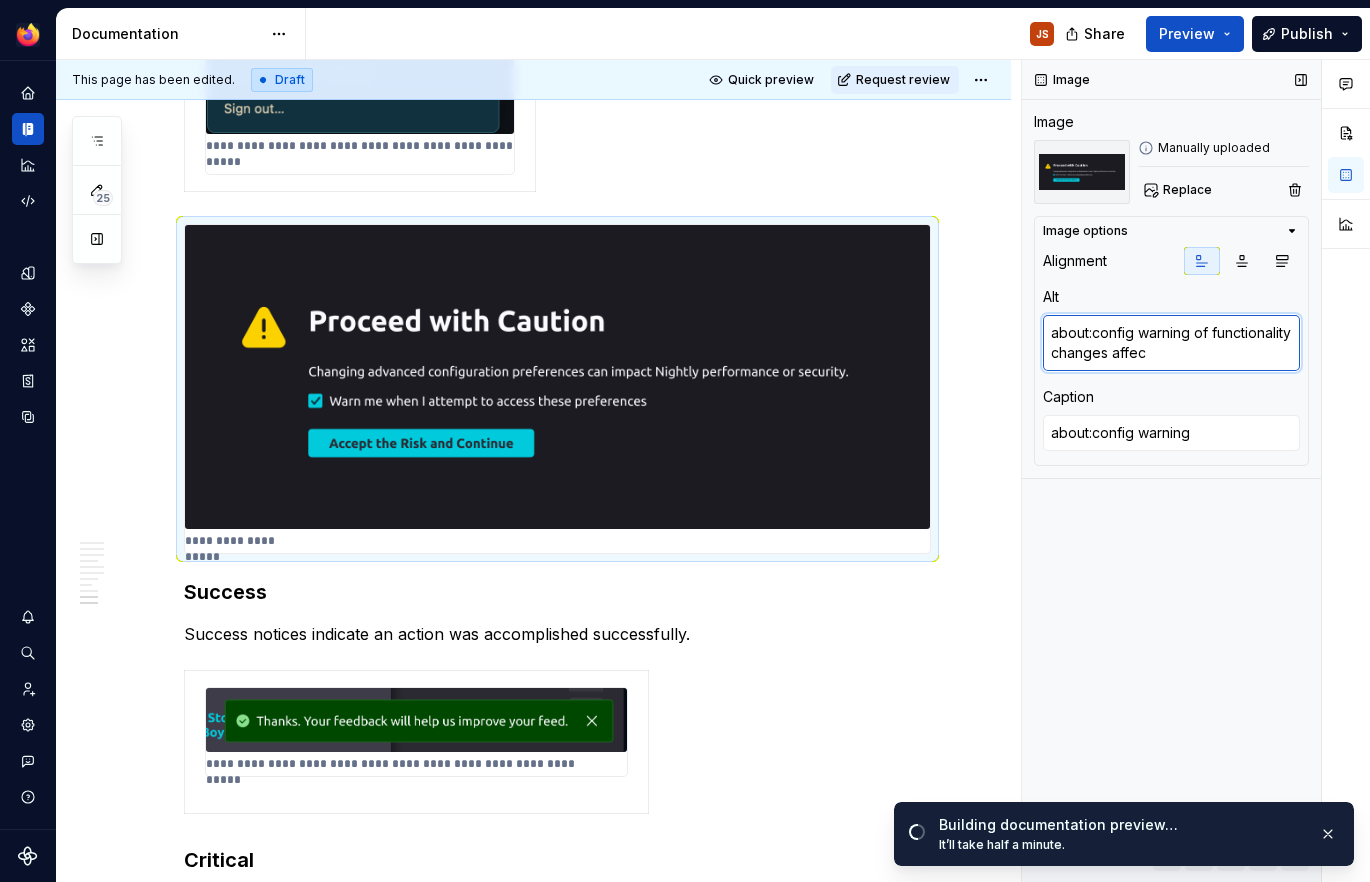 type on "*" 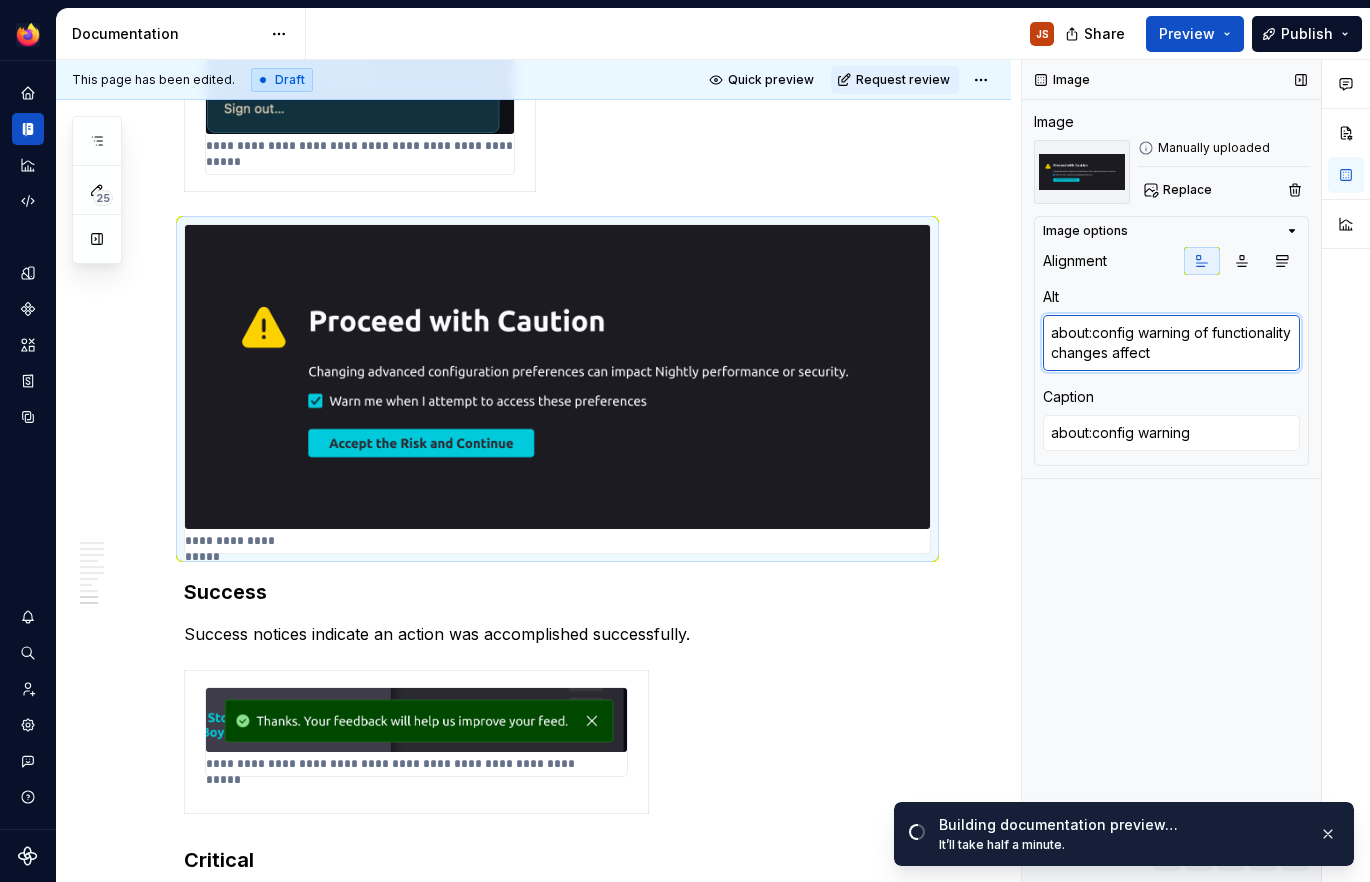 type on "about:config warning of functionality changes affecti" 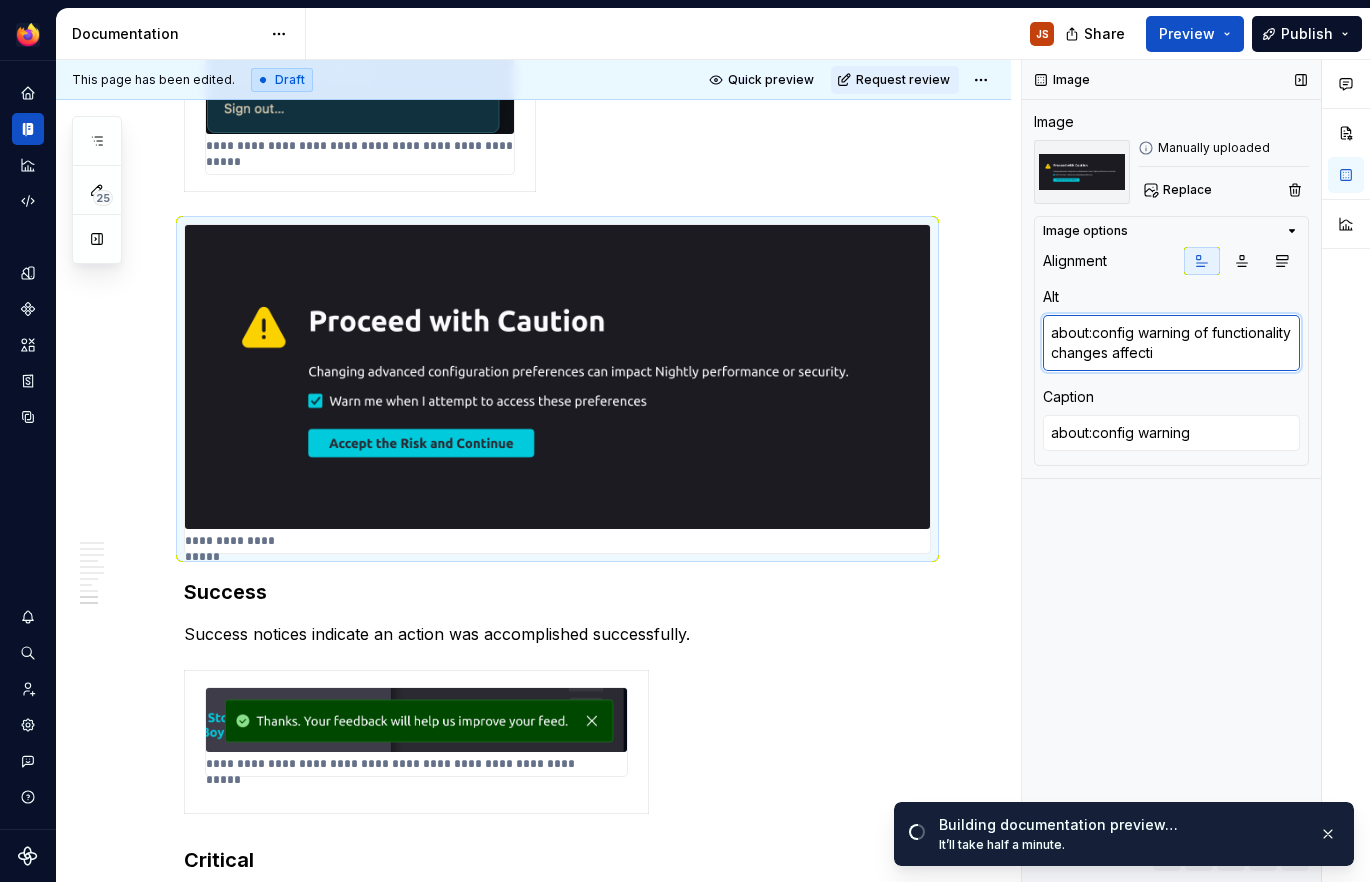 type on "*" 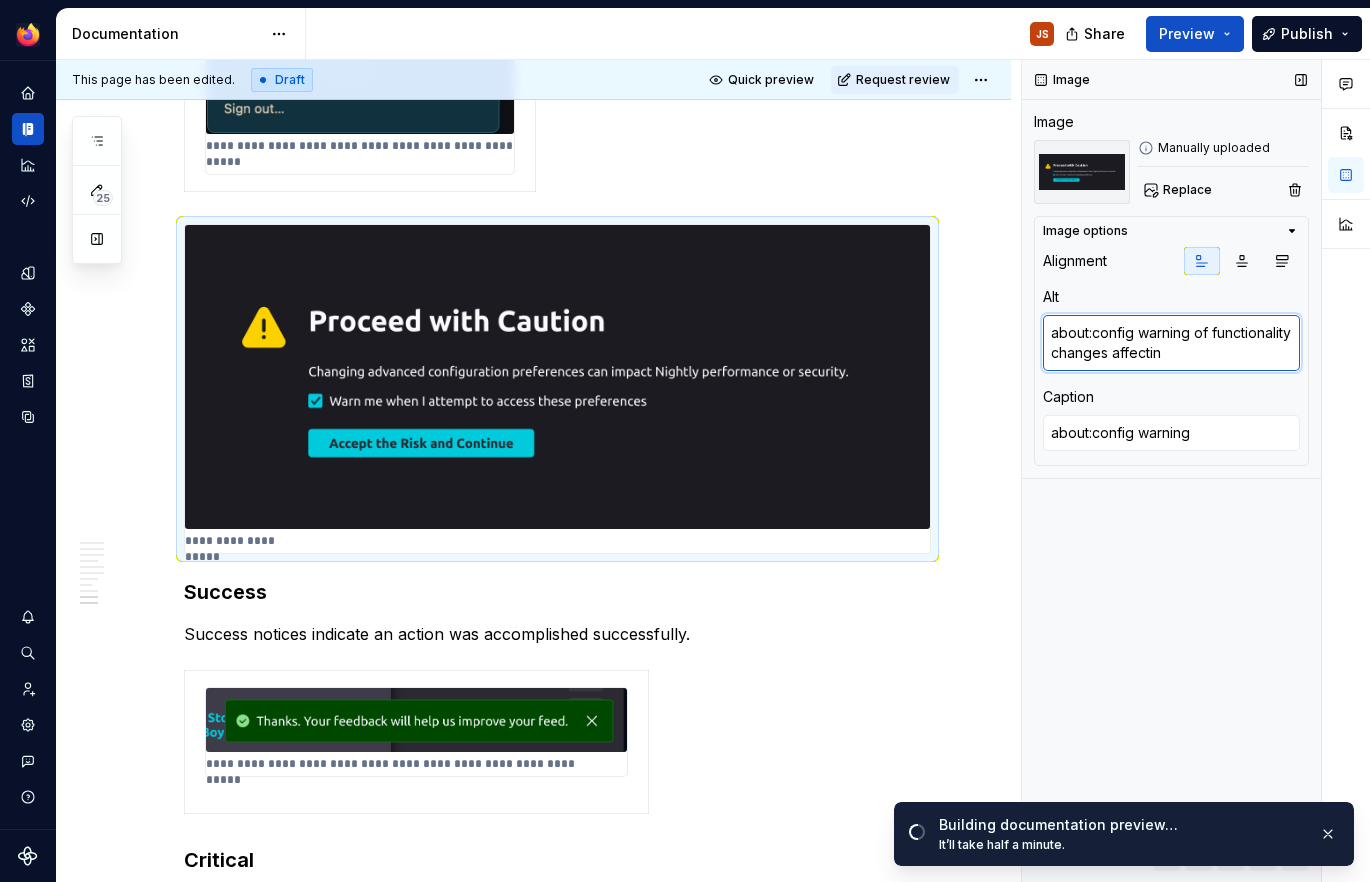type on "about:config warning of functionality changes affecting" 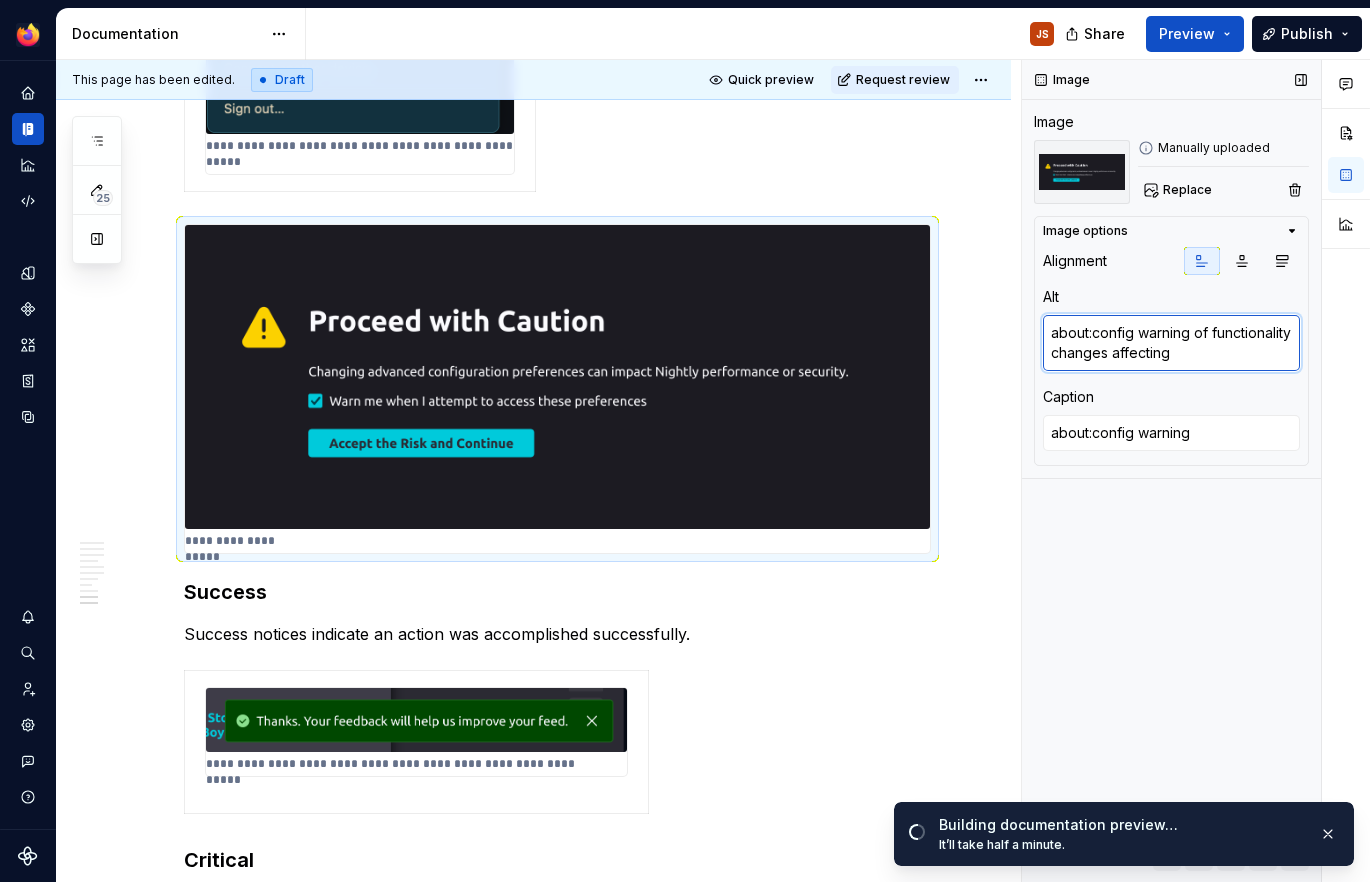 type on "*" 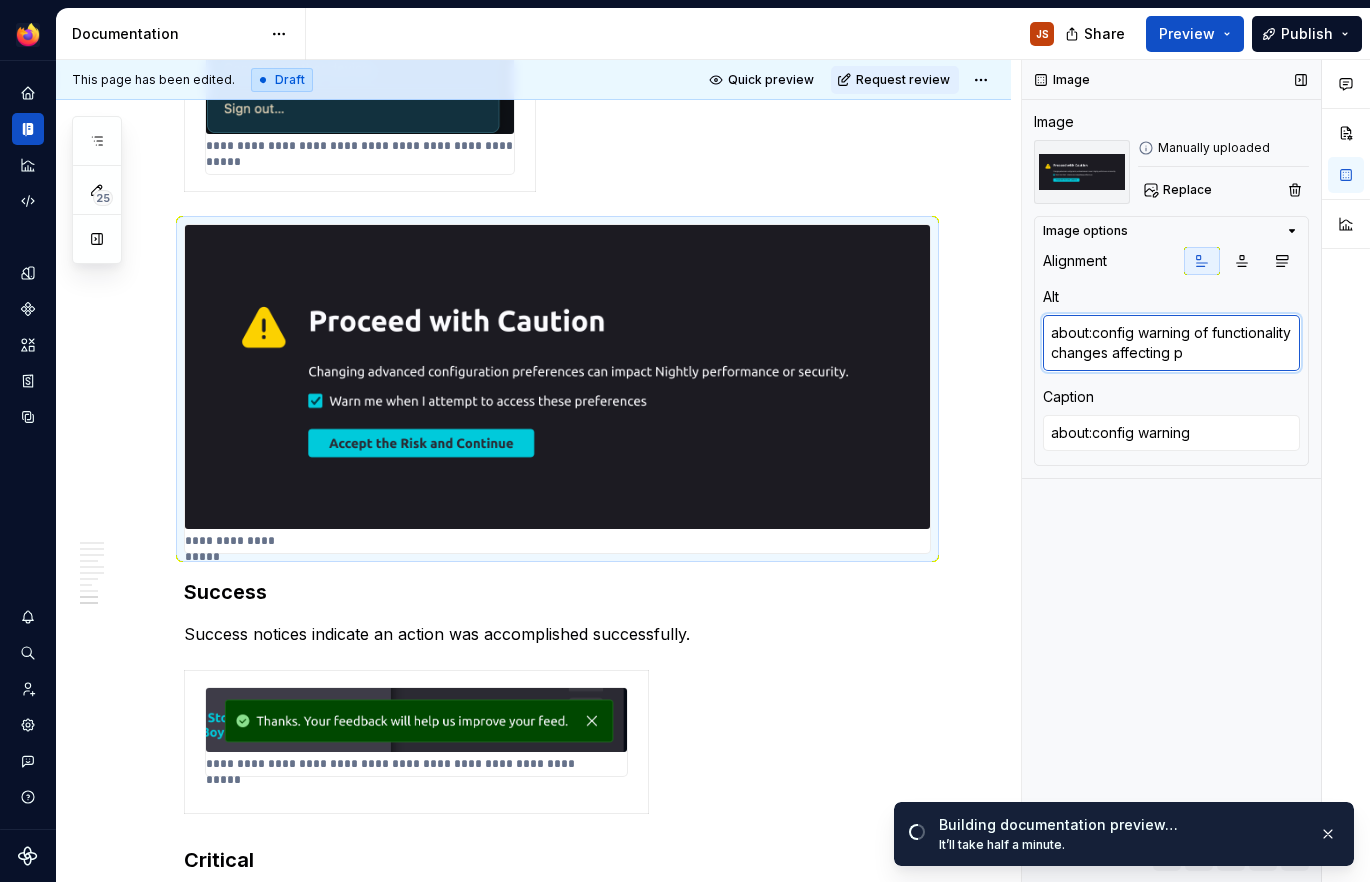 type on "about:config warning of functionality changes affecting pe" 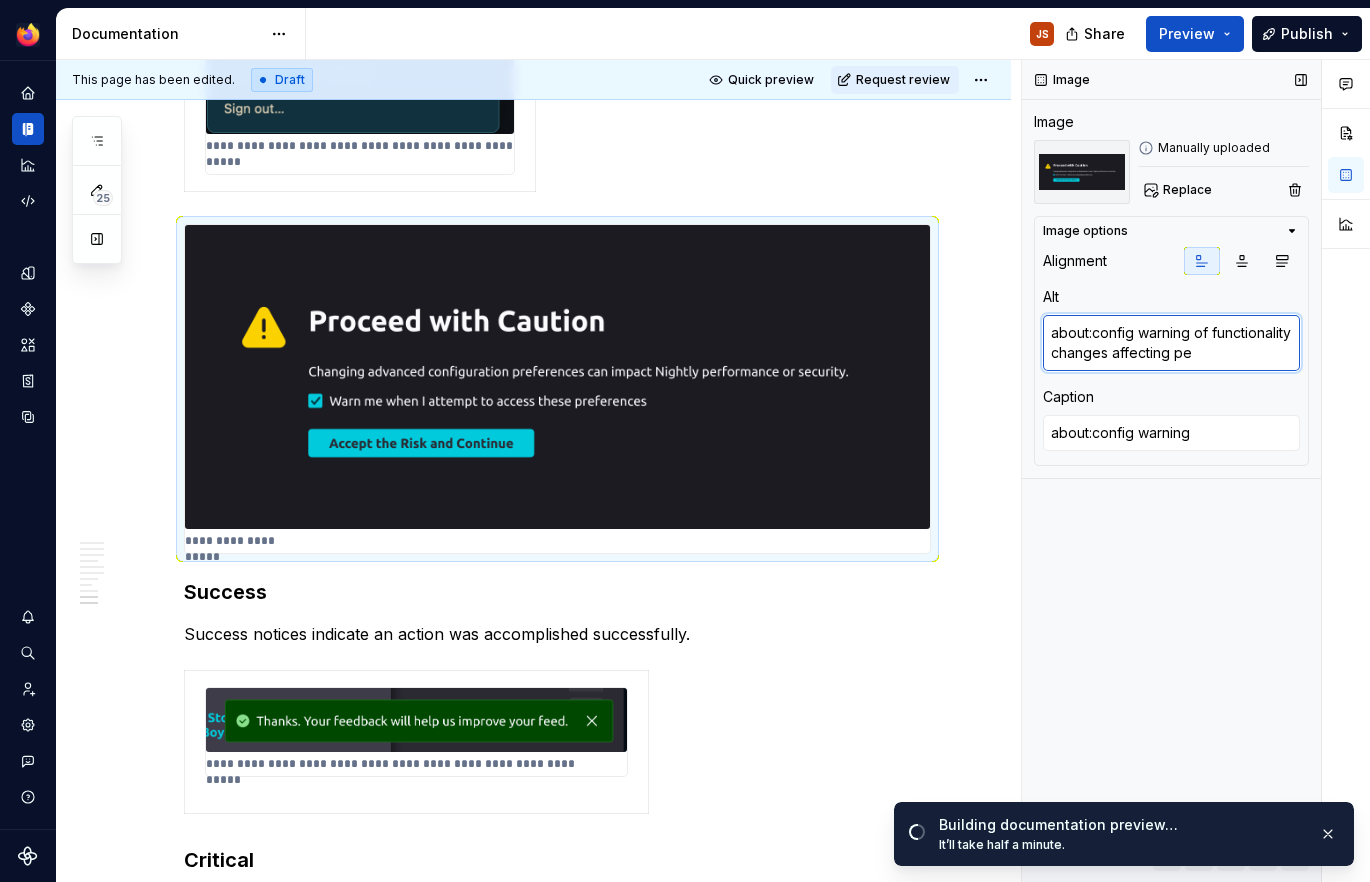 type on "*" 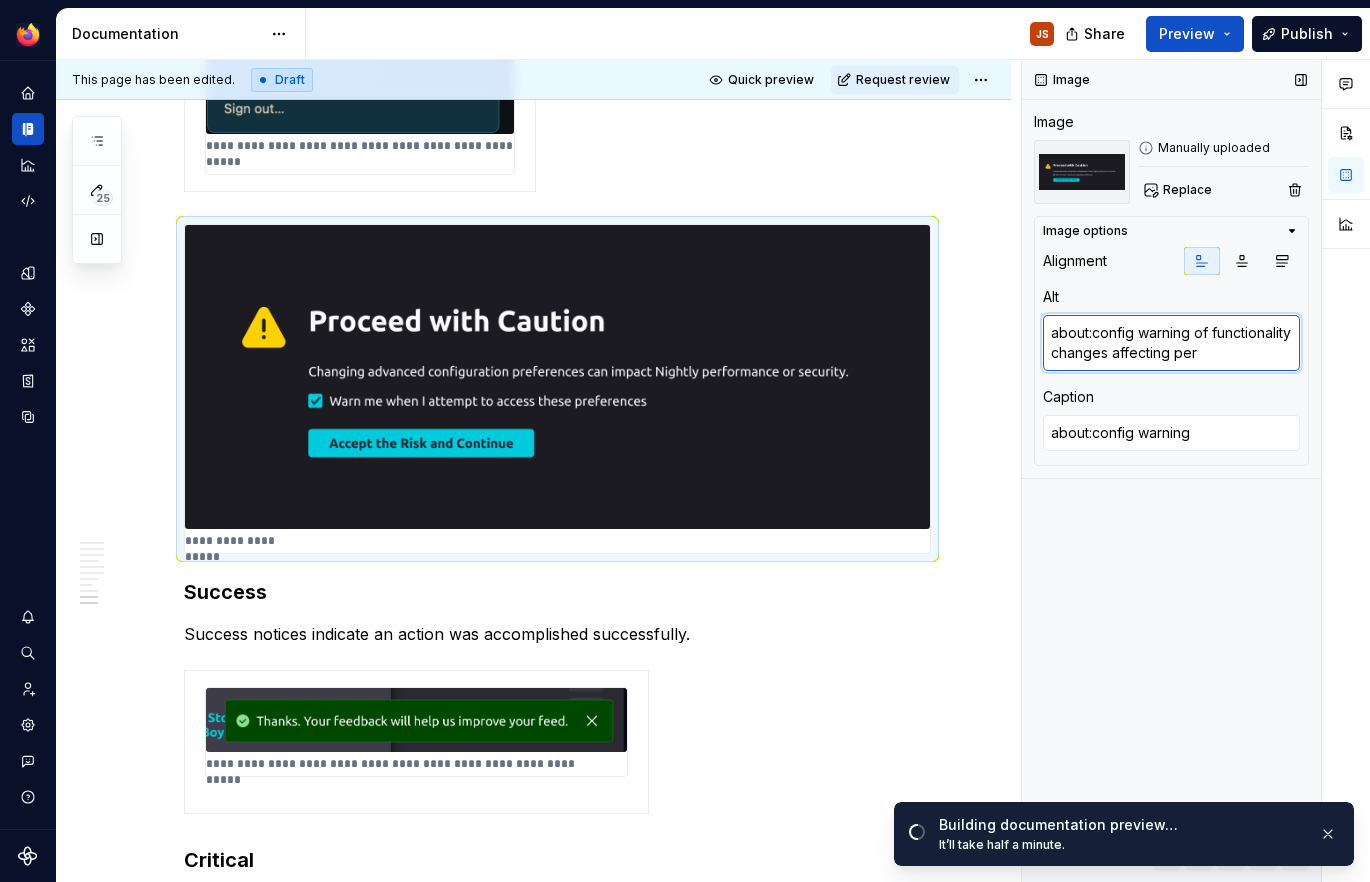 type on "*" 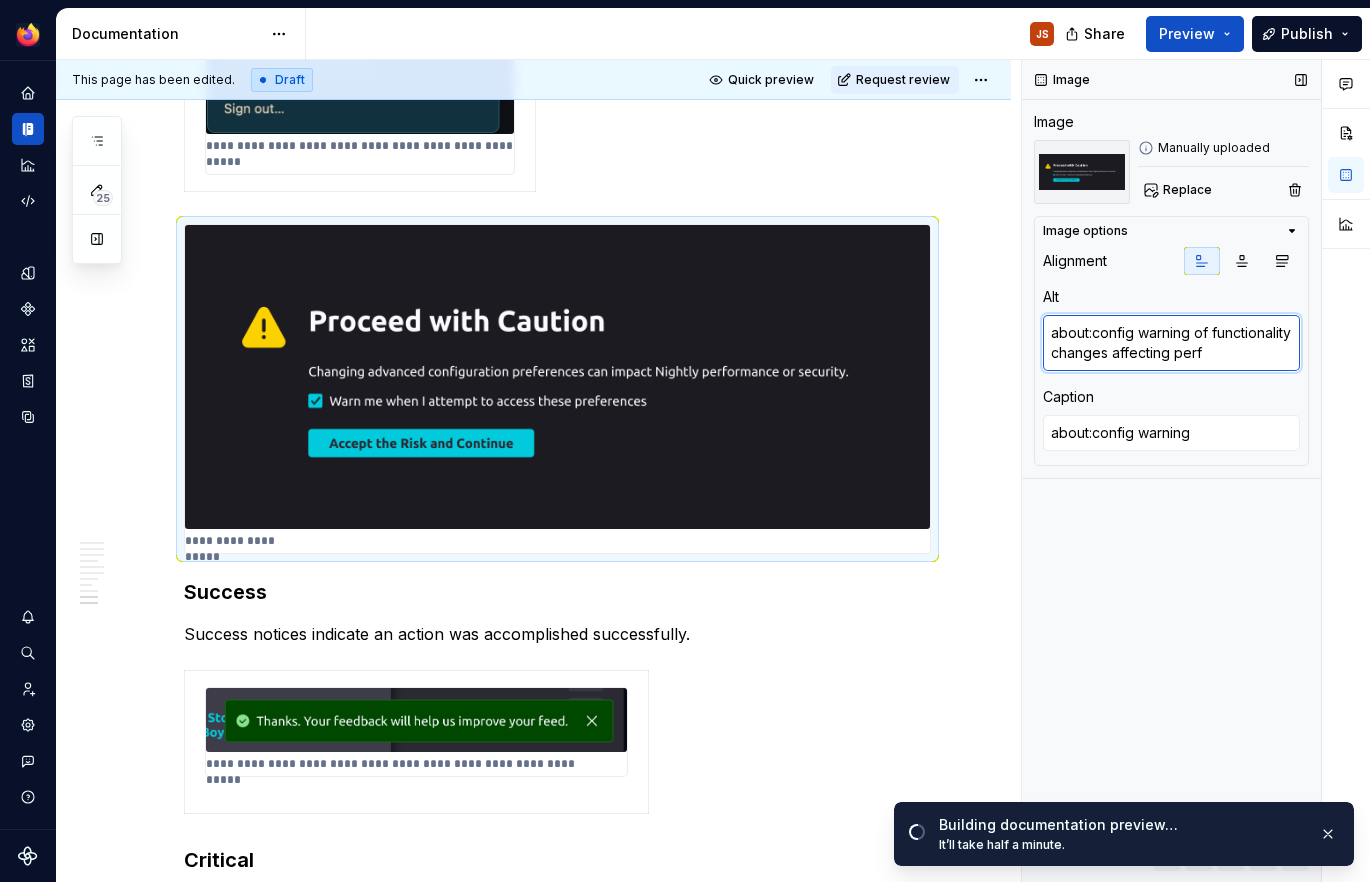 type on "about:config warning of functionality changes affecting perfo" 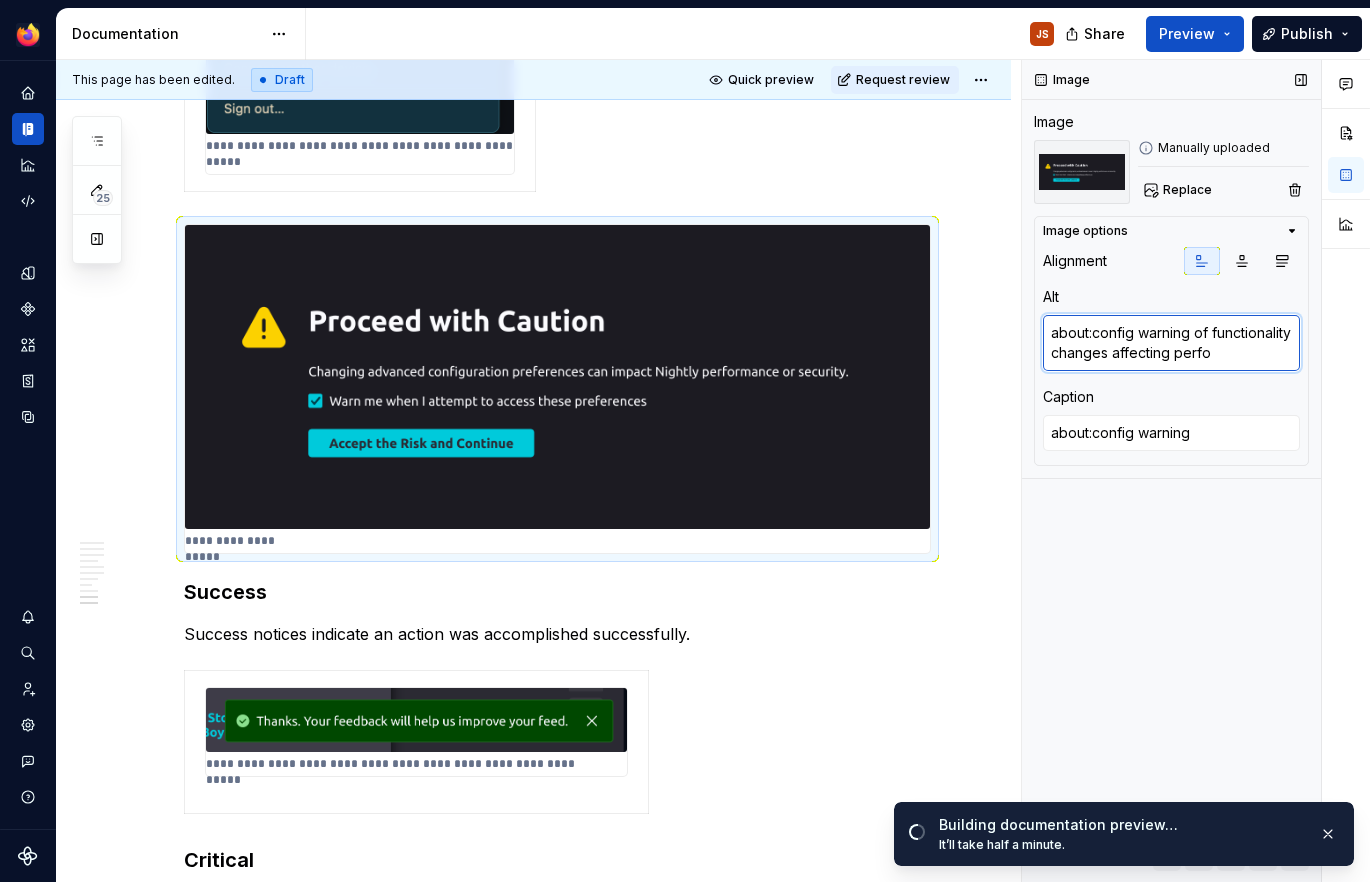 type on "*" 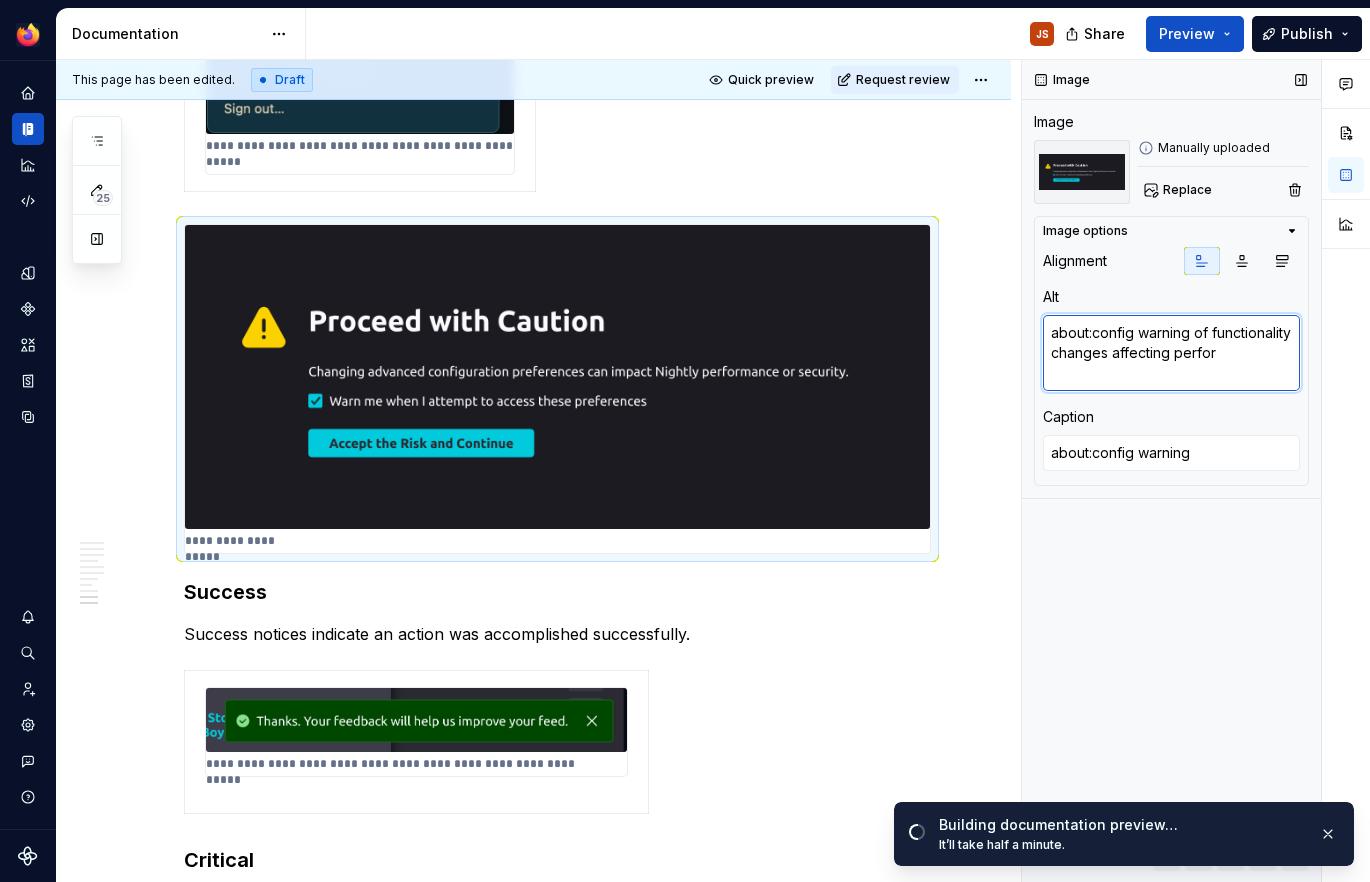 type on "*" 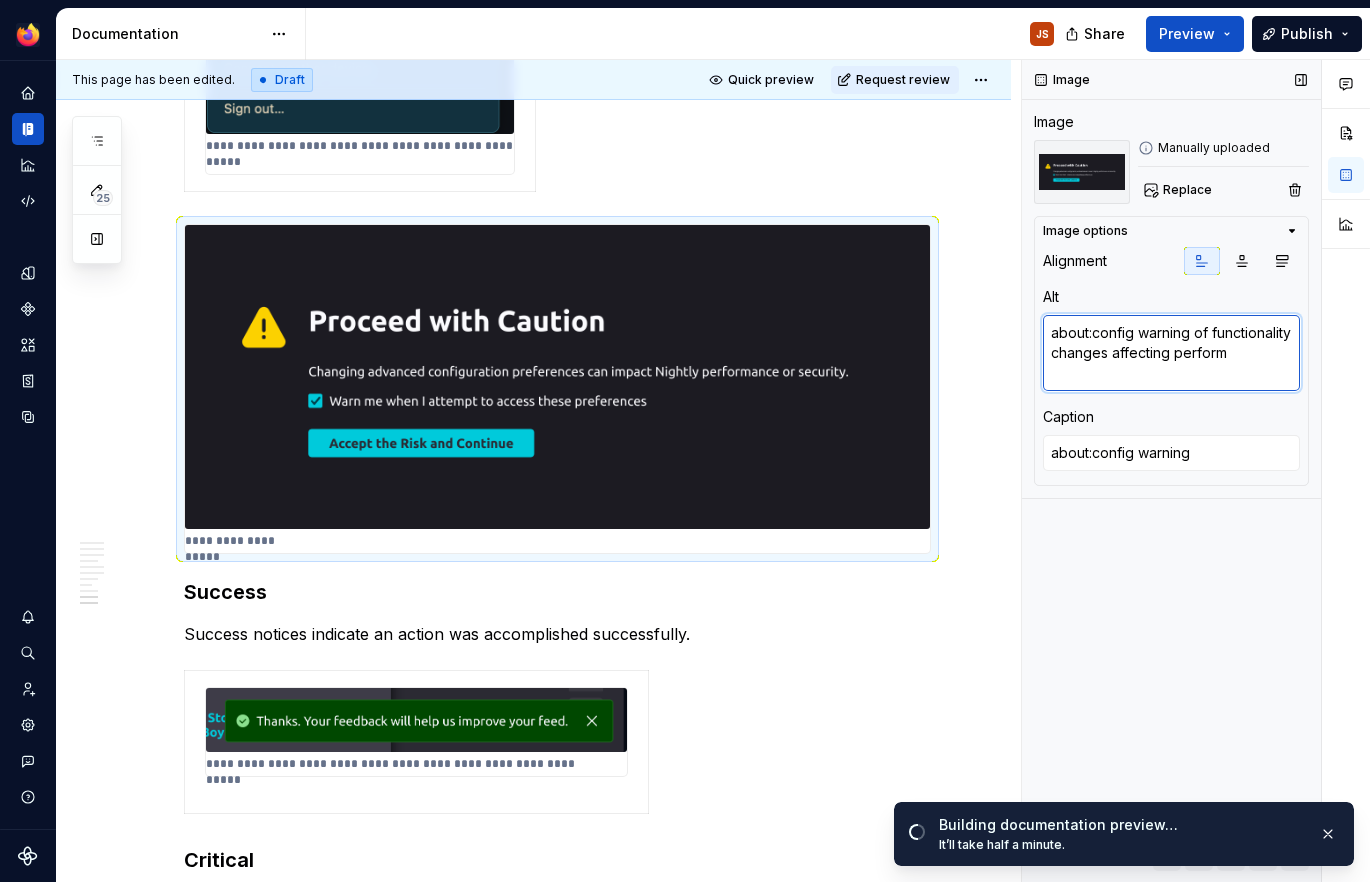 type on "*" 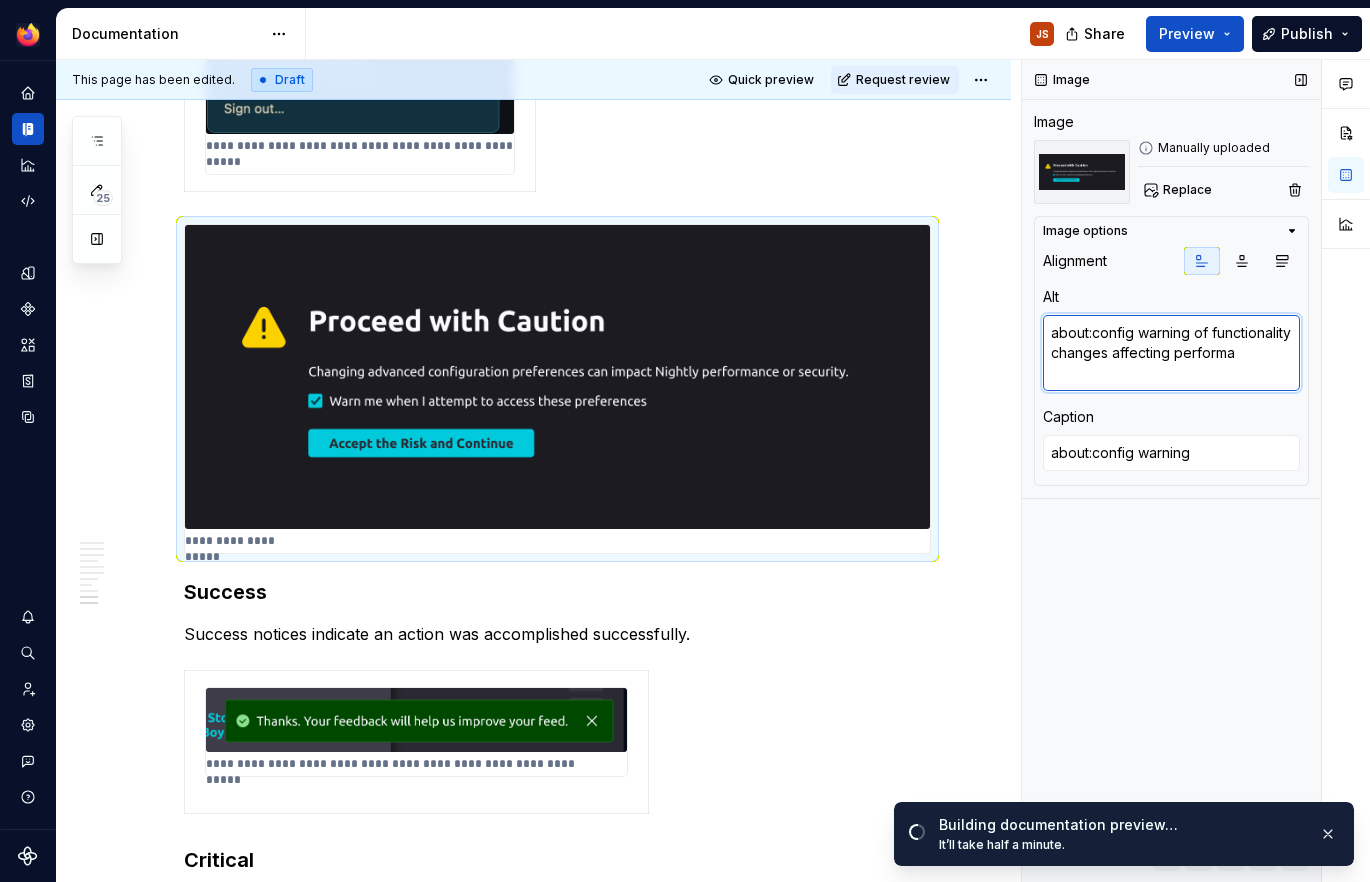 type on "about:config warning of functionality changes affecting performan" 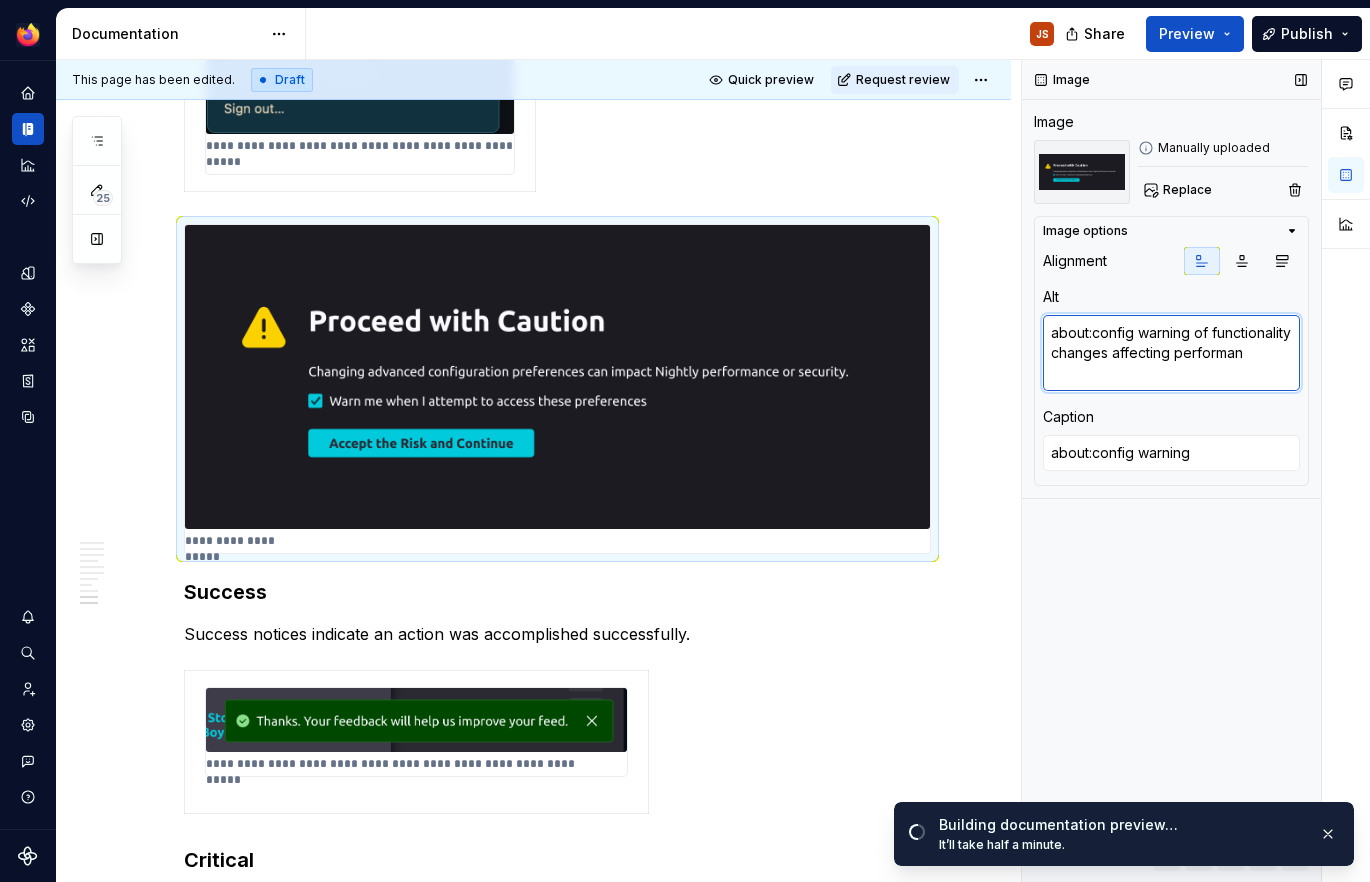 type on "*" 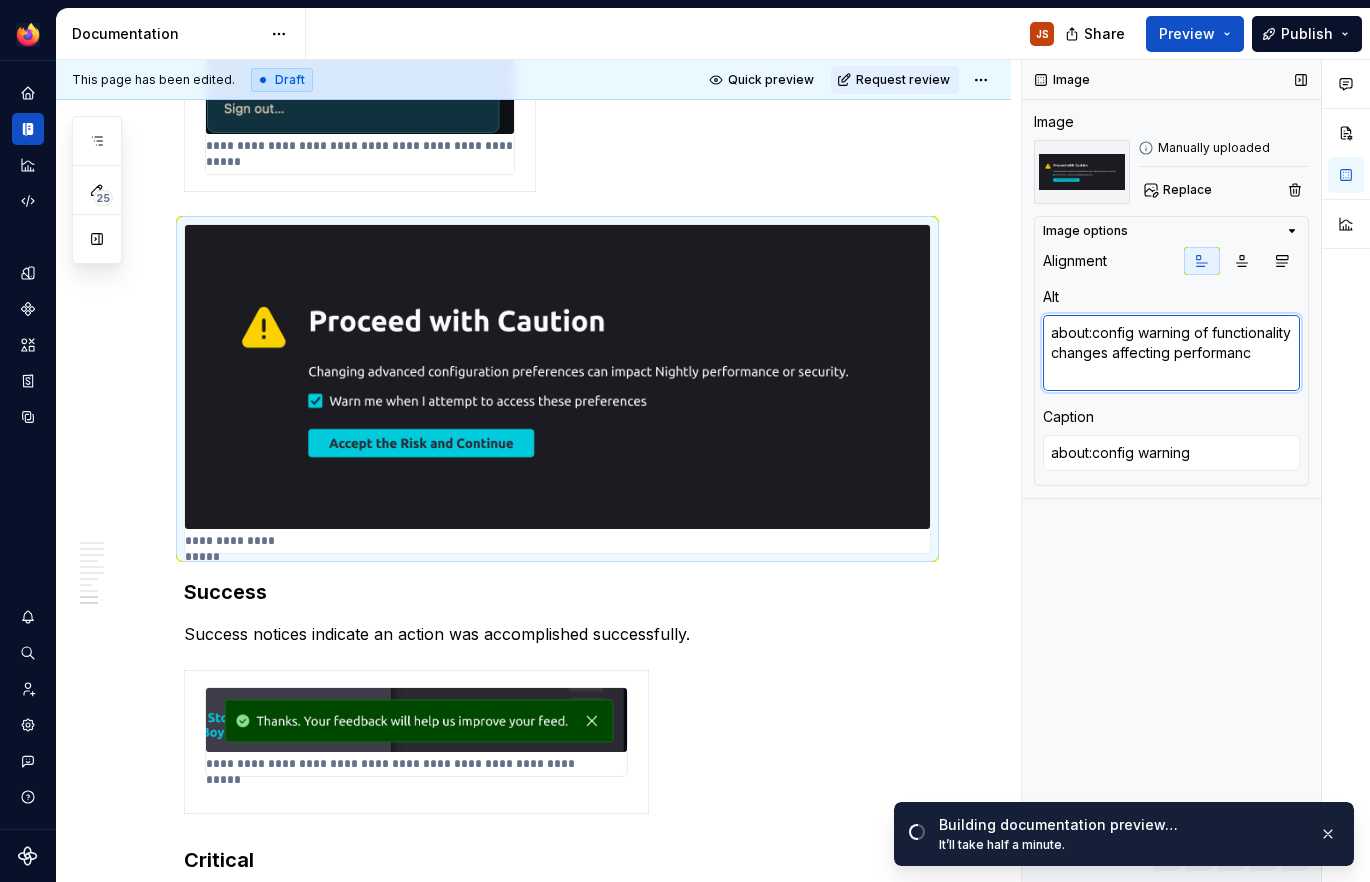 type on "*" 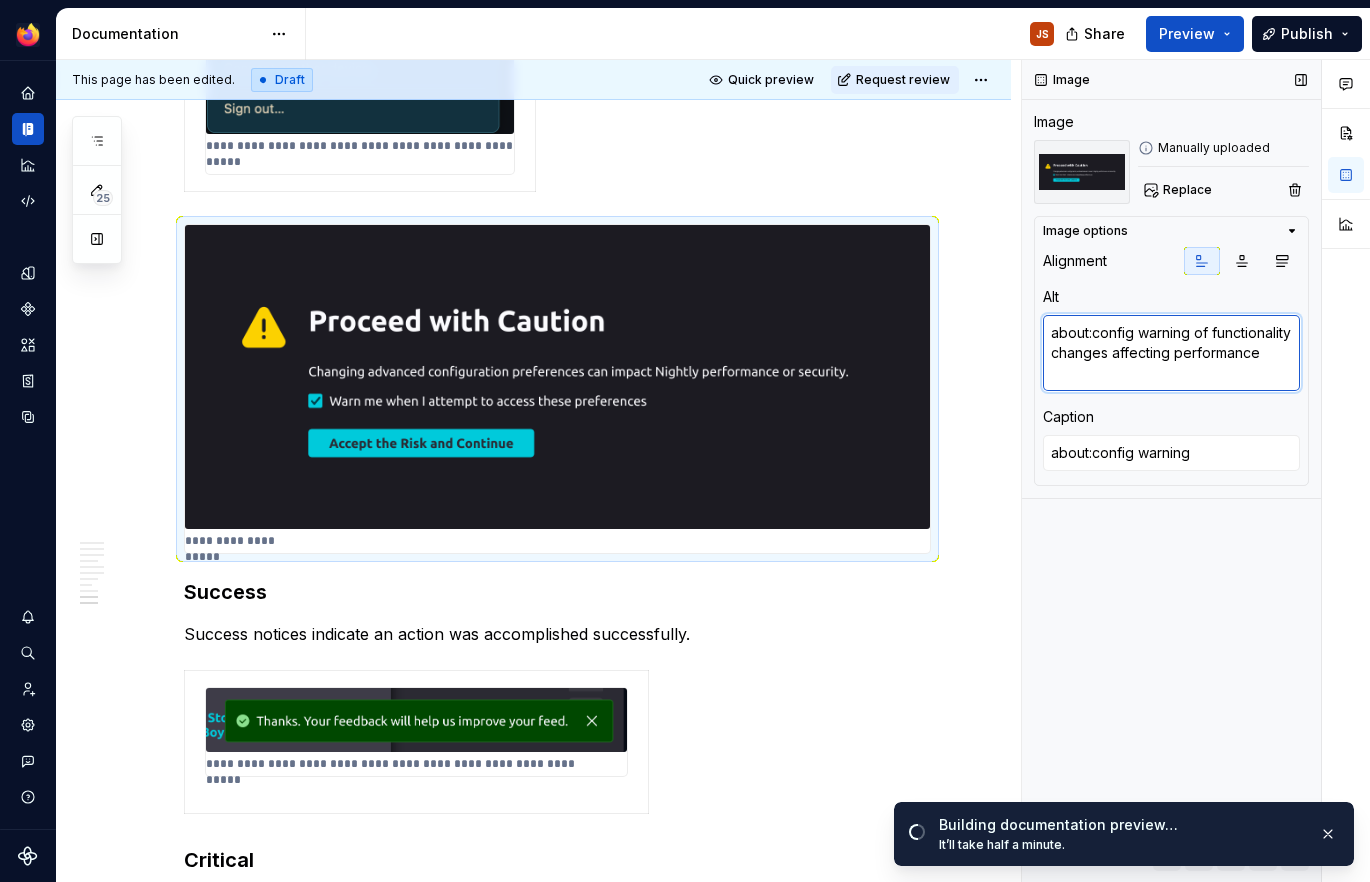 type on "about:config warning of functionality changes affecting performance" 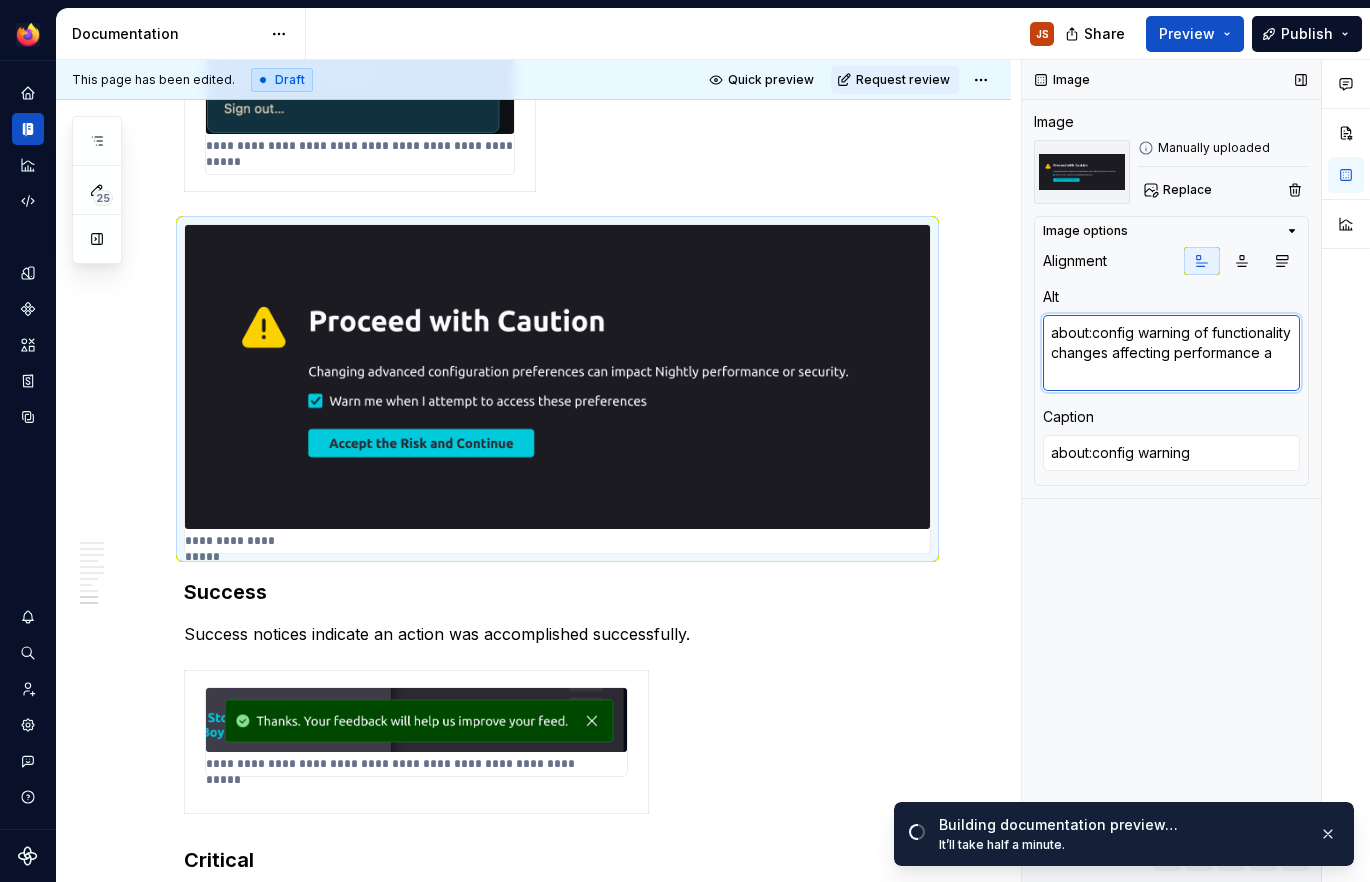 type on "*" 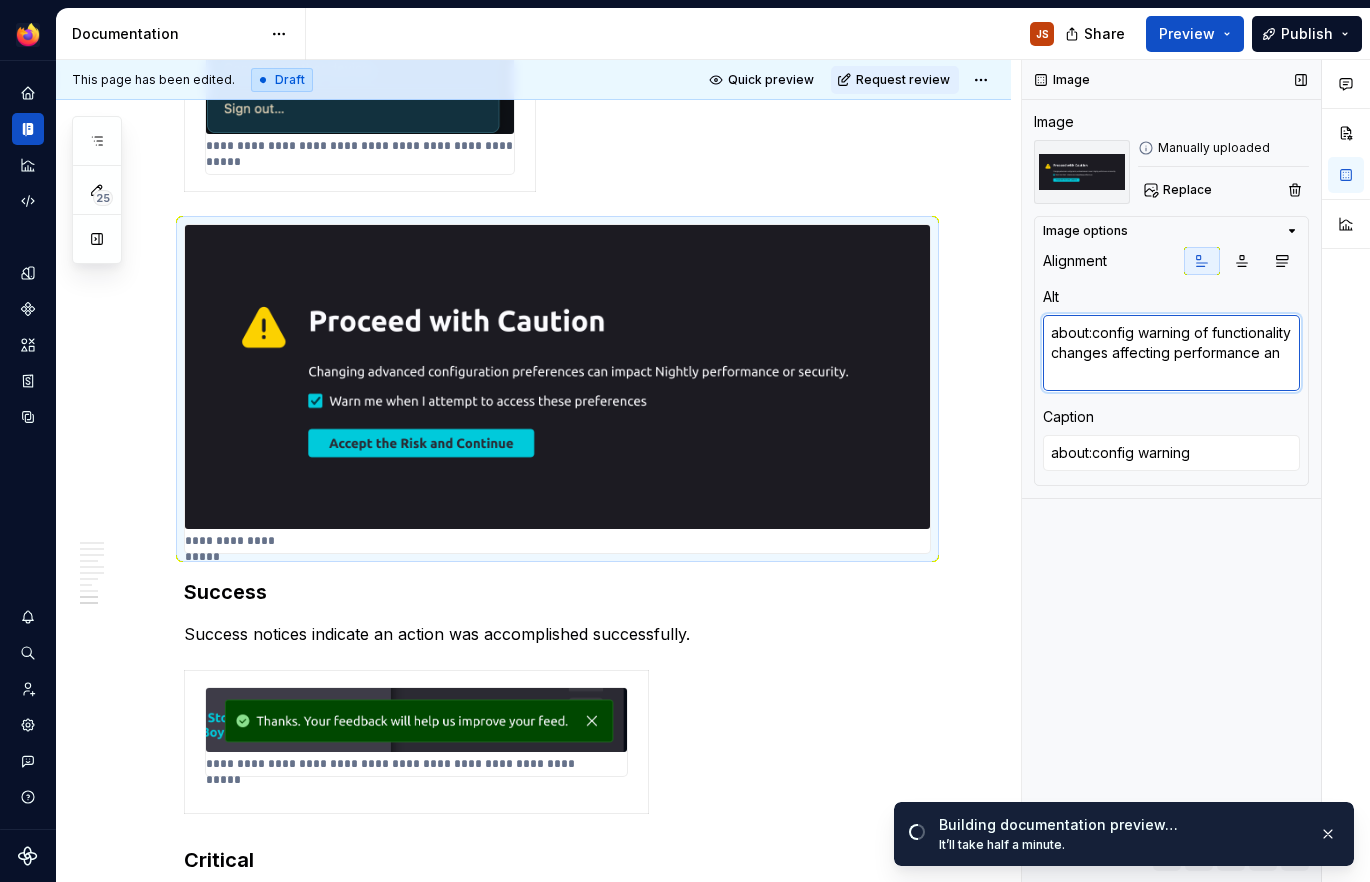 type on "*" 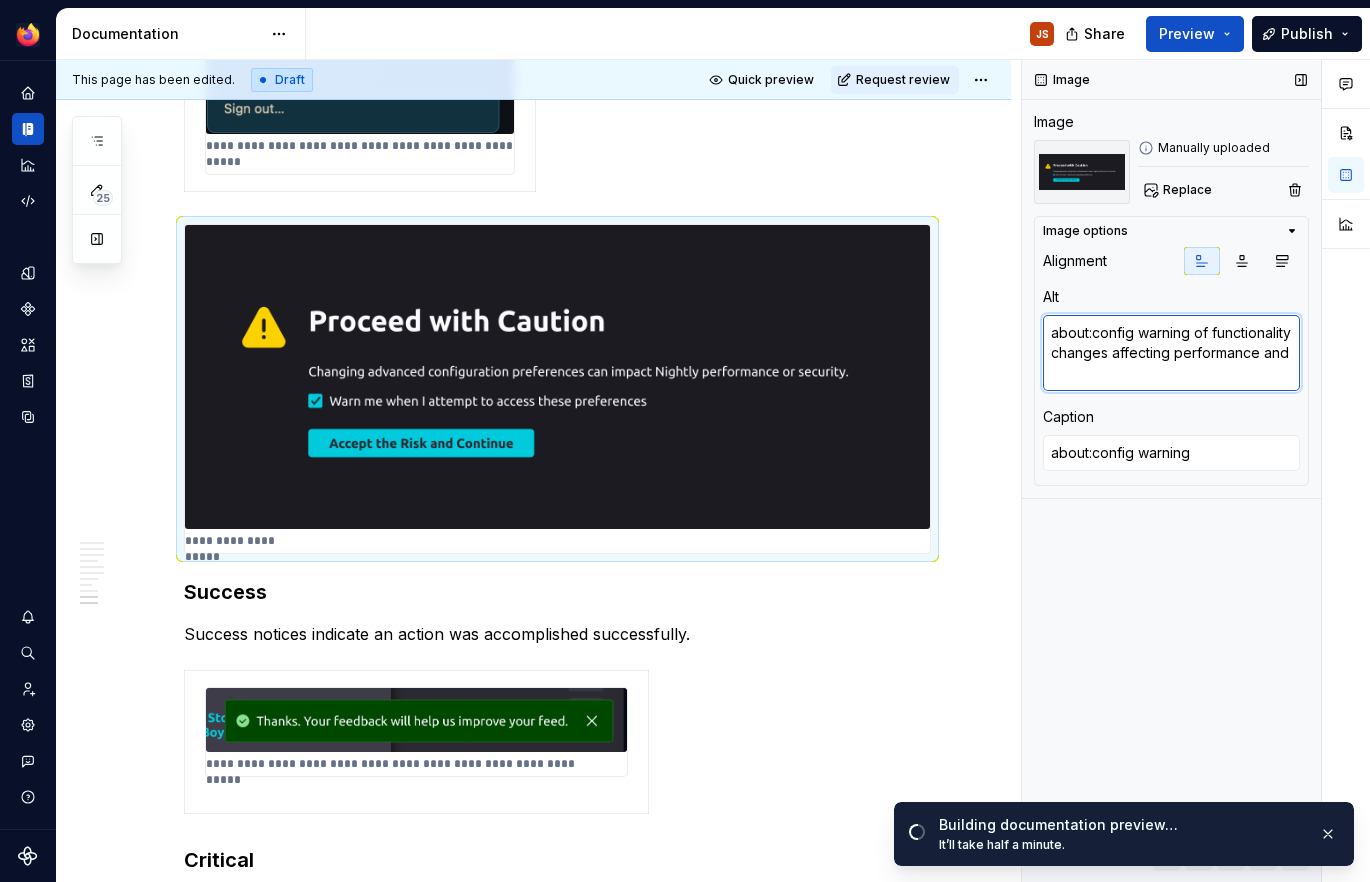 type on "about:config warning of functionality changes affecting performance and" 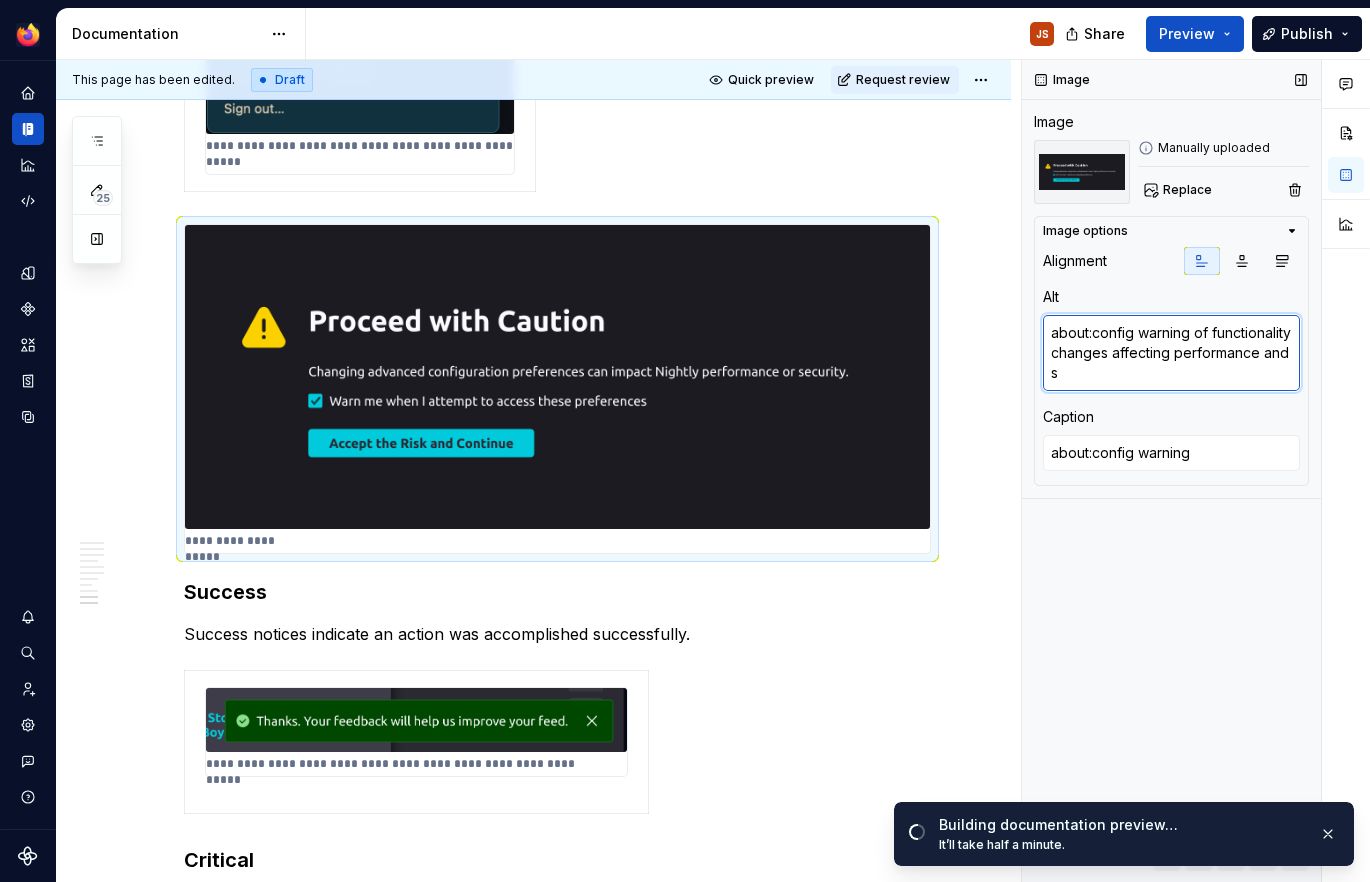 type on "about:config warning of functionality changes affecting performance and se" 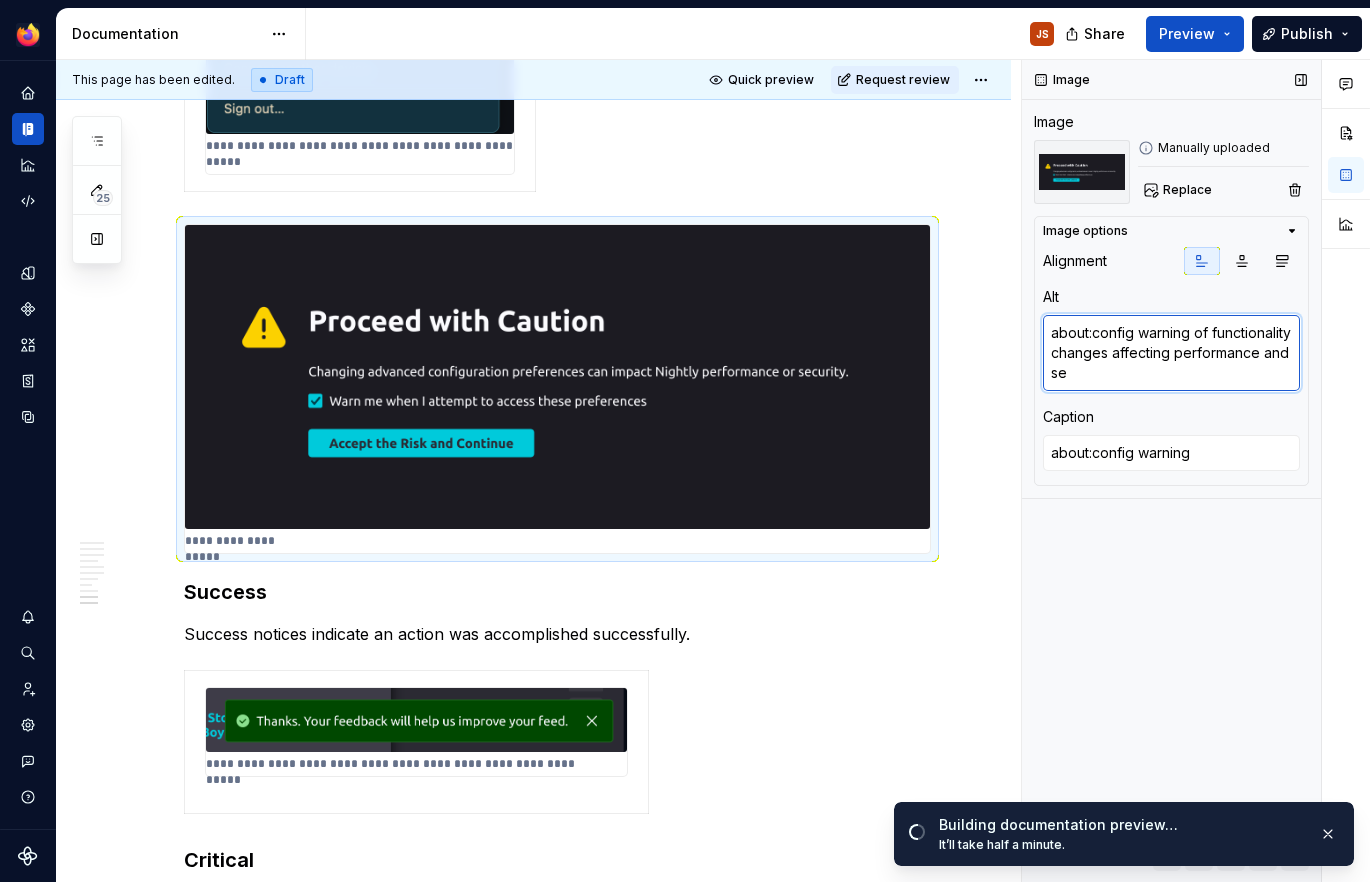 type on "about:config warning of functionality changes affecting performance and seu" 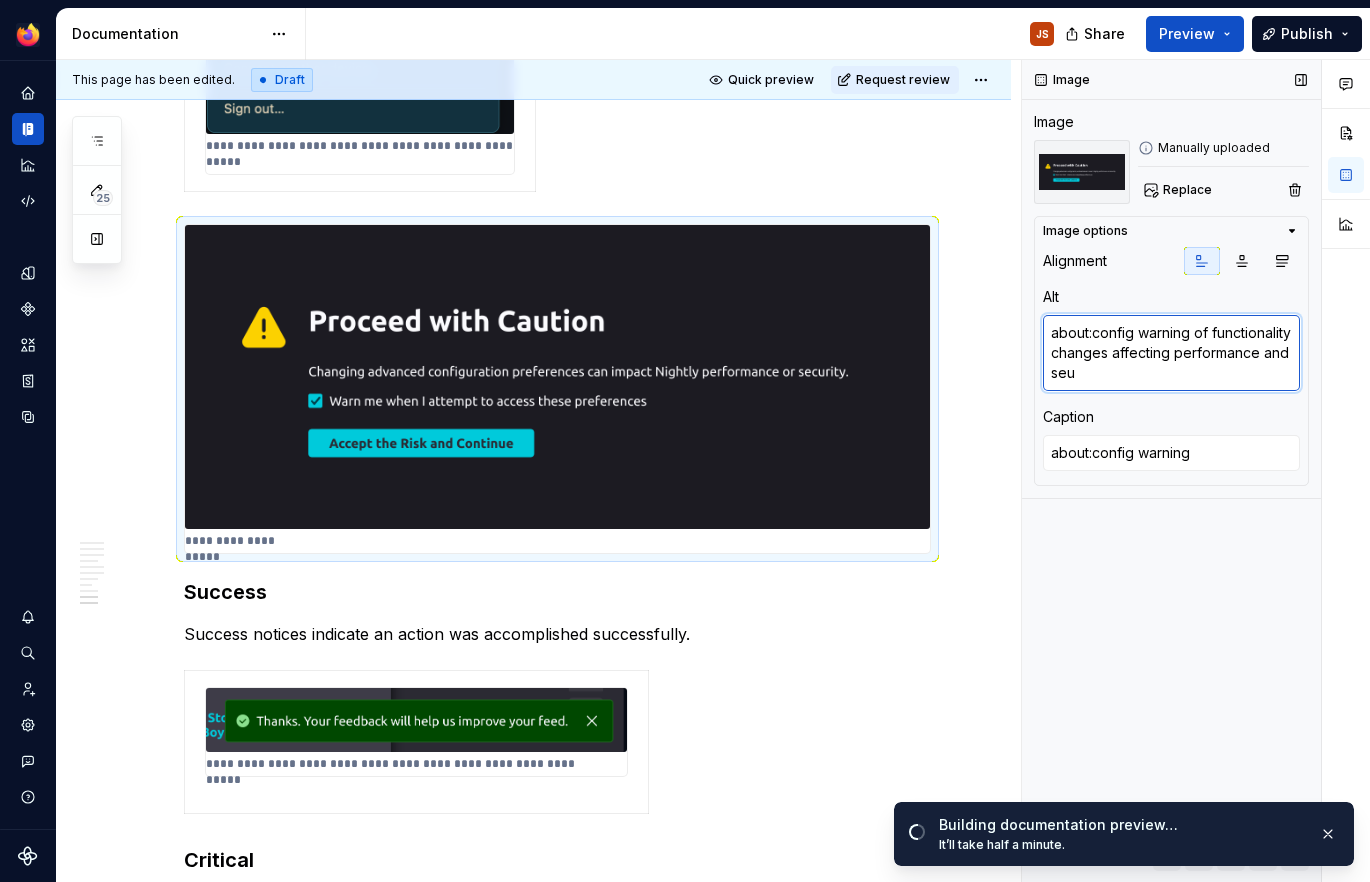 type on "*" 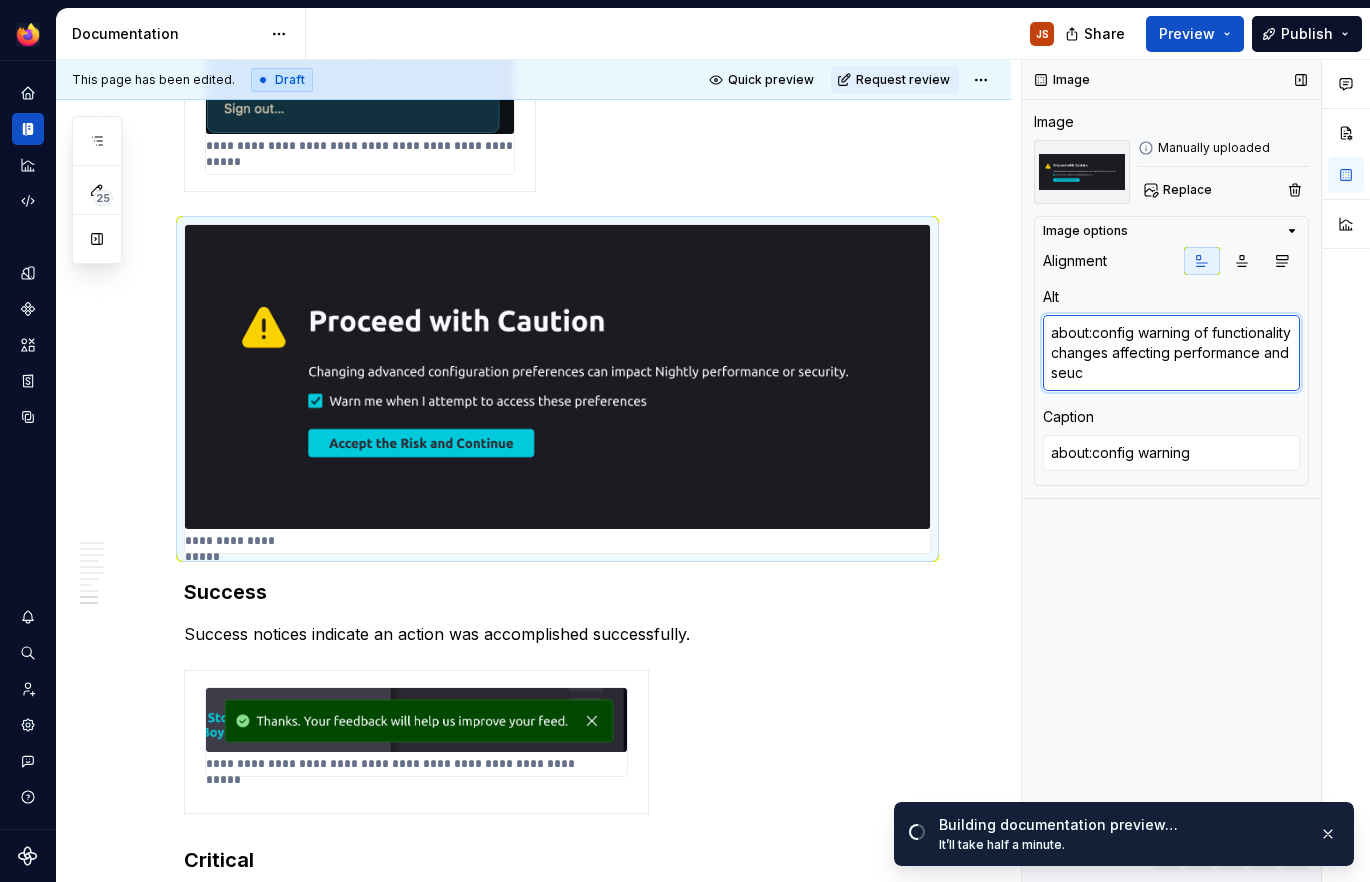 type on "*" 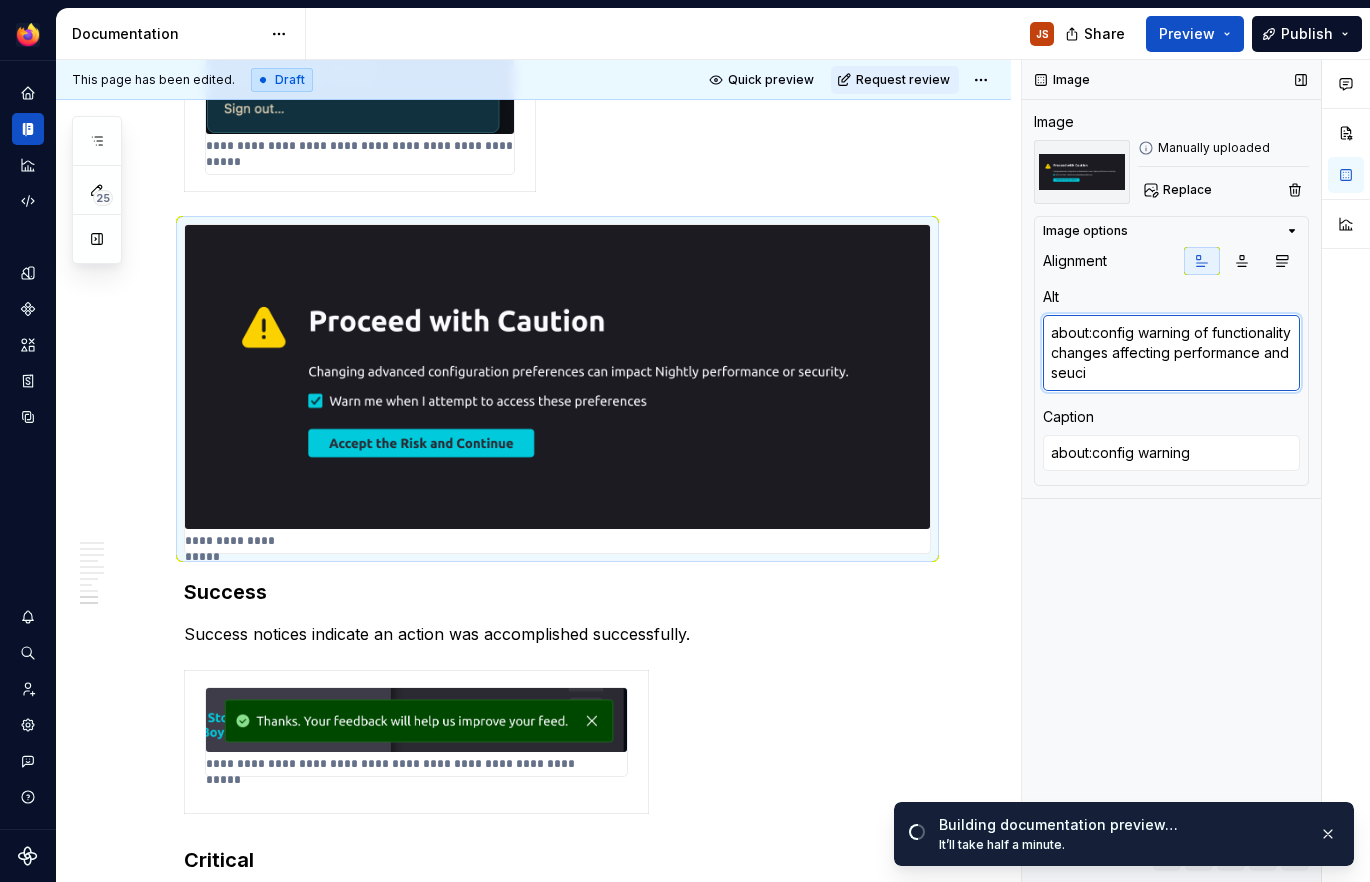 type on "*" 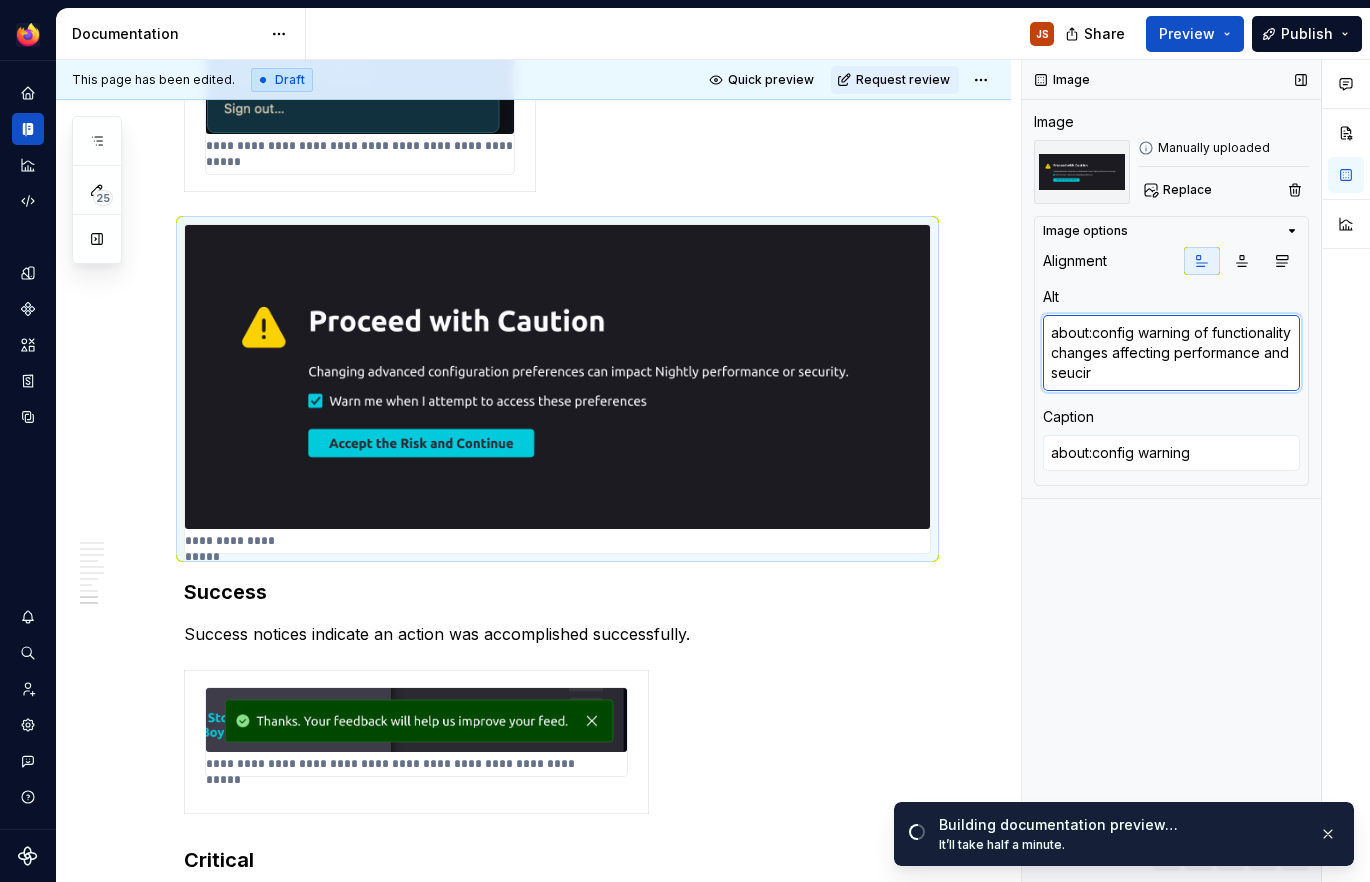 type on "about:config warning of functionality changes affecting performance and seuciry" 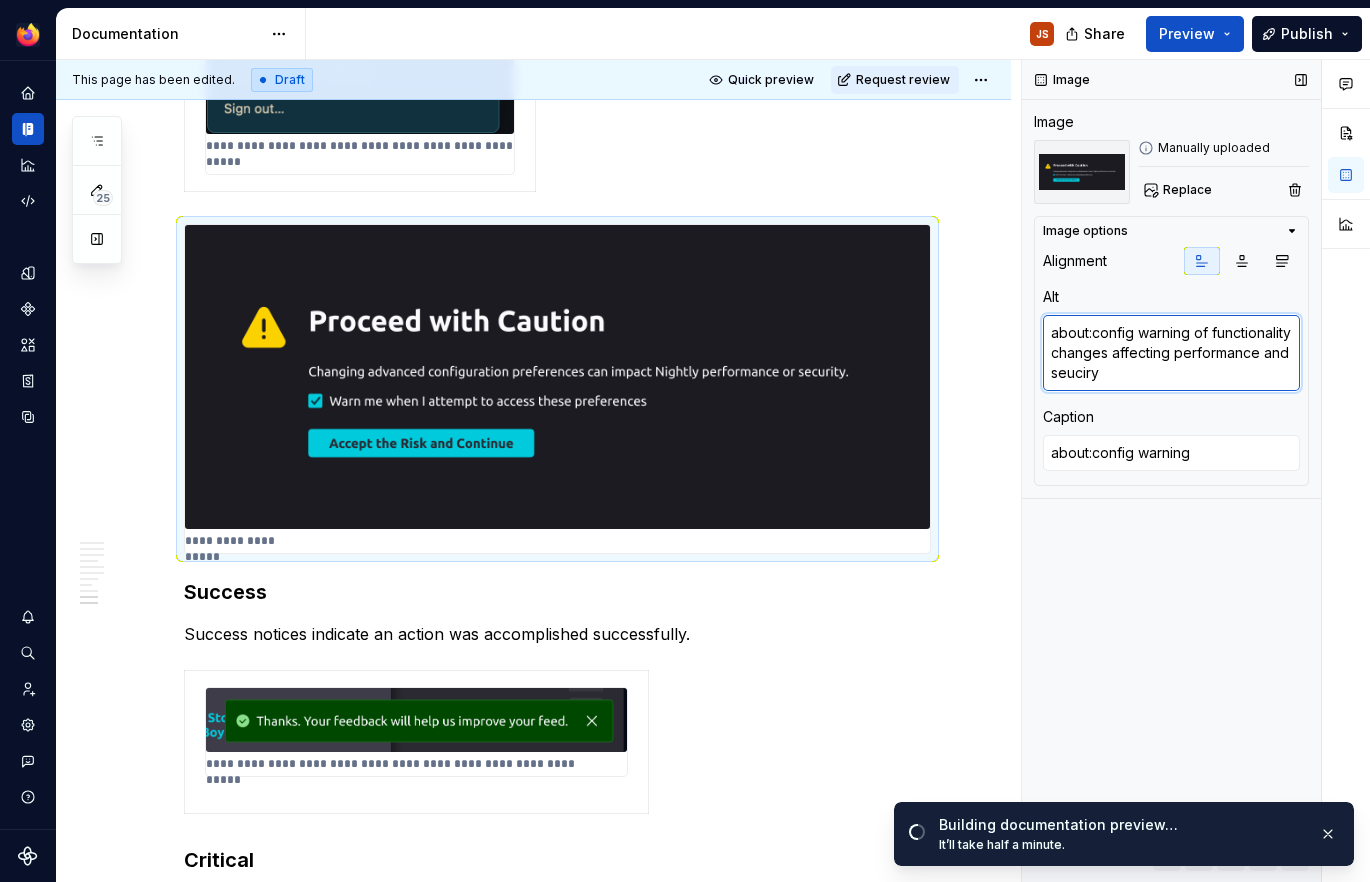 type on "*" 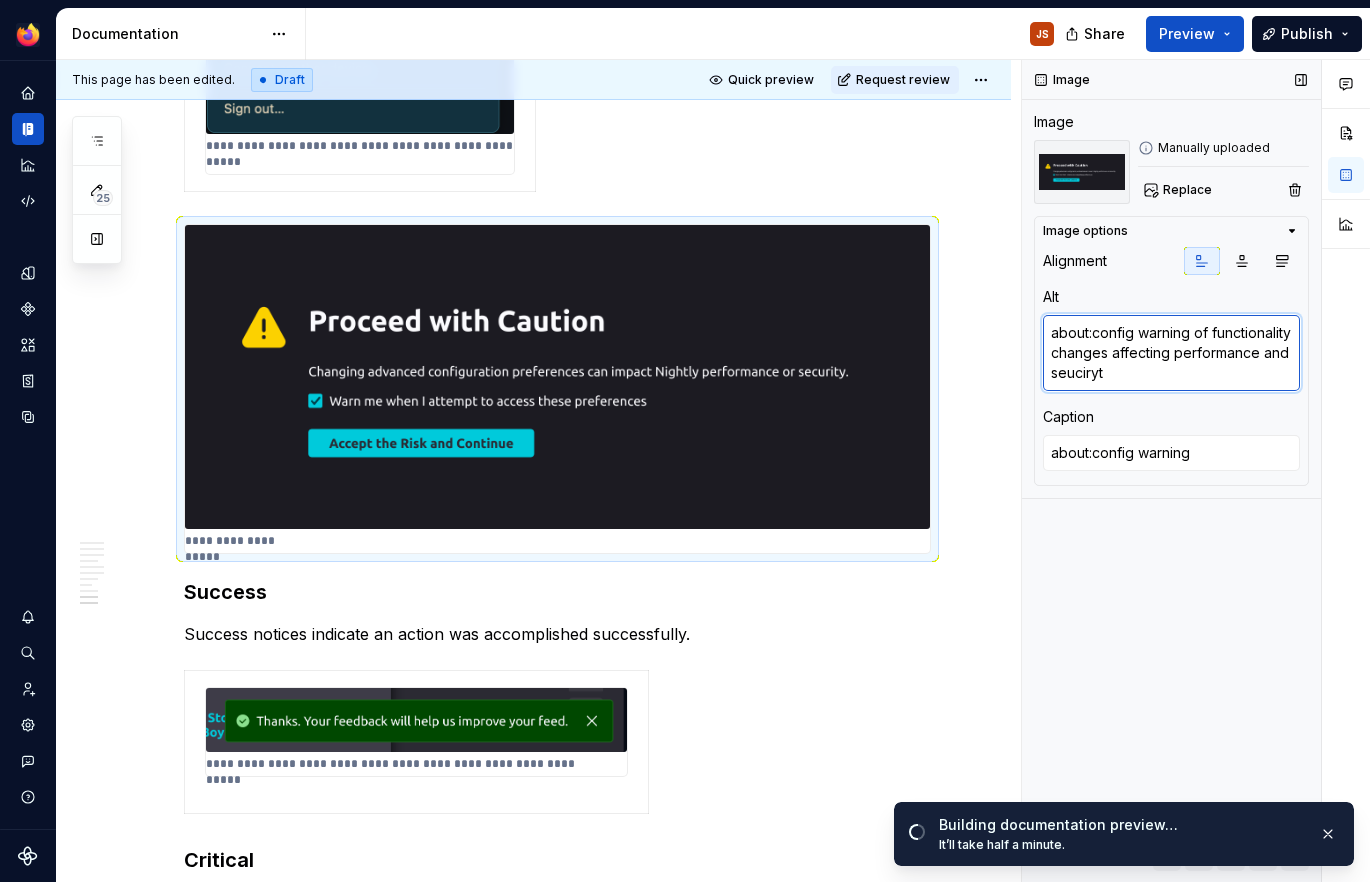 type on "*" 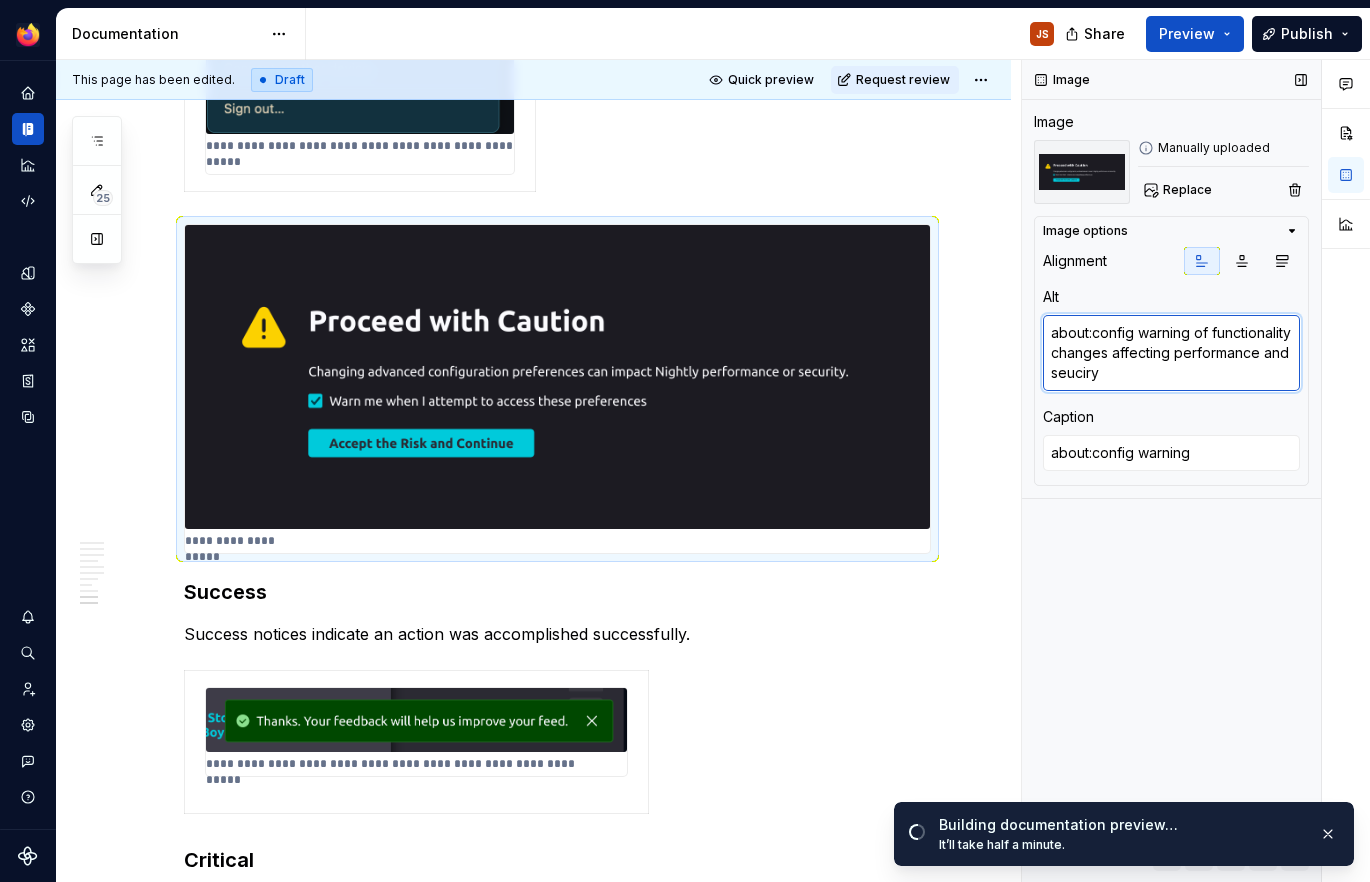 type on "*" 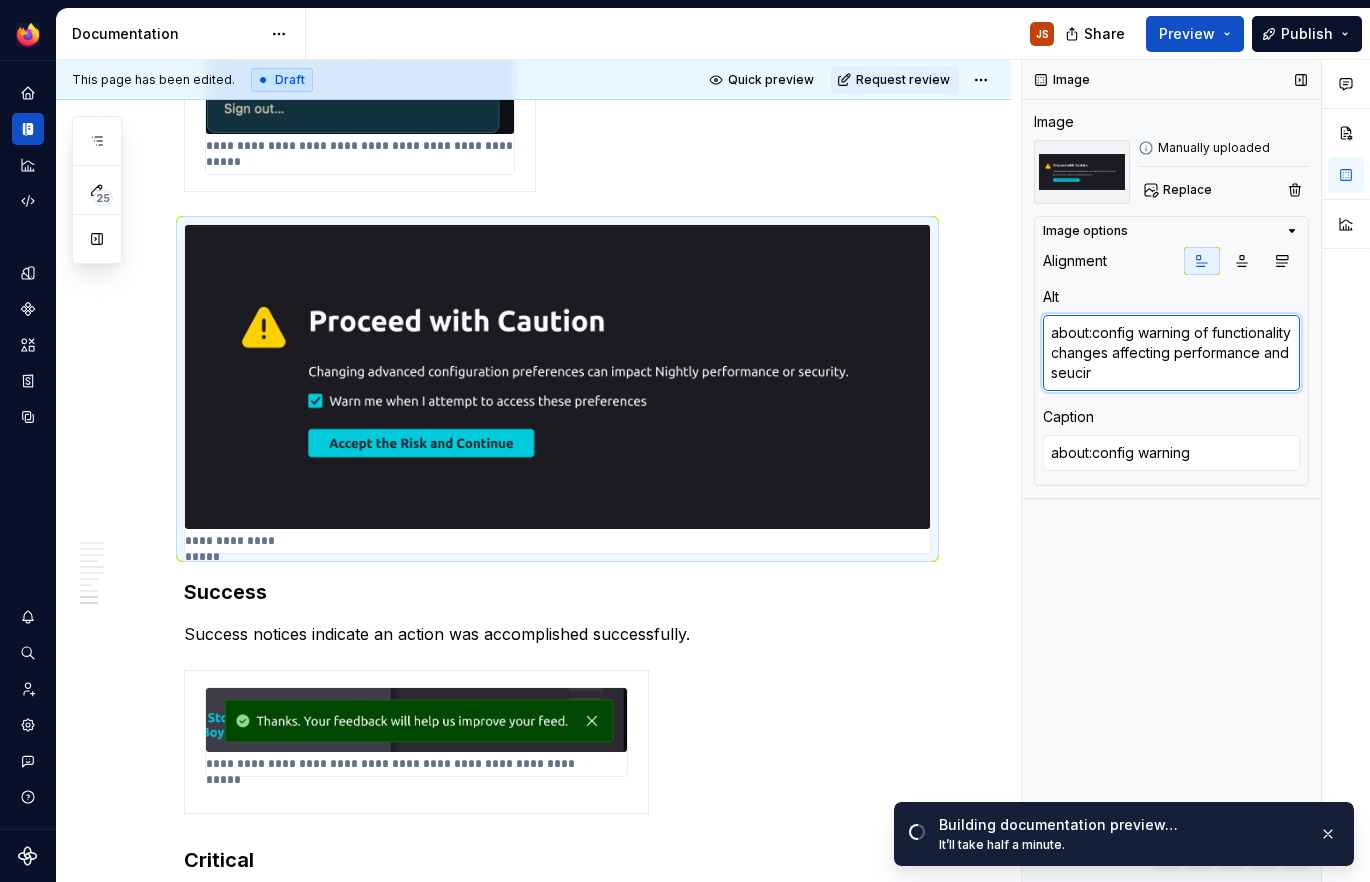 type on "*" 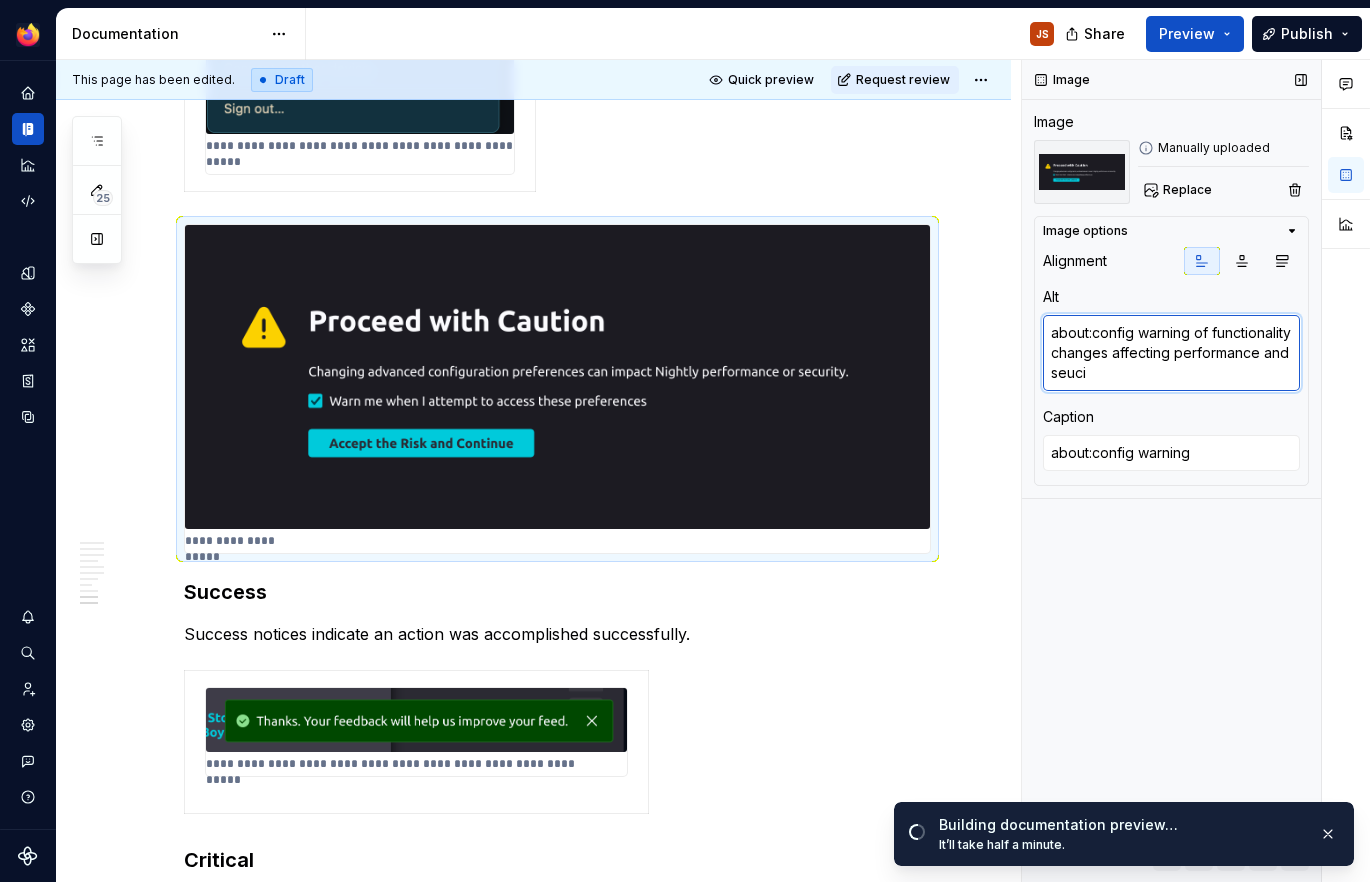 type on "*" 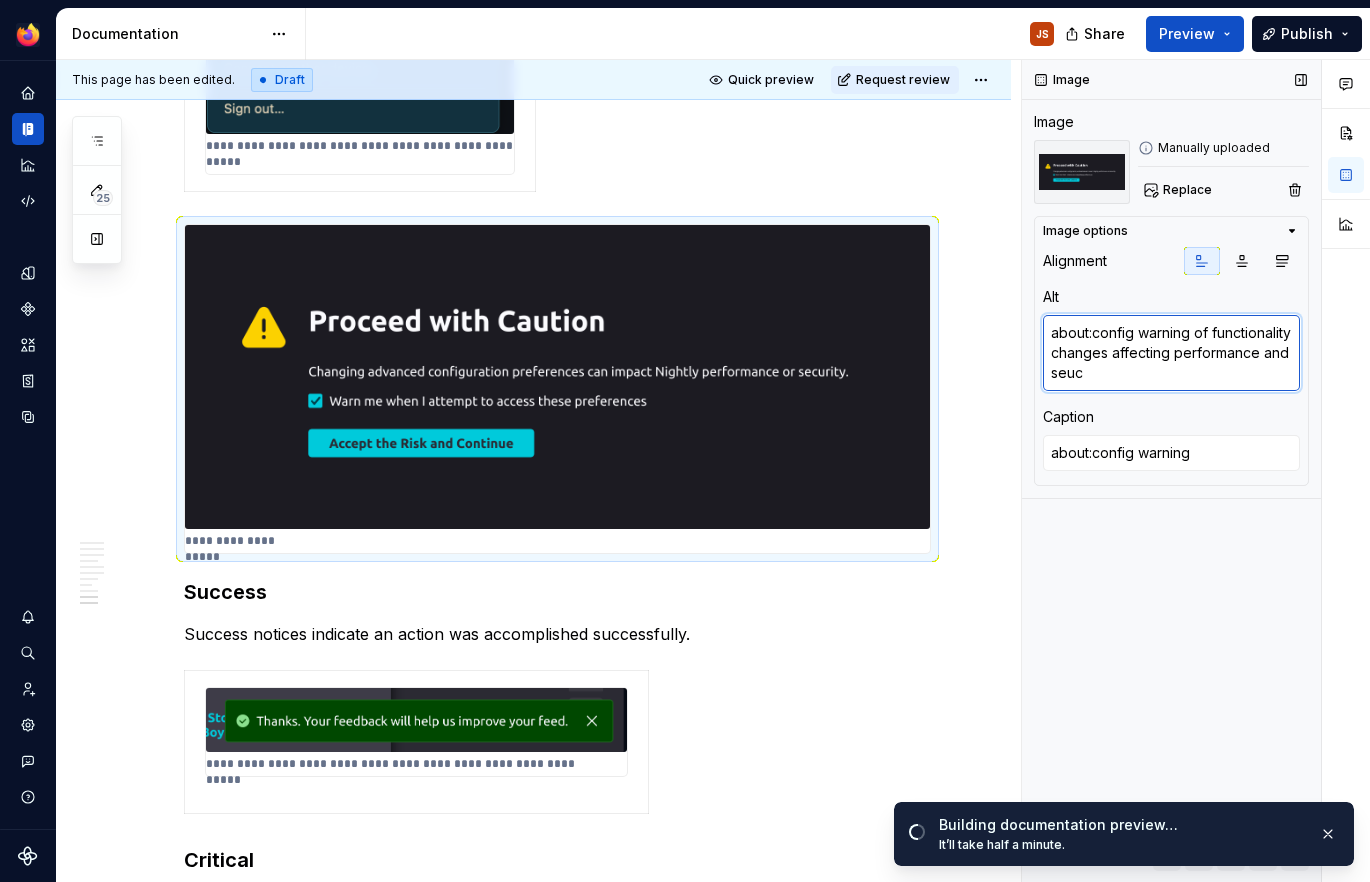 type on "*" 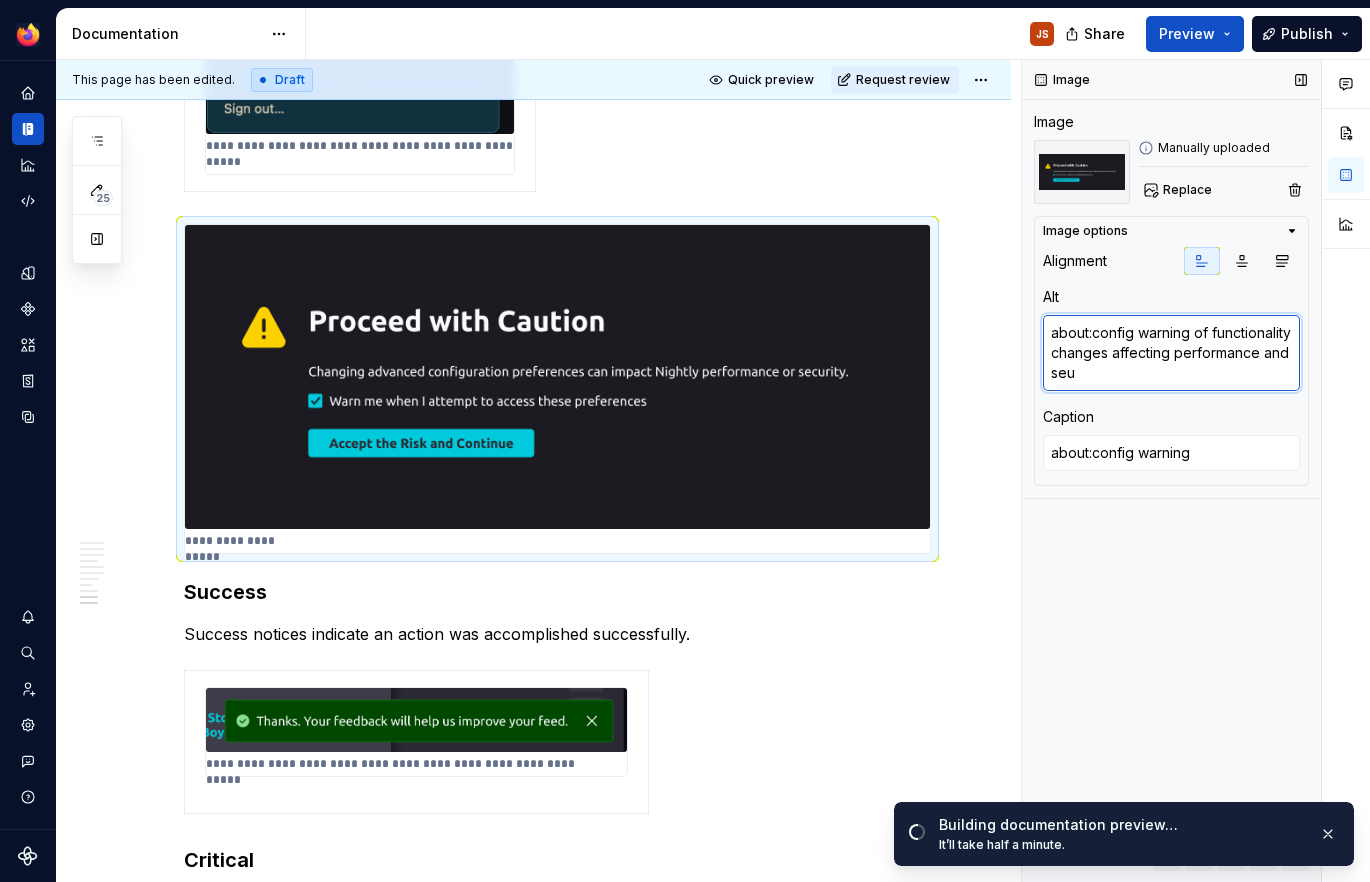 type on "*" 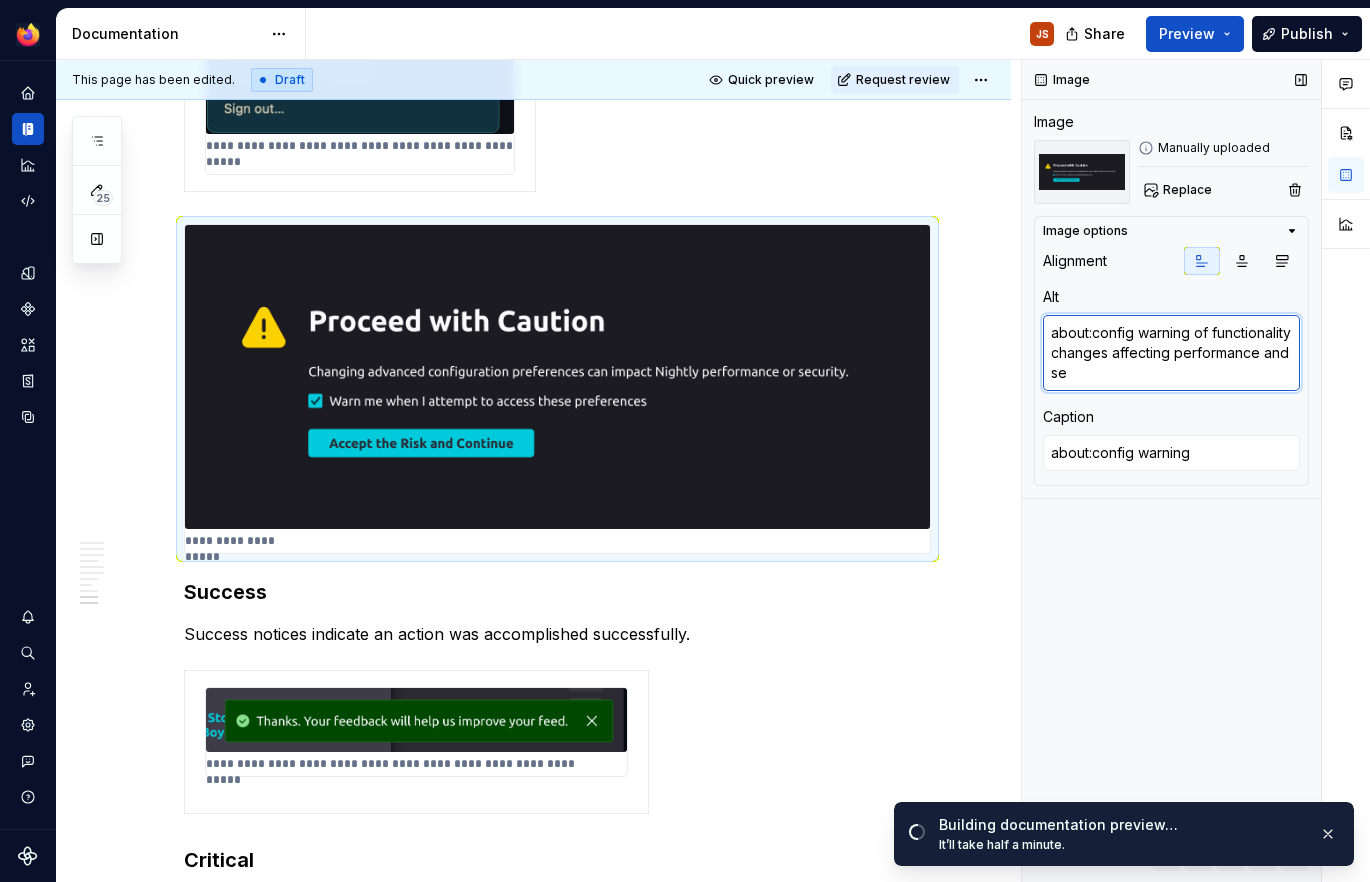 type on "*" 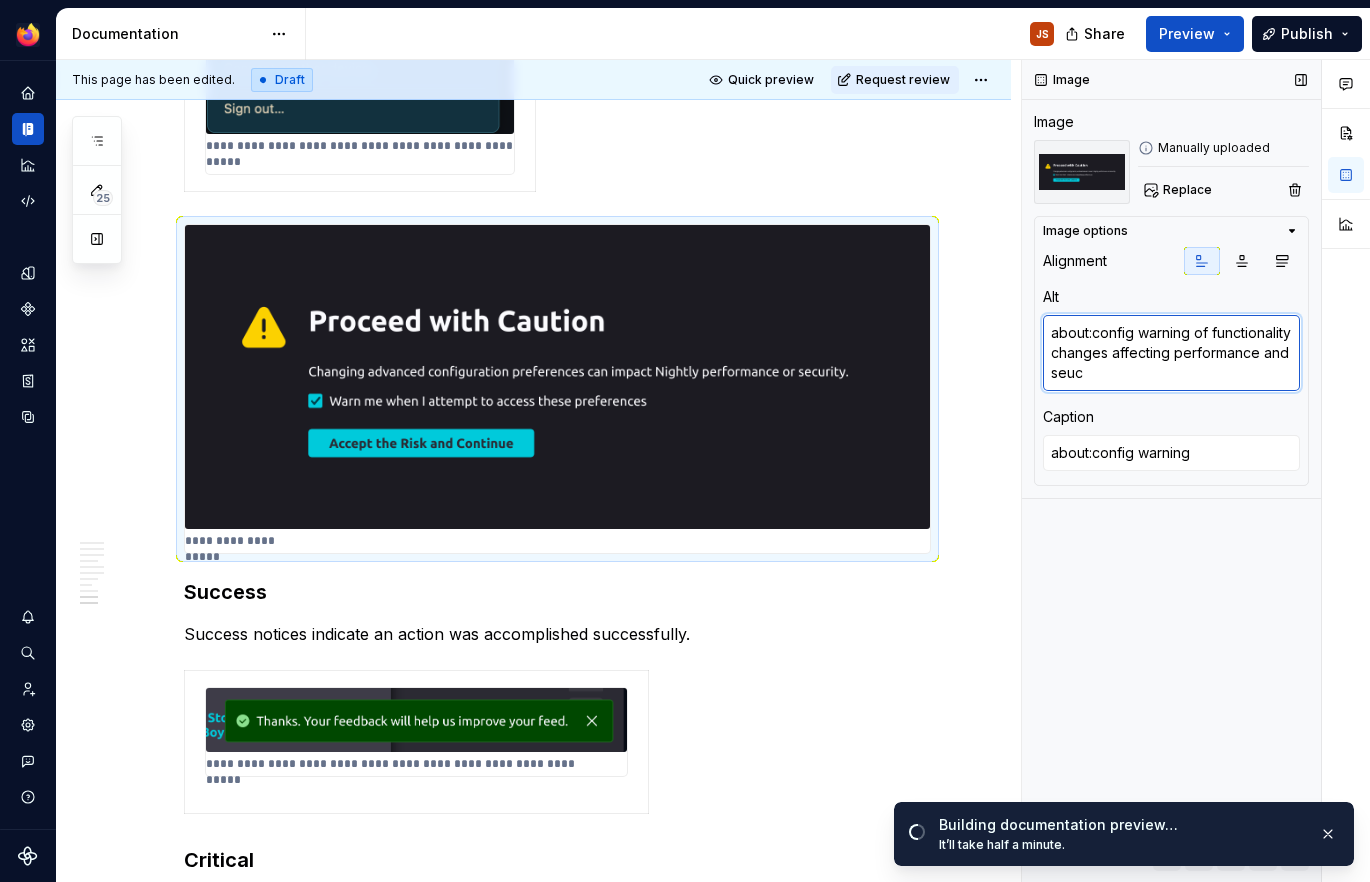 type on "about:config warning of functionality changes affecting performance and secu" 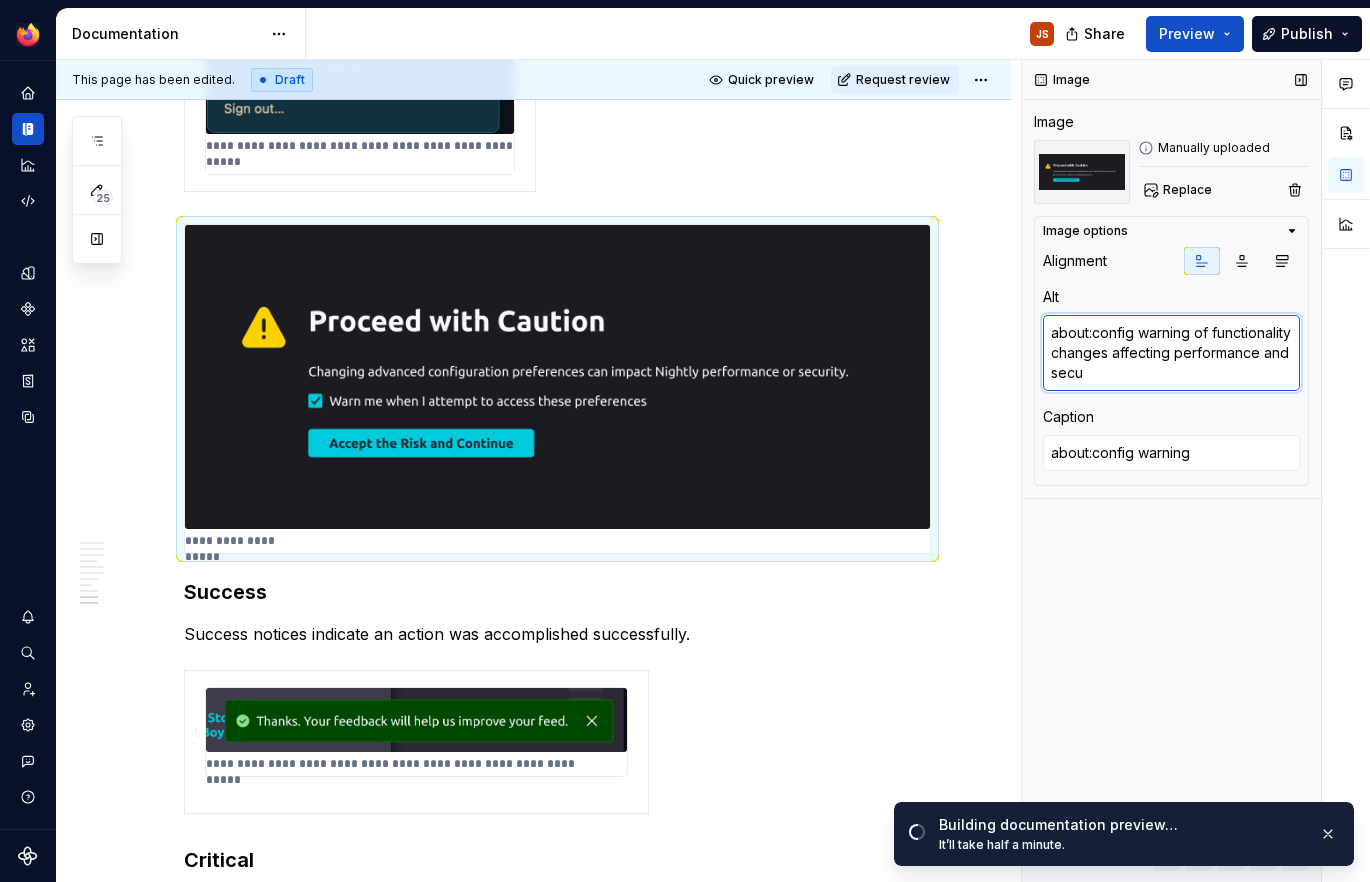 type on "*" 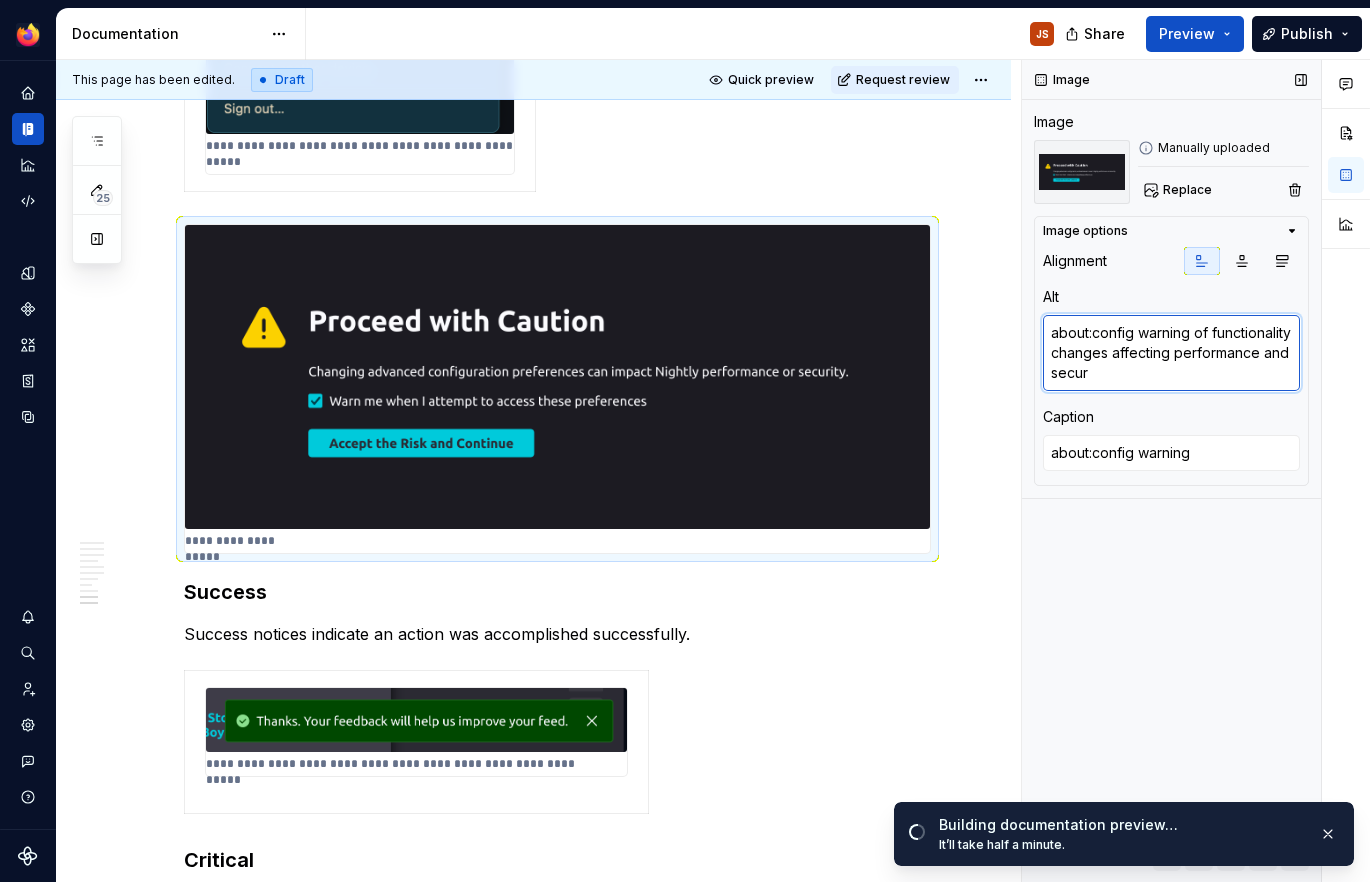 type on "*" 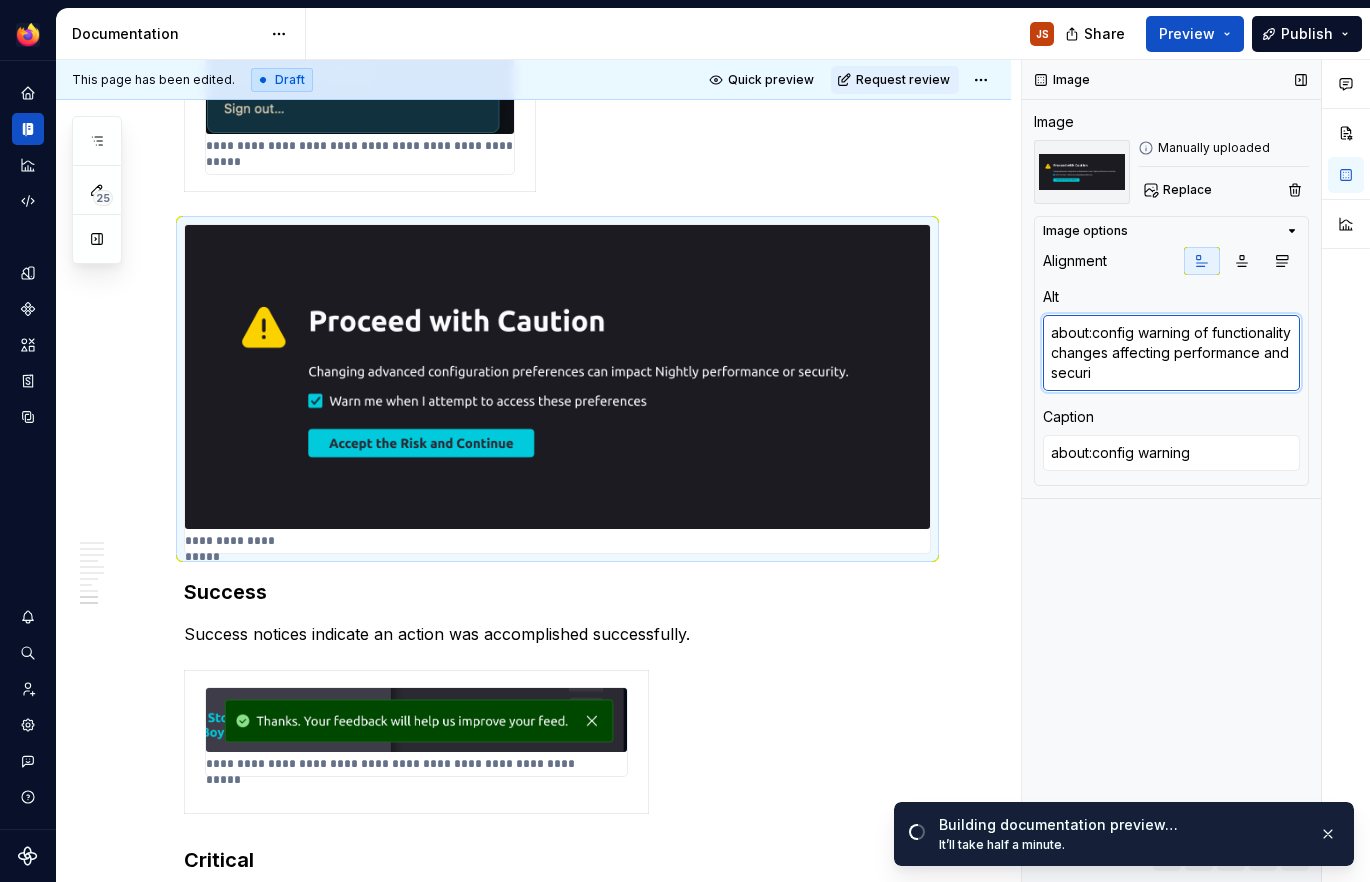 type on "*" 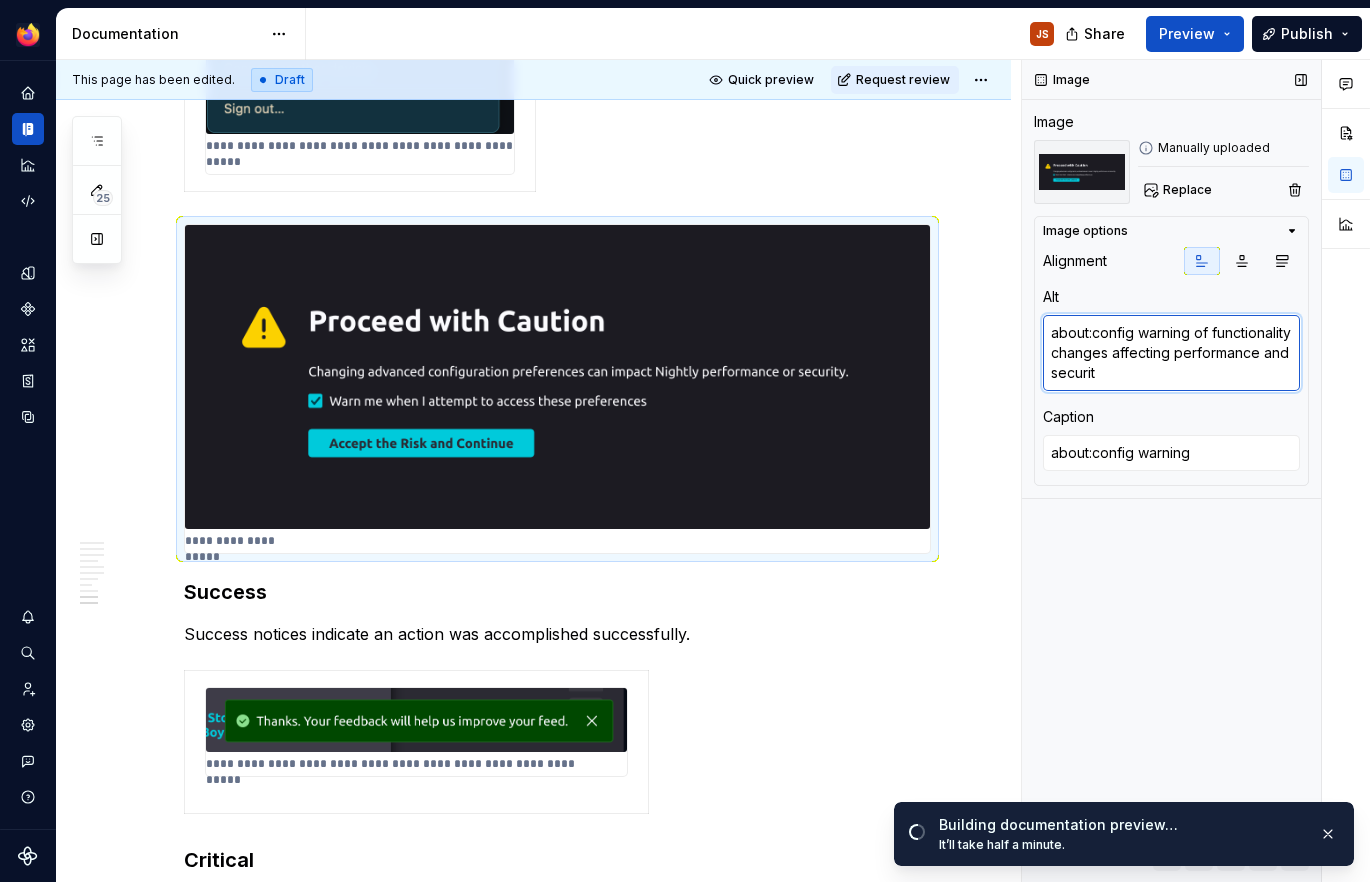type on "*" 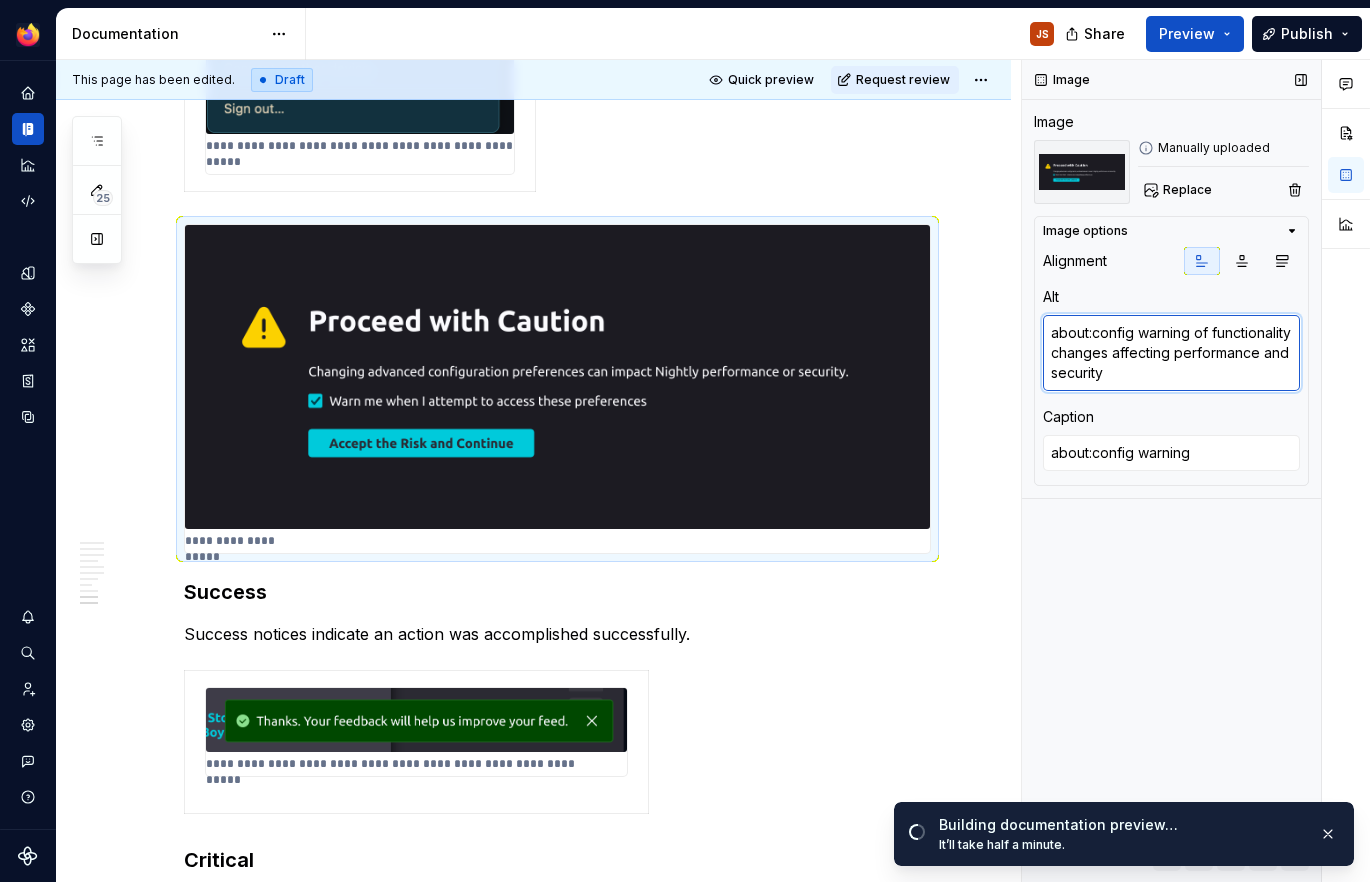 click on "about:config warning of functionality changes affecting performance and security" at bounding box center (1171, 353) 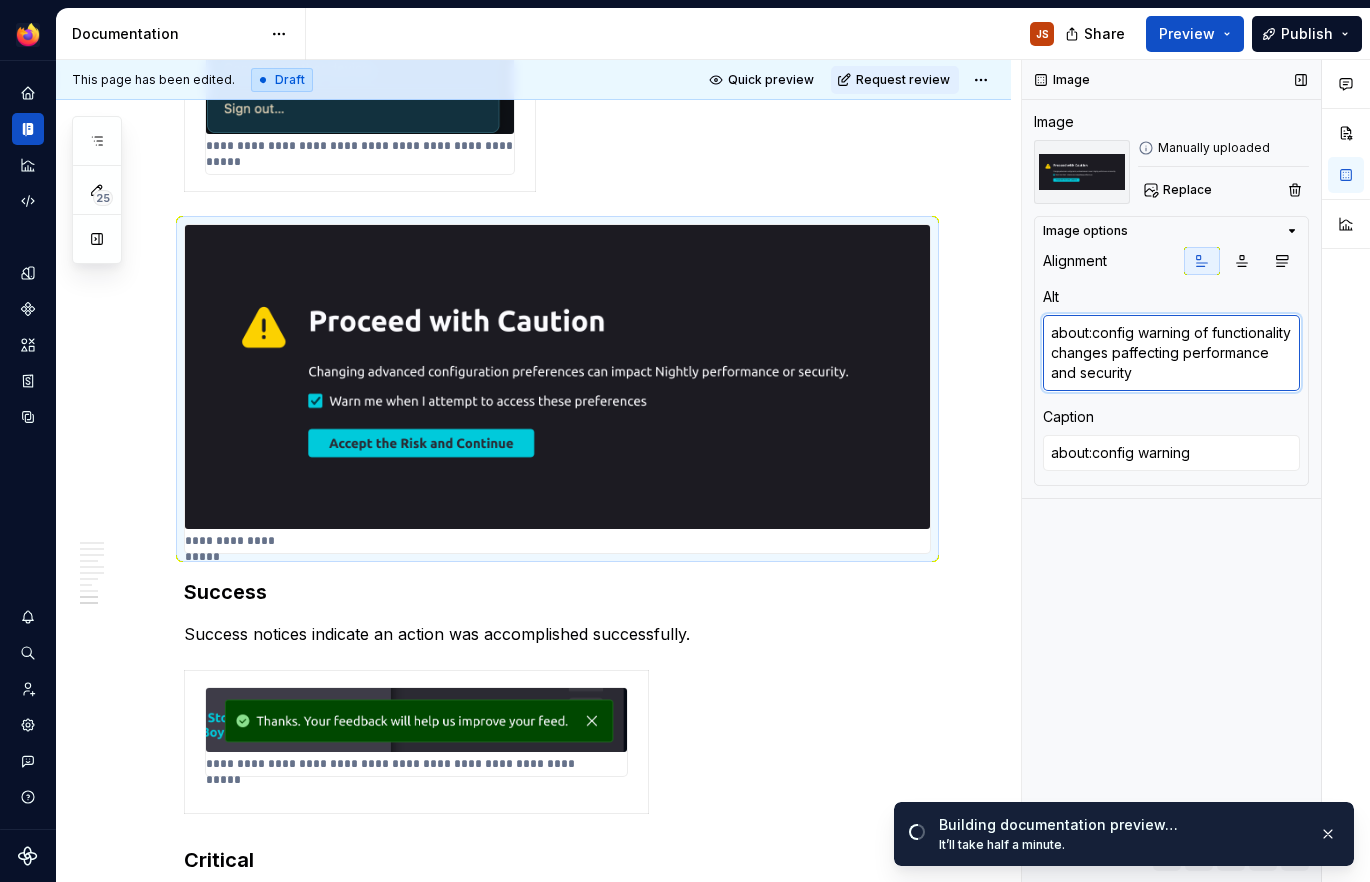 type on "*" 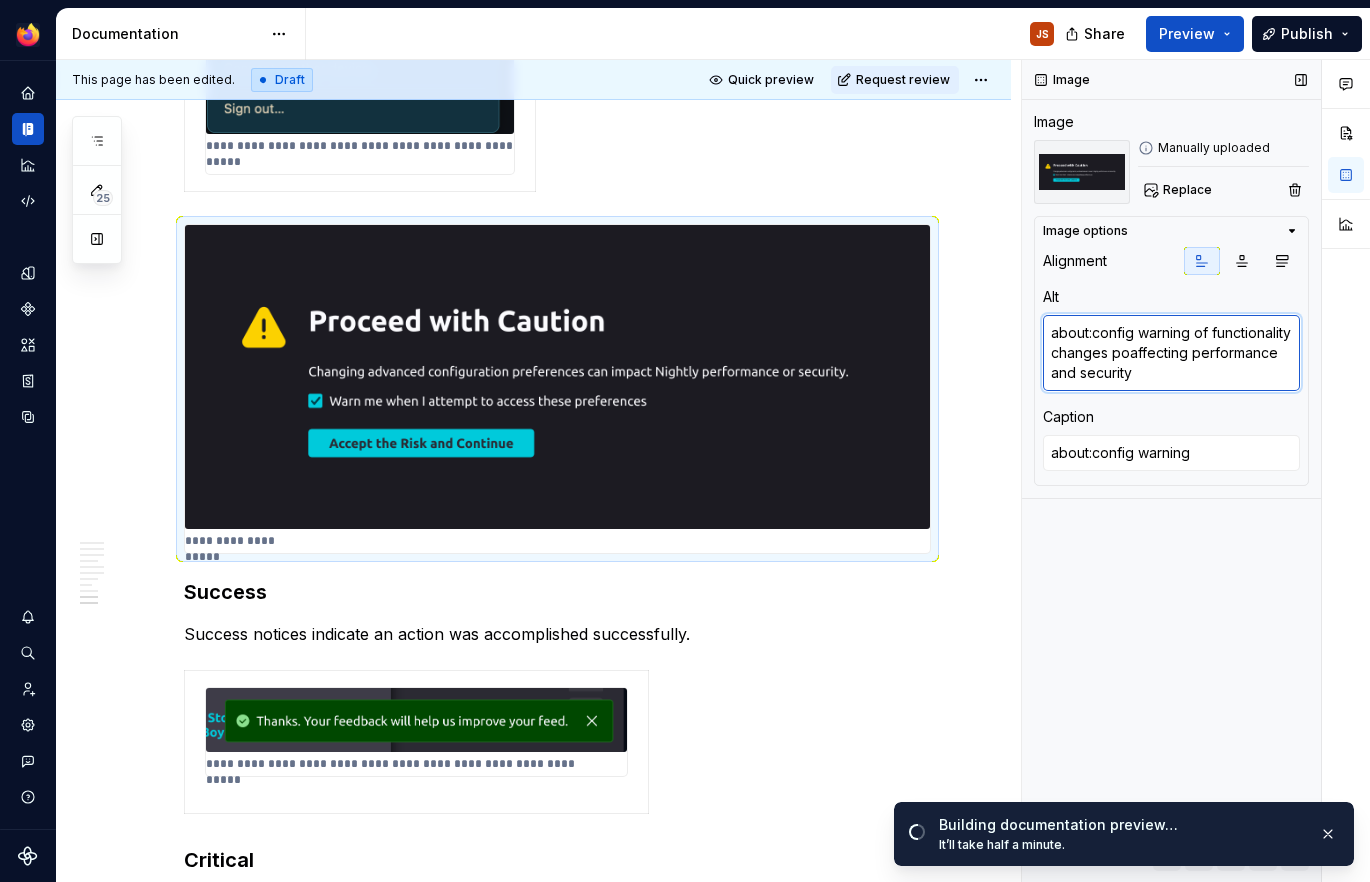 type on "*" 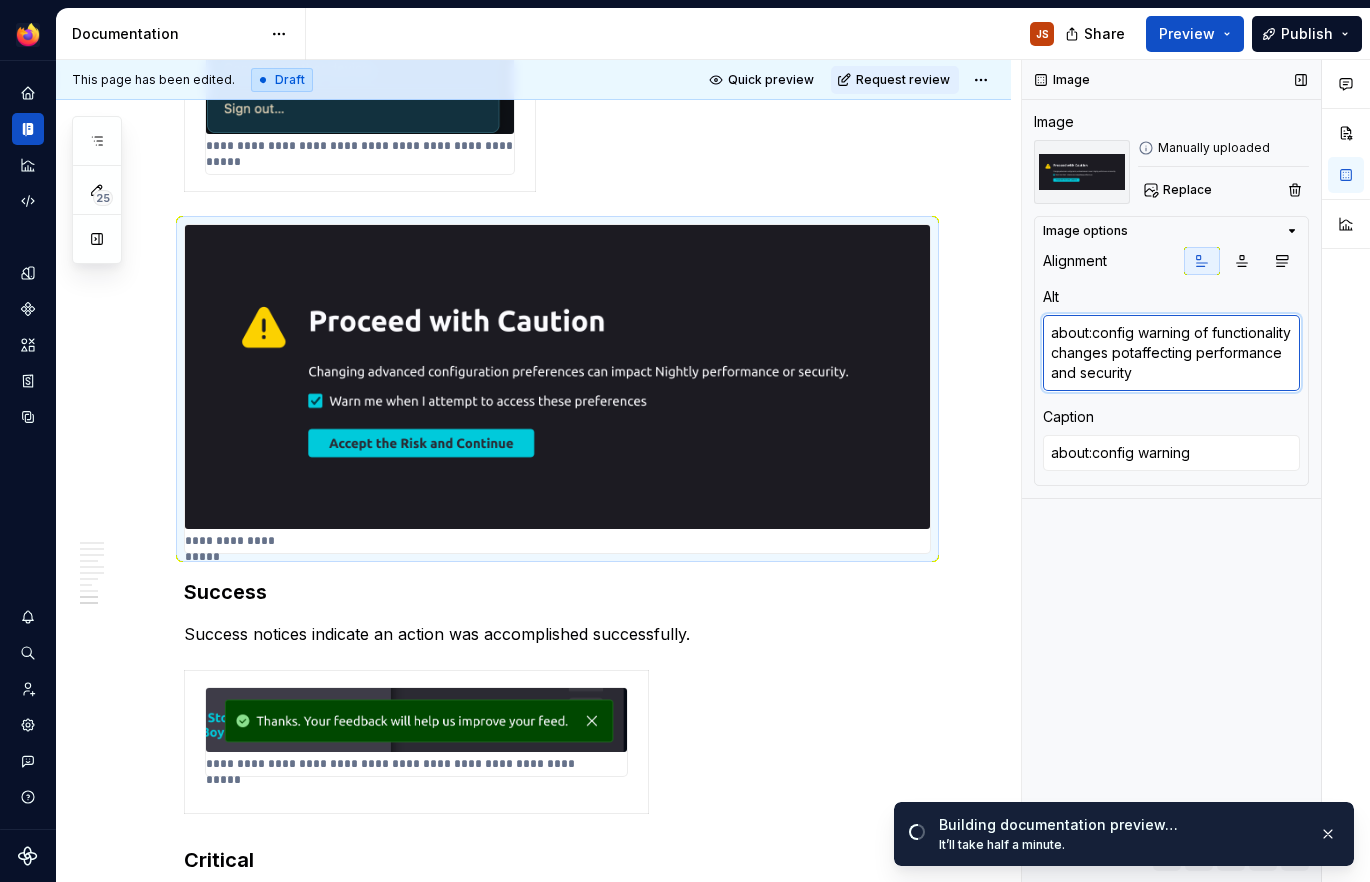 type on "*" 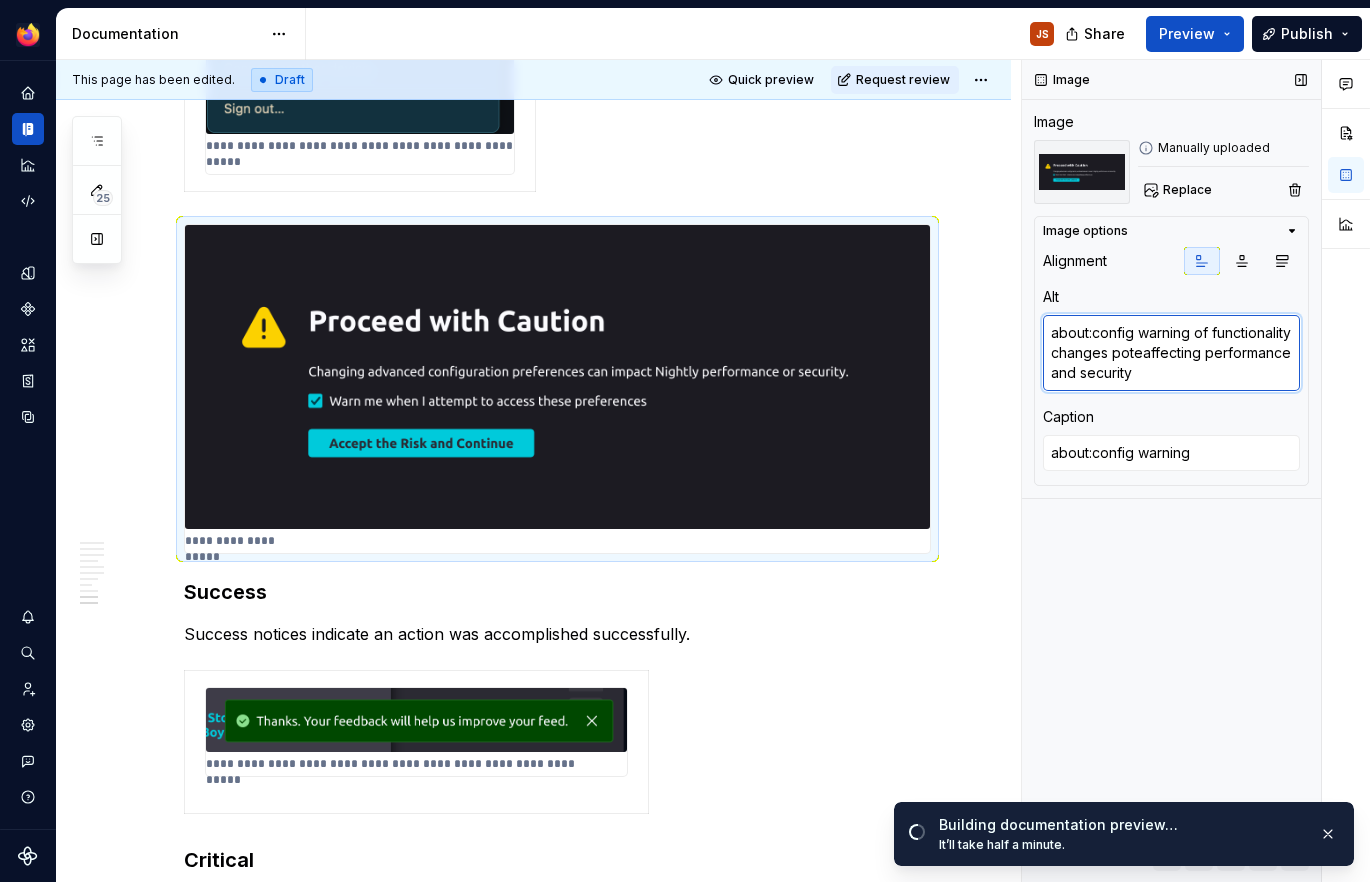 type 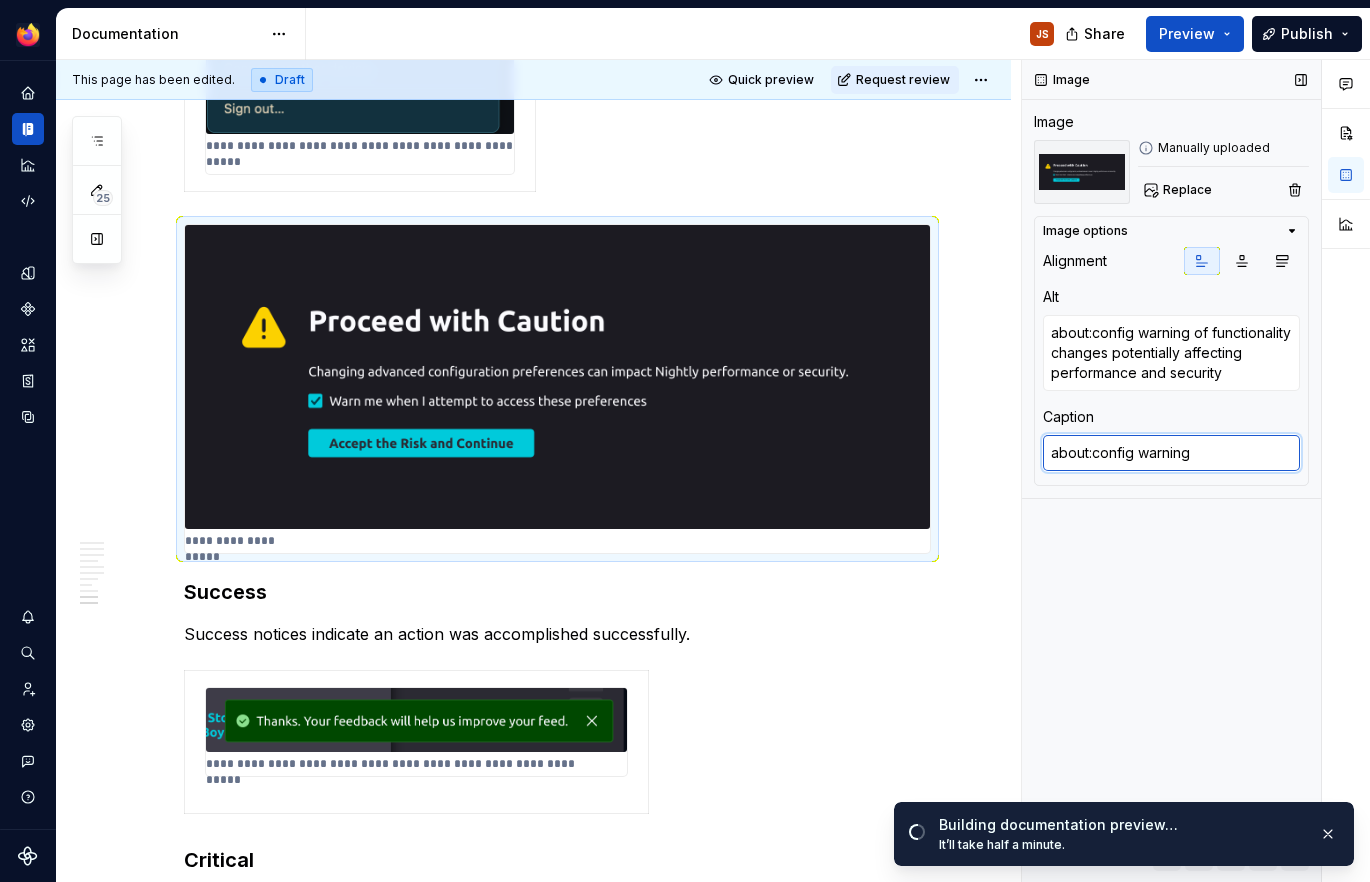 click on "about:config warning" at bounding box center [1171, 453] 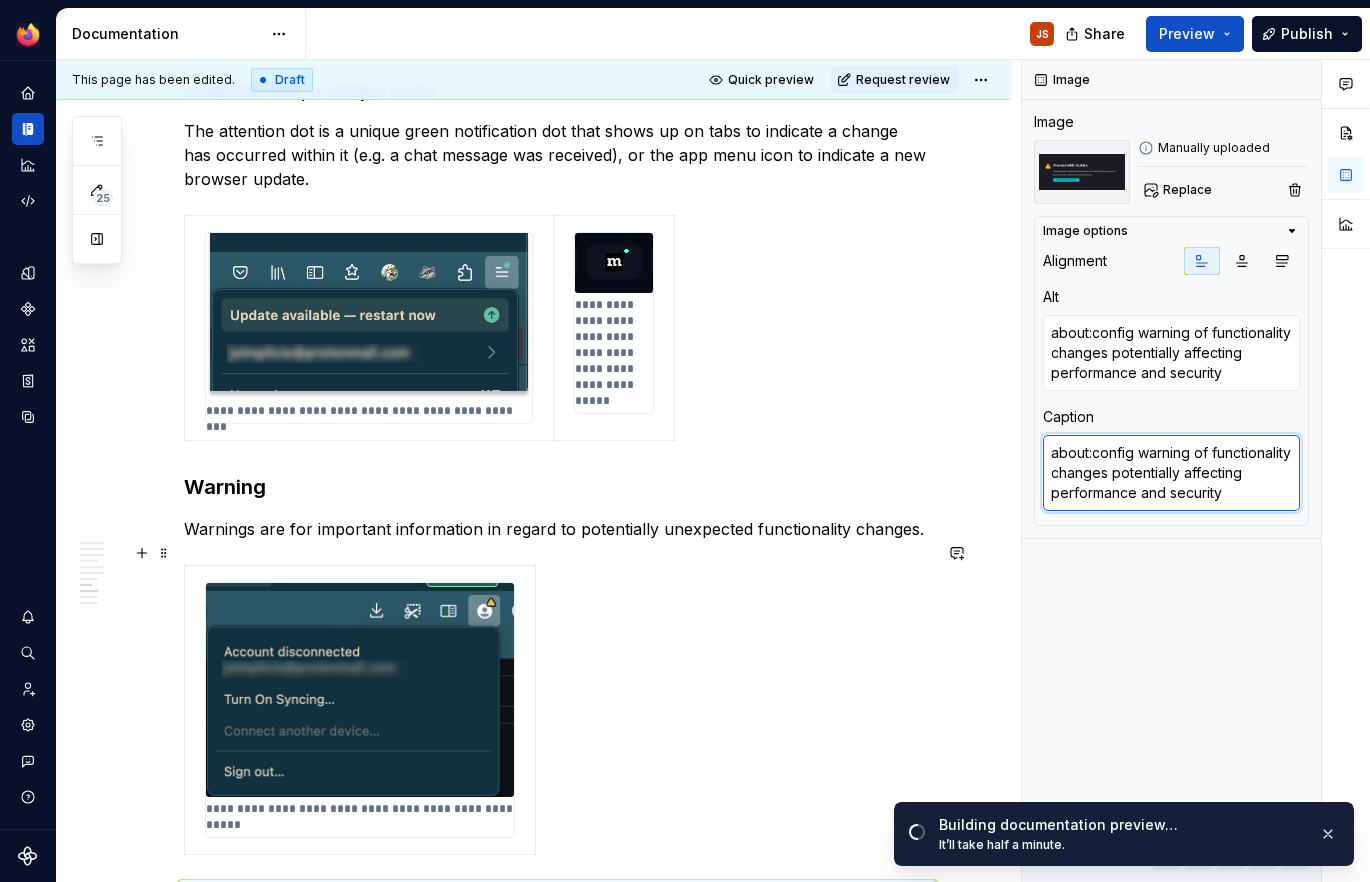 scroll, scrollTop: 2966, scrollLeft: 0, axis: vertical 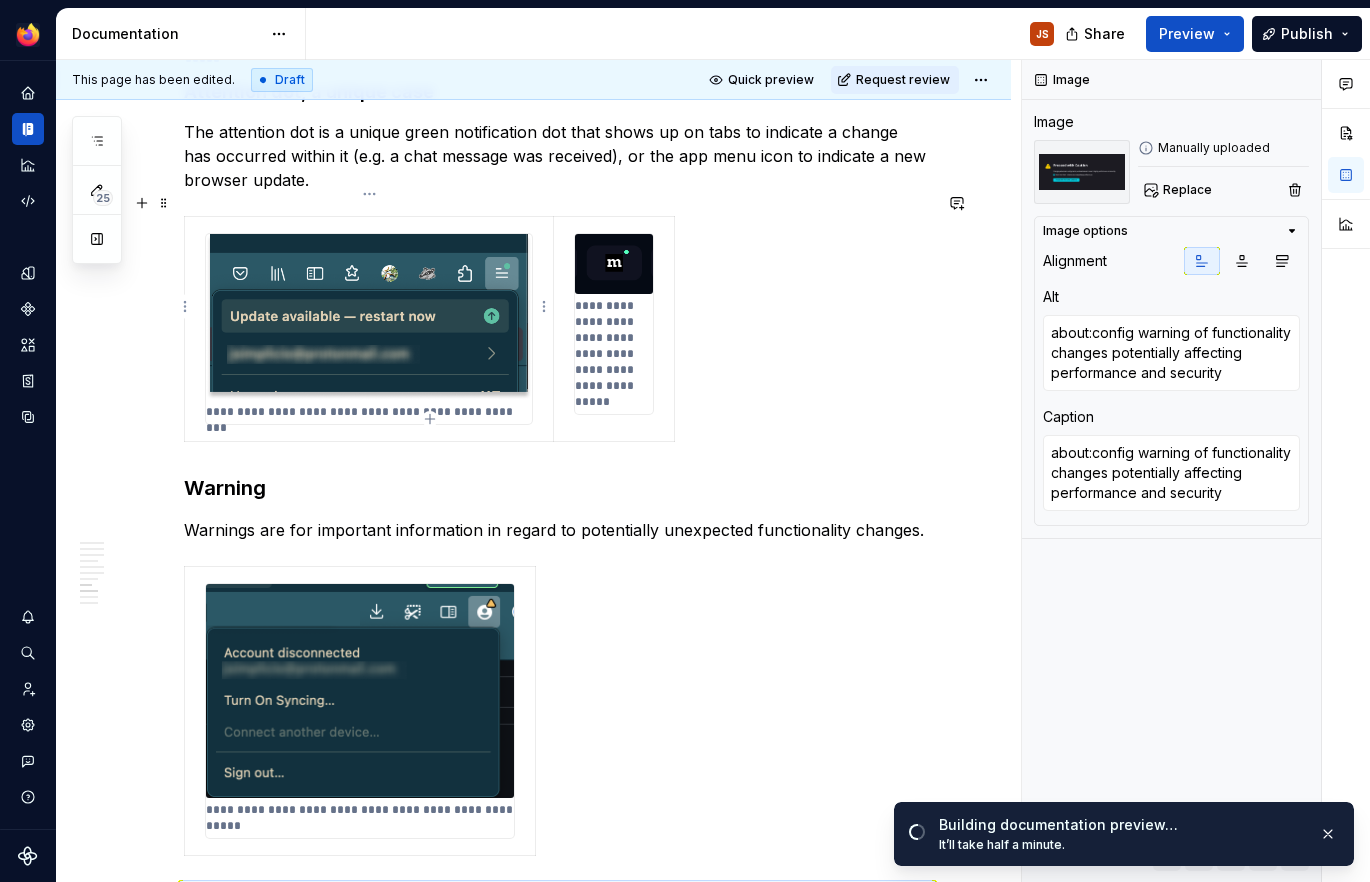 click at bounding box center [369, 317] 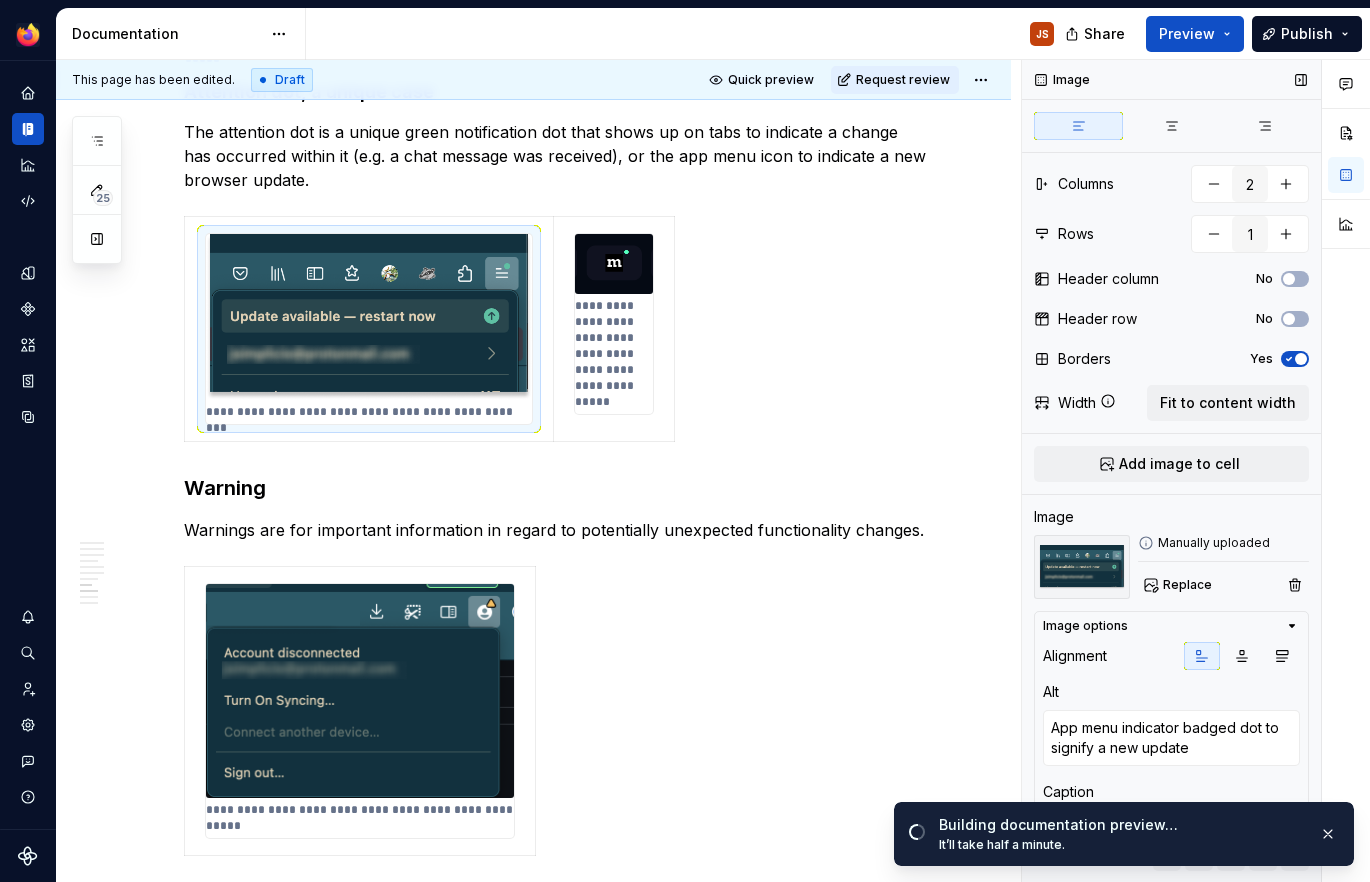 scroll, scrollTop: 69, scrollLeft: 0, axis: vertical 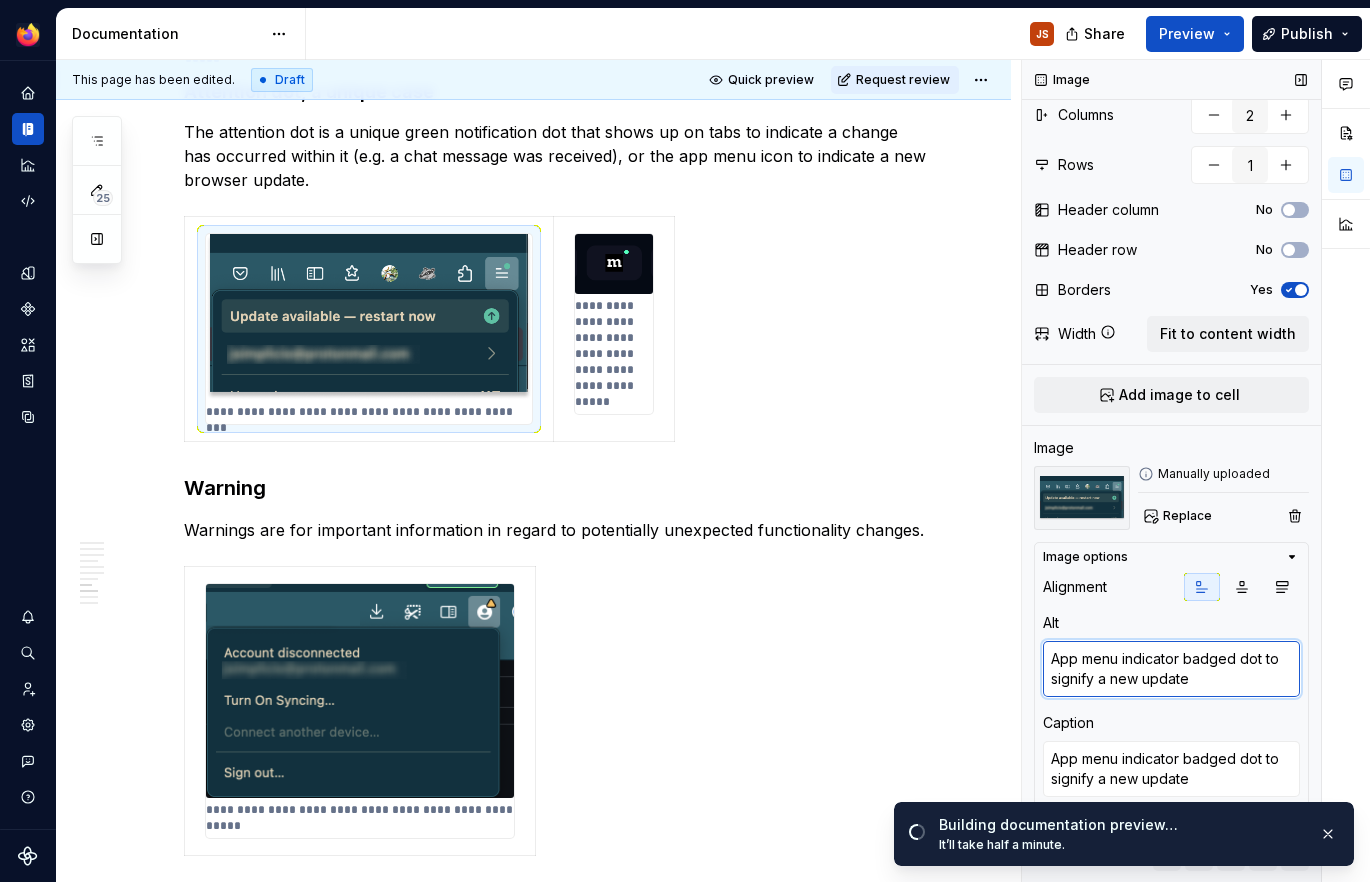 click on "App menu indicator badged dot to signify a new update" at bounding box center [1171, 669] 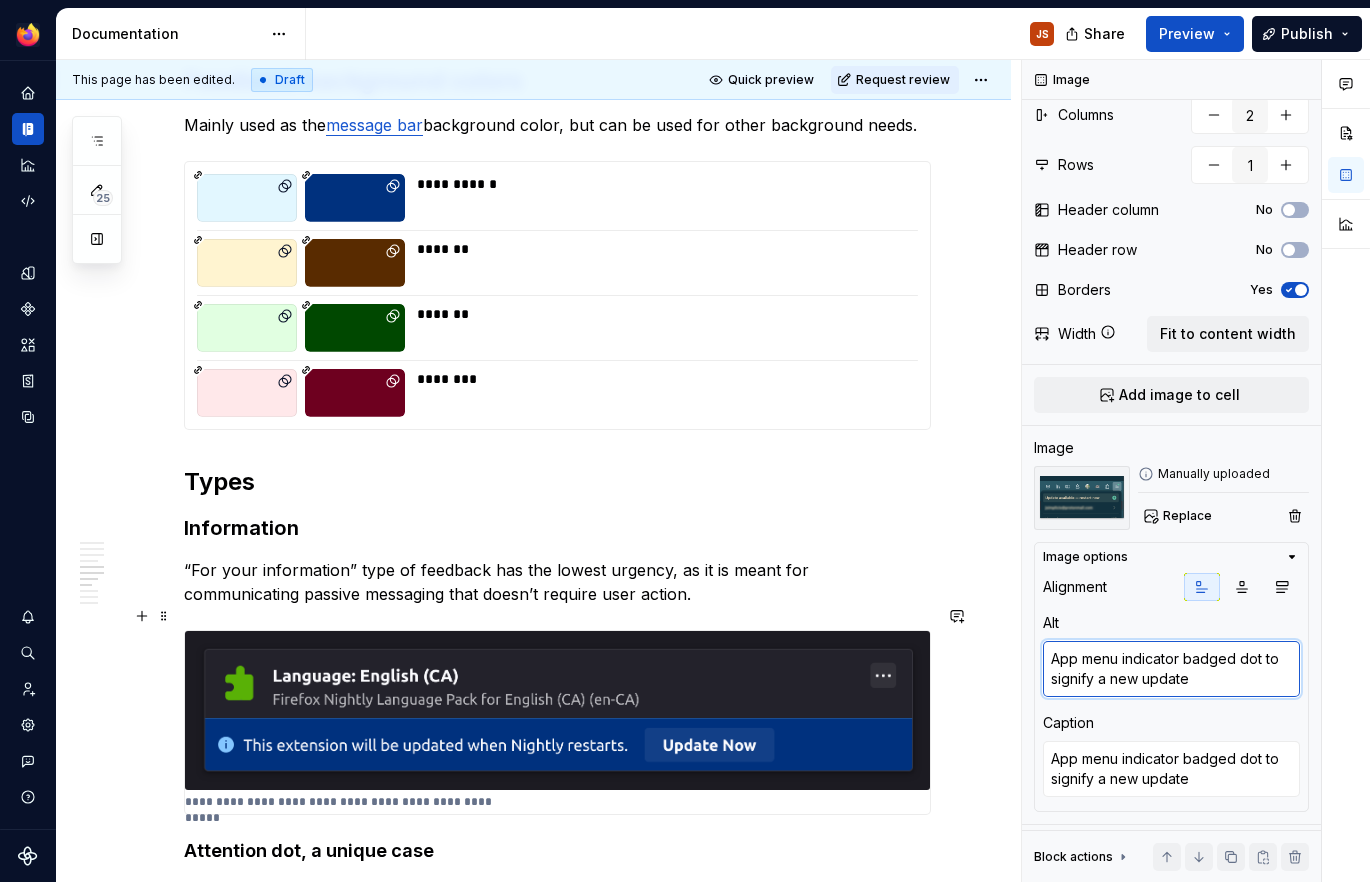 scroll, scrollTop: 2202, scrollLeft: 0, axis: vertical 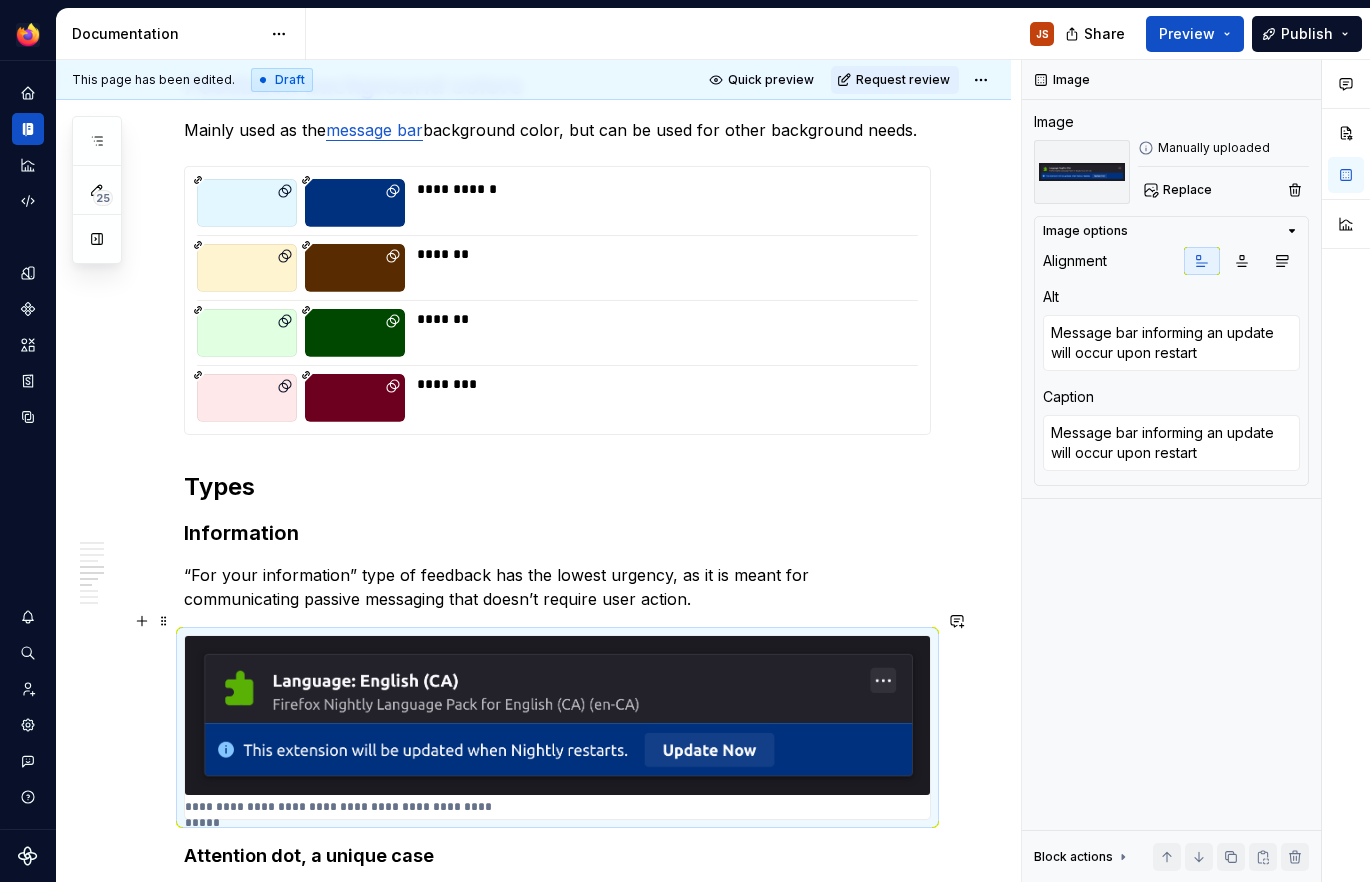 click at bounding box center (557, 715) 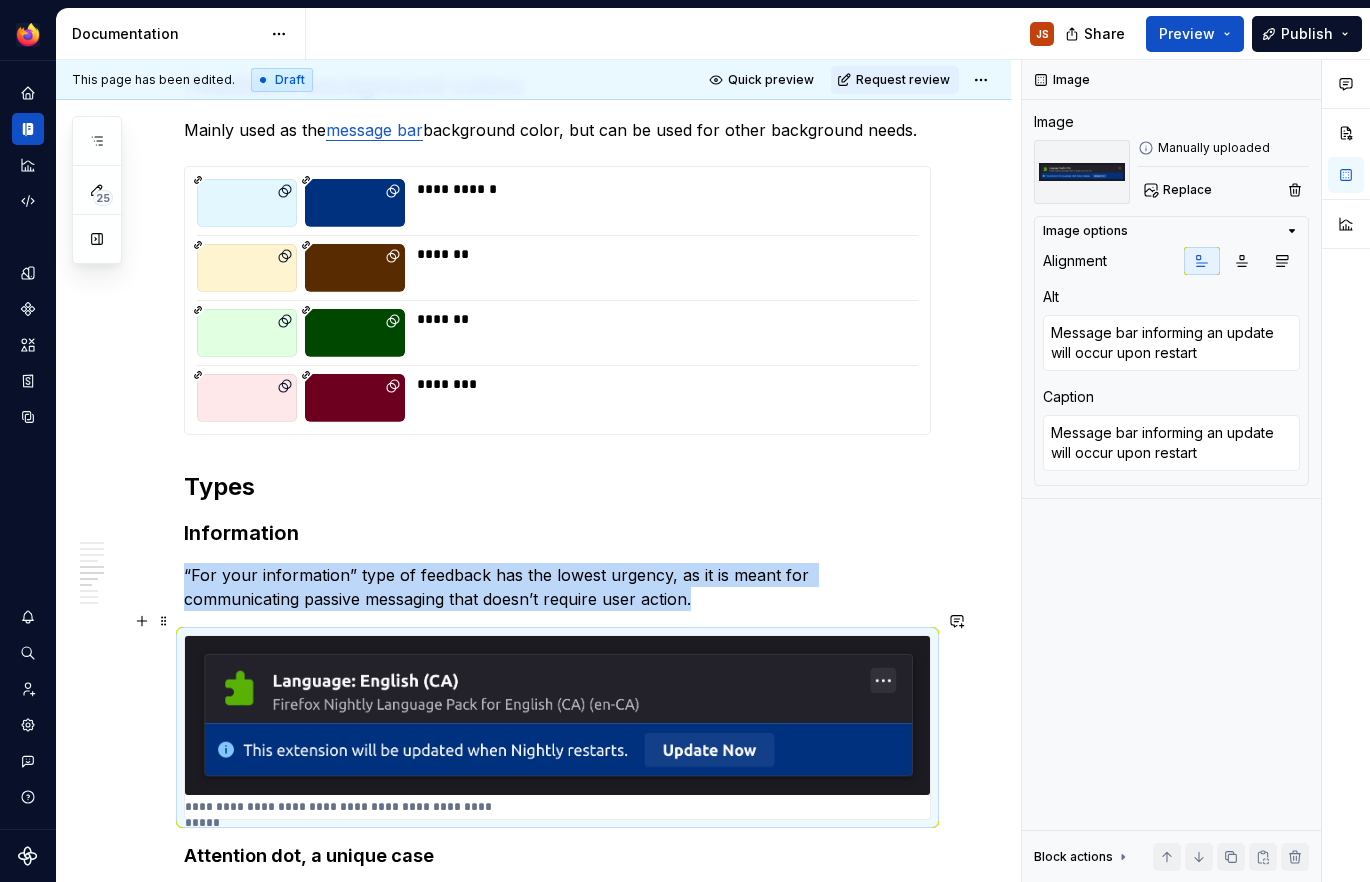scroll, scrollTop: 0, scrollLeft: 0, axis: both 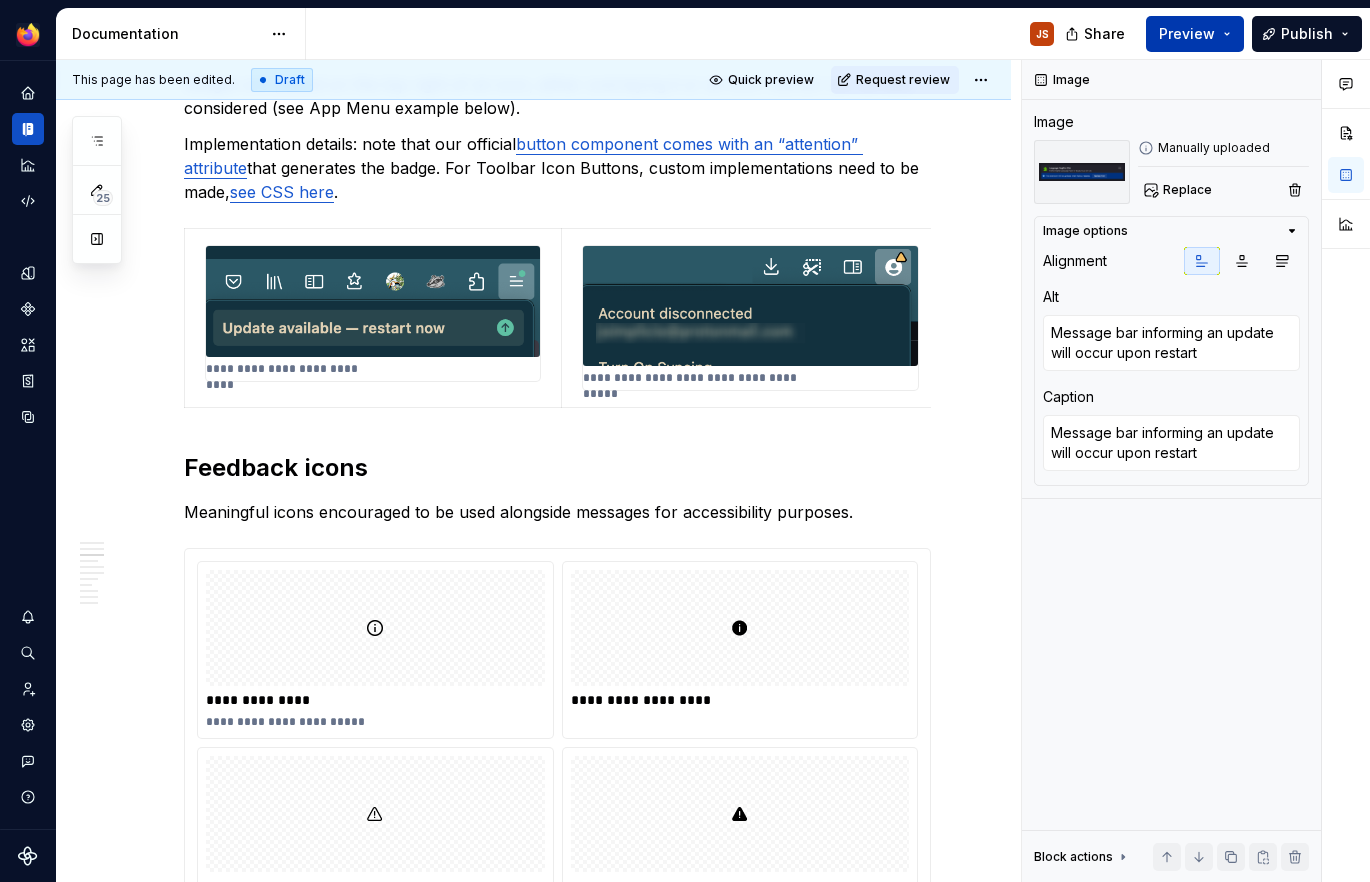 click on "Preview" at bounding box center (1187, 34) 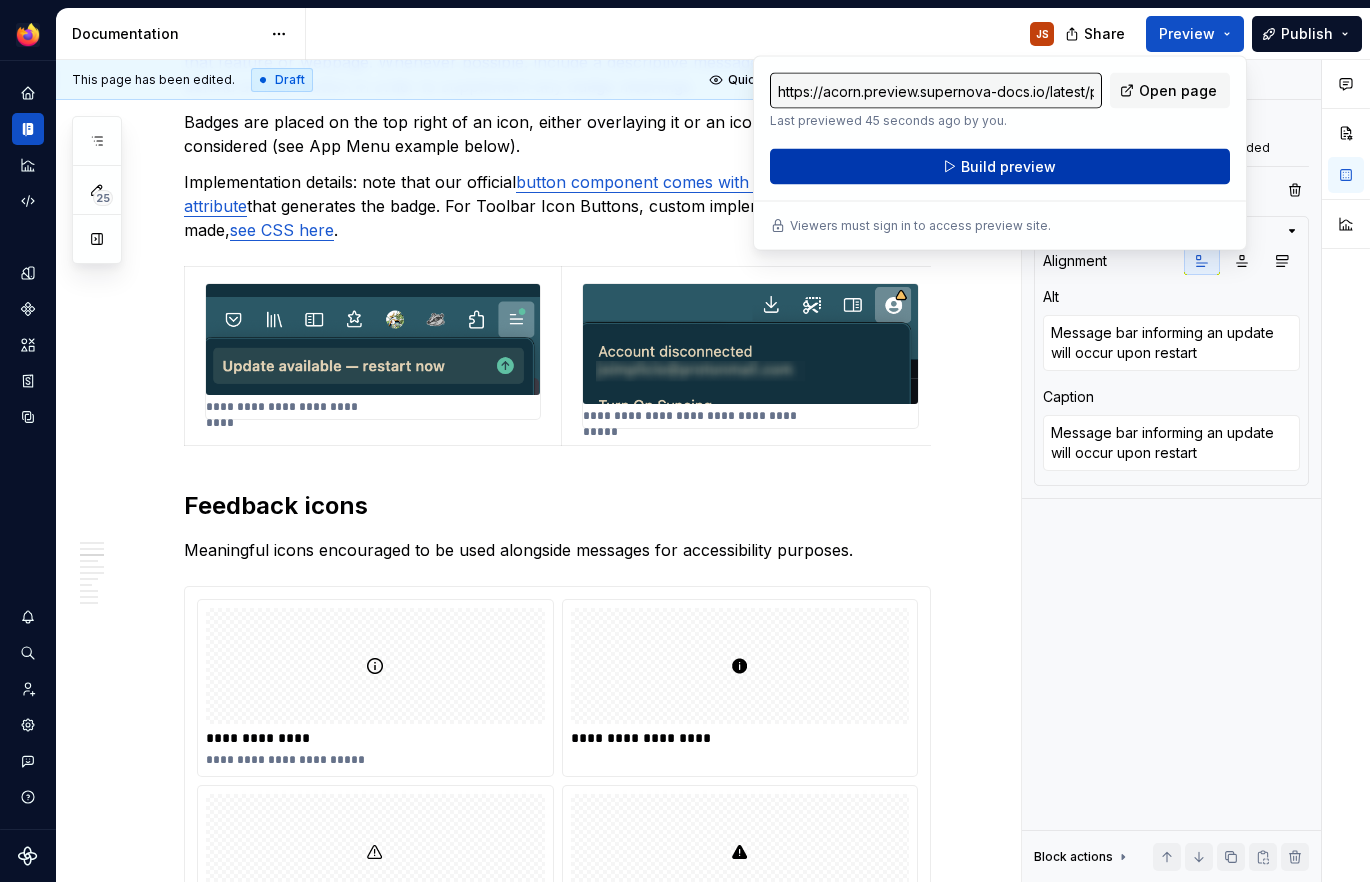 click on "Build preview" at bounding box center (1000, 167) 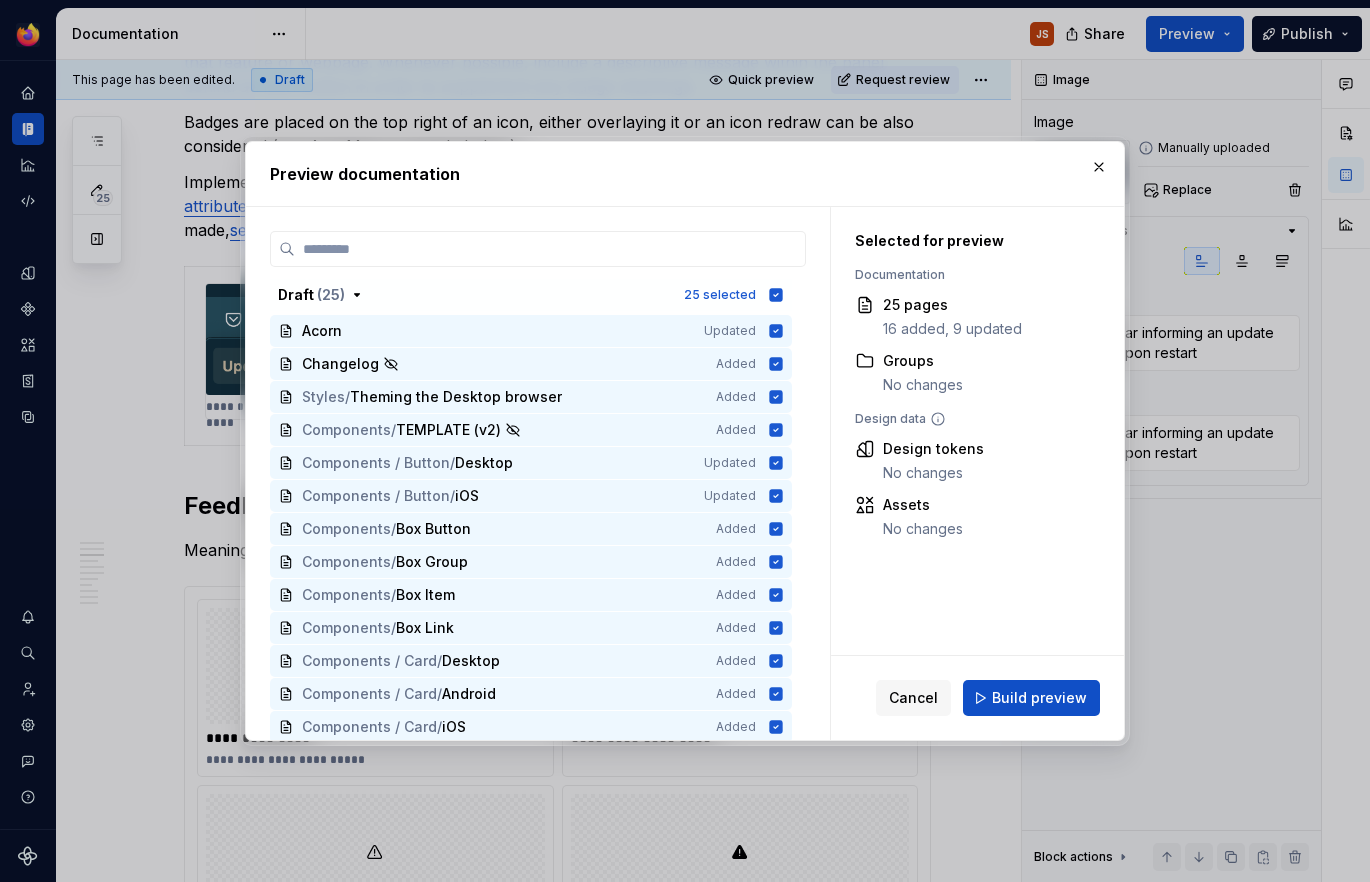 scroll, scrollTop: 588, scrollLeft: 0, axis: vertical 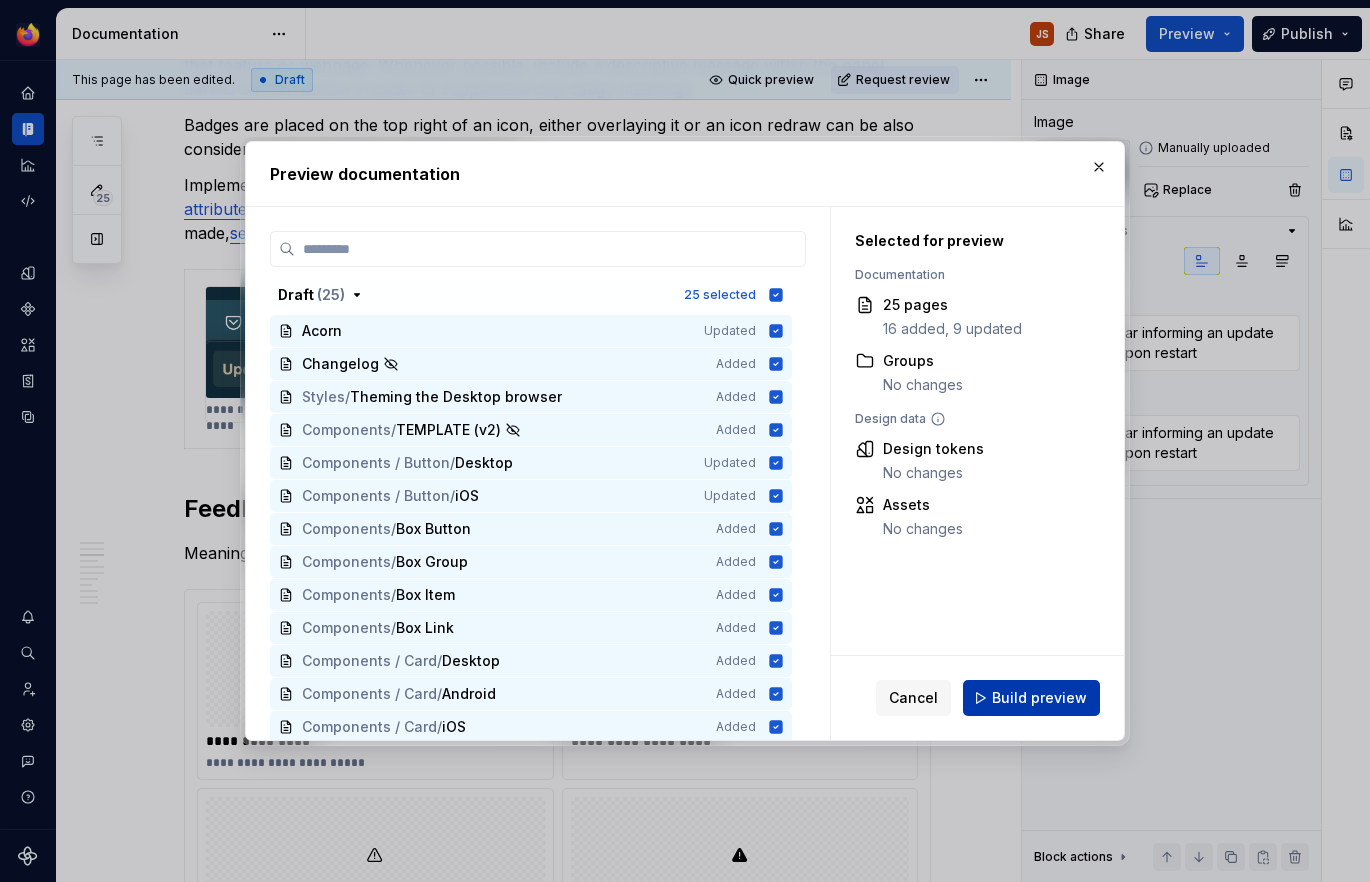 click on "Build preview" at bounding box center (1031, 698) 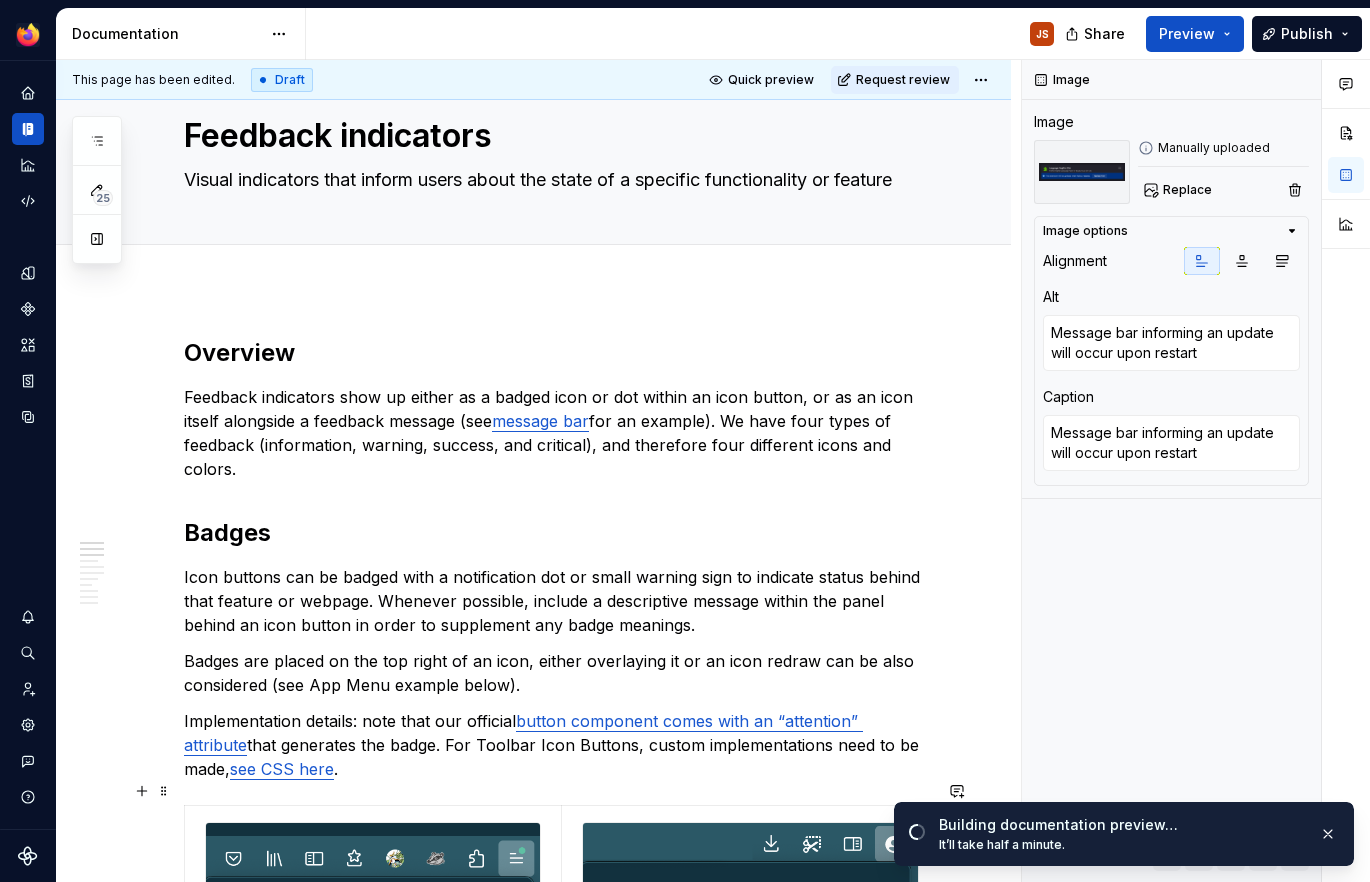 scroll, scrollTop: 0, scrollLeft: 0, axis: both 